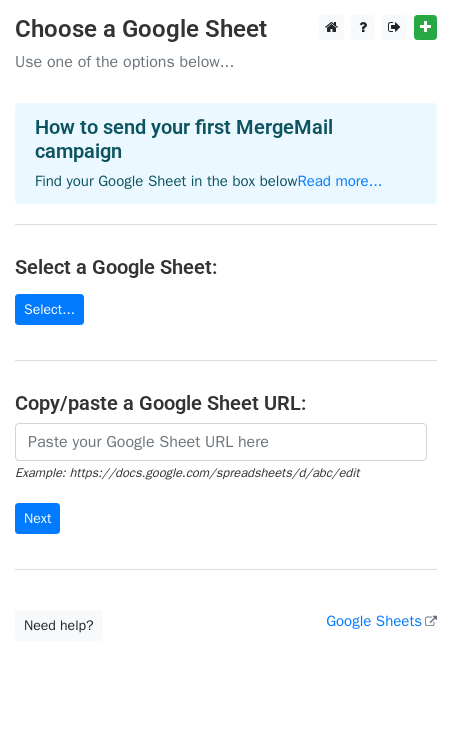 scroll, scrollTop: 0, scrollLeft: 0, axis: both 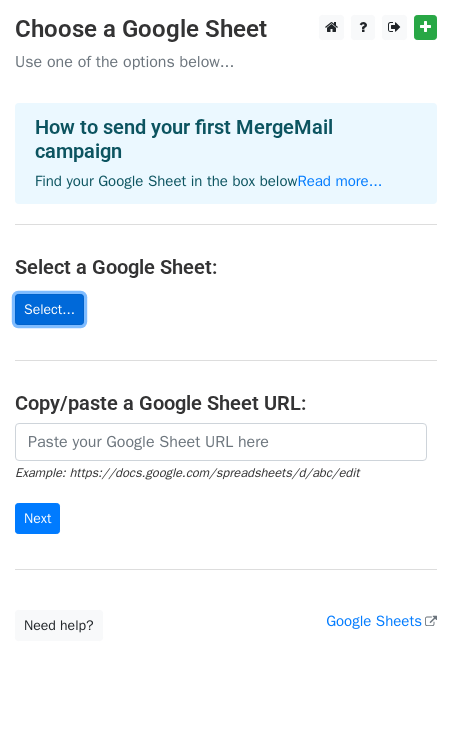 click on "Select..." at bounding box center (49, 309) 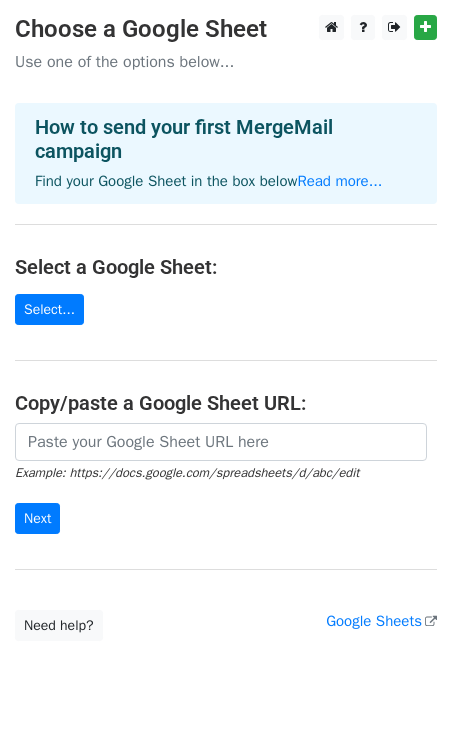 click on "Choose a Google Sheet
Use one of the options below...
How to send your first MergeMail campaign
Find your Google Sheet in the box below  Read more...
Select a Google Sheet:
Select...
Copy/paste a Google Sheet URL:
Example:
https://docs.google.com/spreadsheets/d/abc/edit
Next
Google Sheets
Need help?
Help
×
Why do I need to copy/paste a Google Sheet URL?
Normally, MergeMail would show you a list of your Google Sheets to choose from, but because you didn't allow MergeMail access to your Google Drive, it cannot show you a list of your Google Sheets. You can read more about permissions in our  support pages .
If you'd like to see a list of your Google Sheets, you'll need to  sign out of MergeMail  and then sign back in and allow access to your Google Drive.
Are your recipients in a CSV or Excel file?
Import your CSV or Excel file into a Google Sheet  then try again.
Read our" at bounding box center (226, 328) 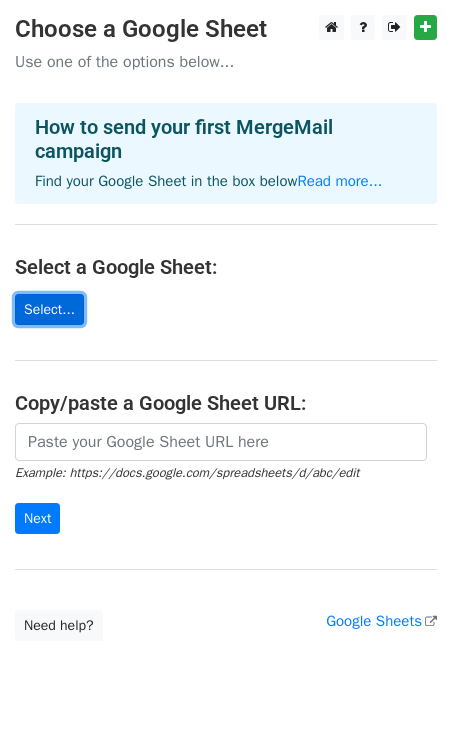 click on "Select..." at bounding box center [49, 309] 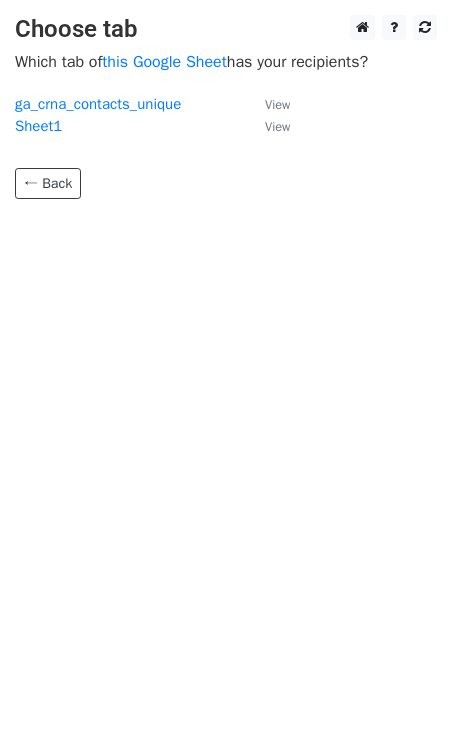 scroll, scrollTop: 0, scrollLeft: 0, axis: both 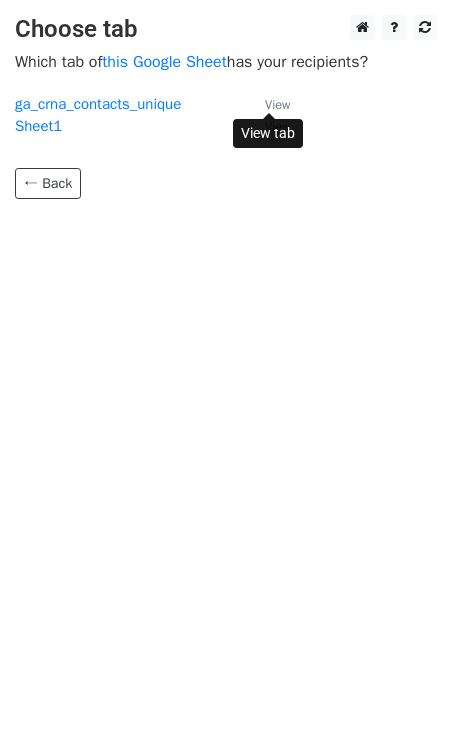 click on "View" at bounding box center [277, 105] 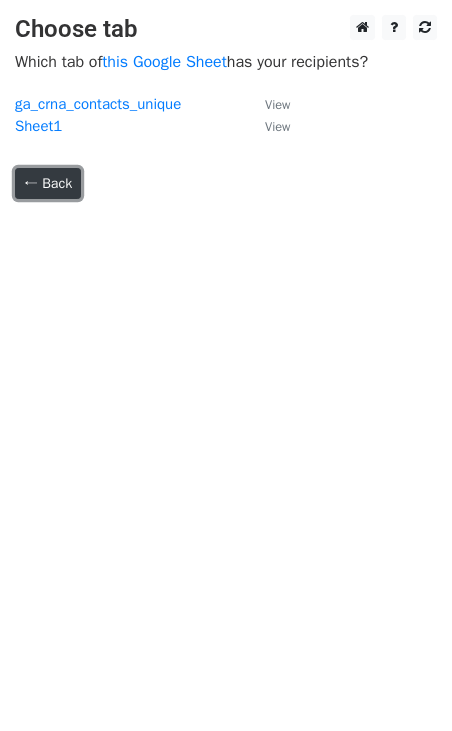 click on "← Back" at bounding box center (48, 183) 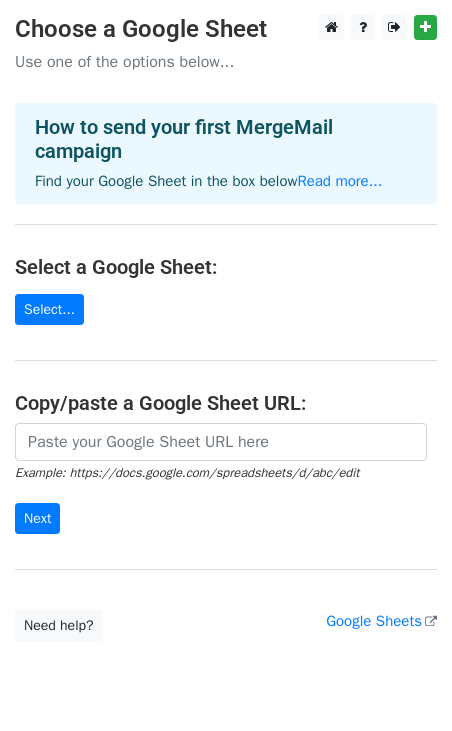 scroll, scrollTop: 70, scrollLeft: 0, axis: vertical 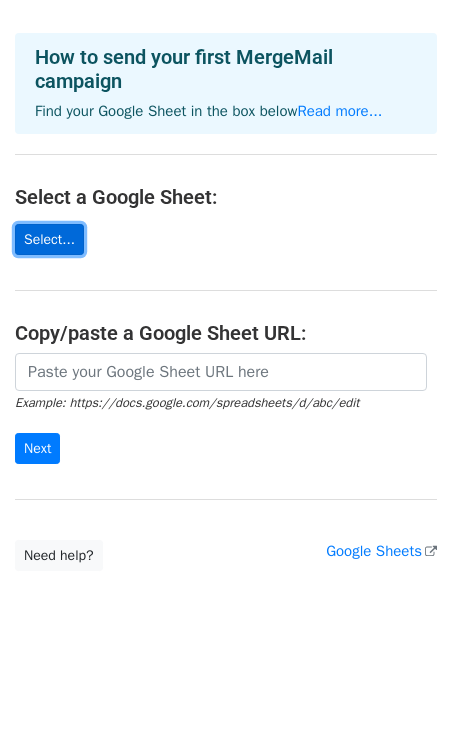click on "Select..." at bounding box center [49, 239] 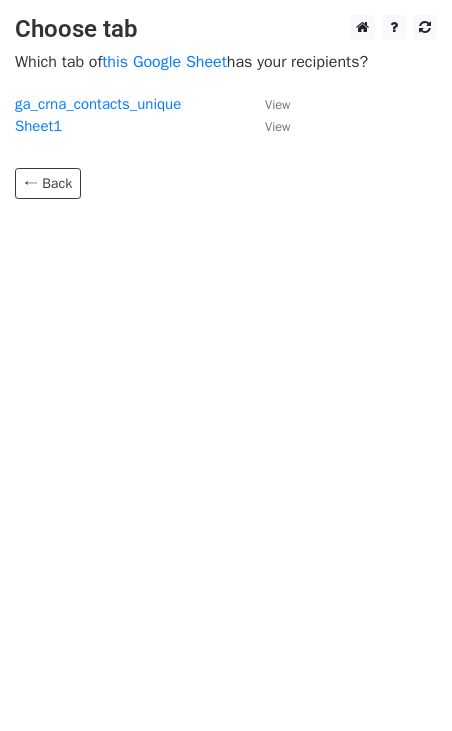 scroll, scrollTop: 0, scrollLeft: 0, axis: both 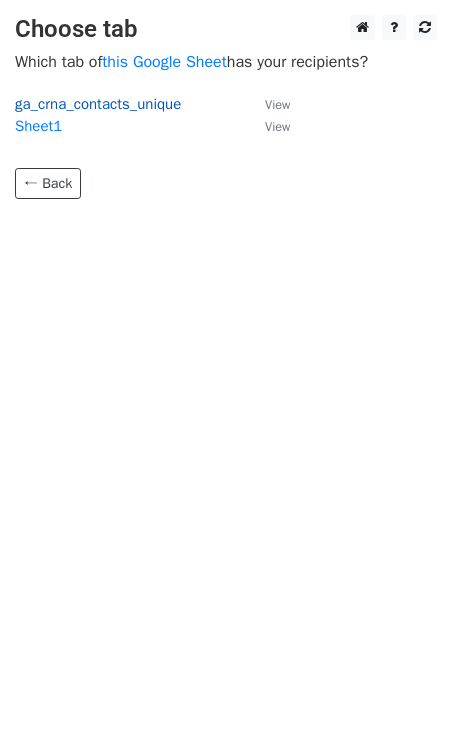click on "ga_crna_contacts_unique" at bounding box center (98, 104) 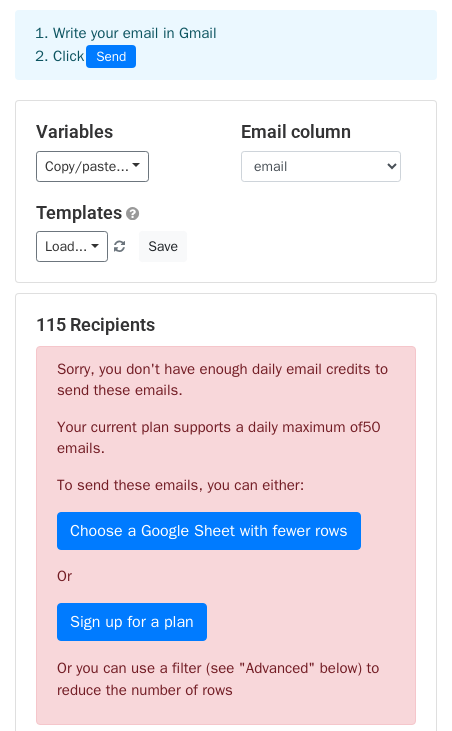 scroll, scrollTop: 102, scrollLeft: 0, axis: vertical 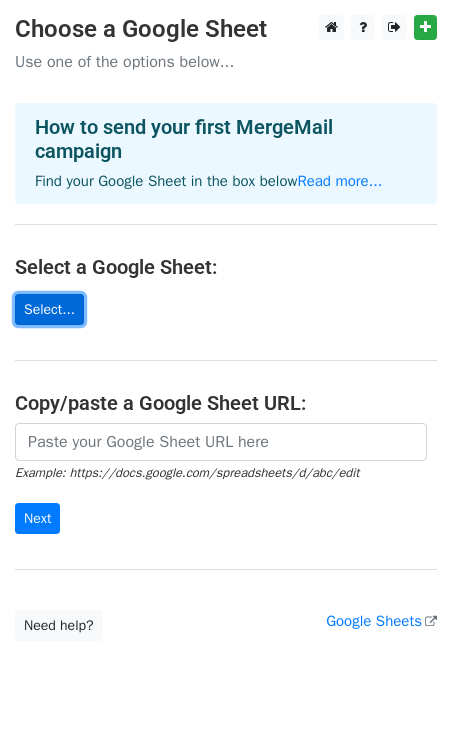 click on "Select..." at bounding box center (49, 309) 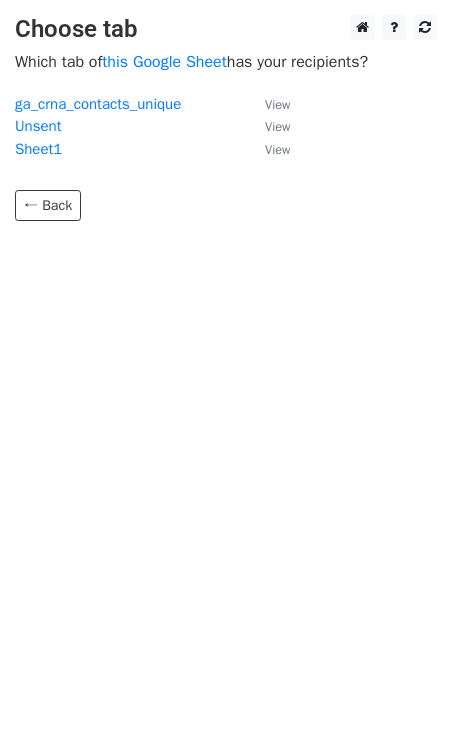 scroll, scrollTop: 0, scrollLeft: 0, axis: both 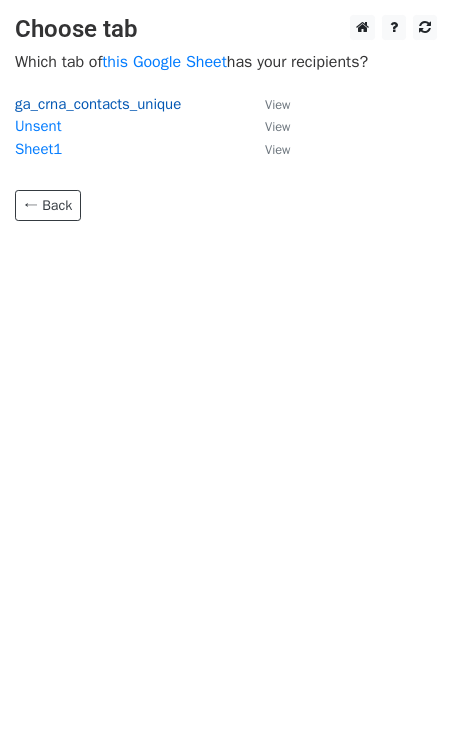 click on "ga_crna_contacts_unique" at bounding box center (98, 104) 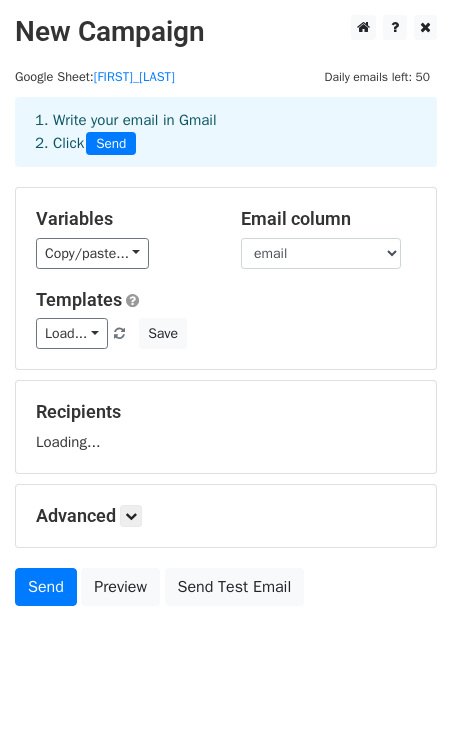 scroll, scrollTop: 0, scrollLeft: 0, axis: both 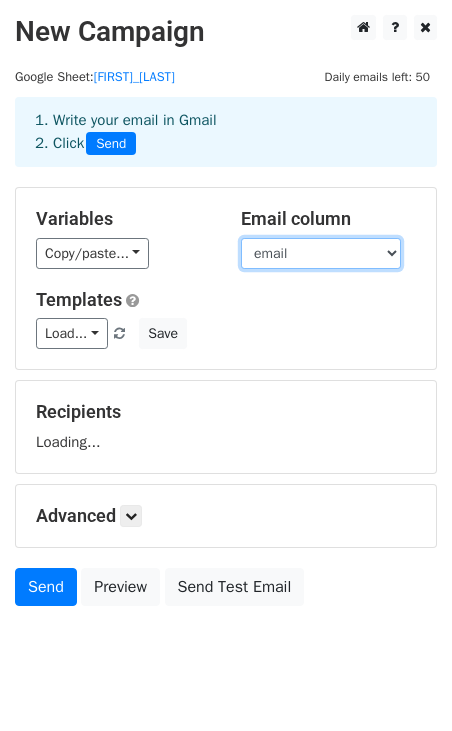 click on "post_id
ref_num
facility
city
state
contact
email
phone
duration
employment
max_income
url" at bounding box center (321, 253) 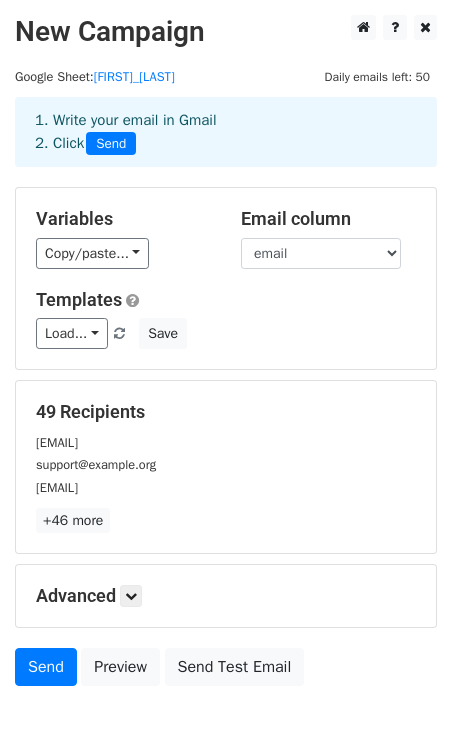 click on "Templates" at bounding box center [226, 300] 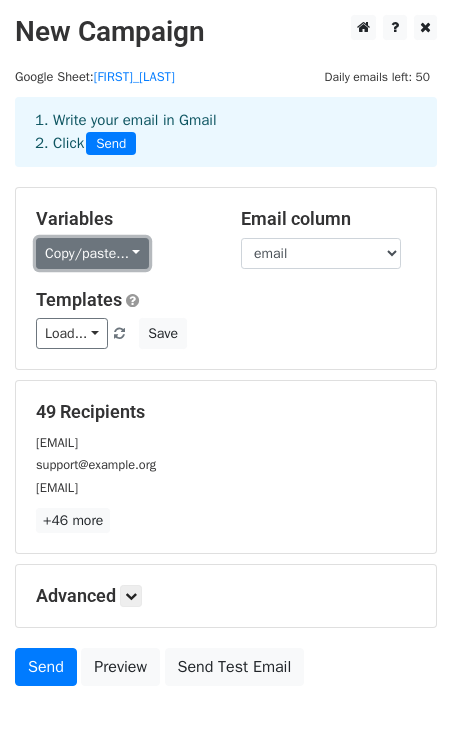 click on "Copy/paste..." at bounding box center [92, 253] 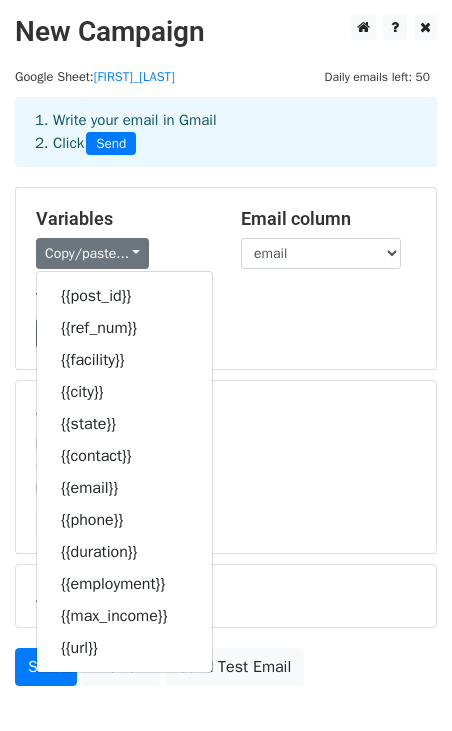 click on "Load...
No templates saved
Save" at bounding box center [226, 333] 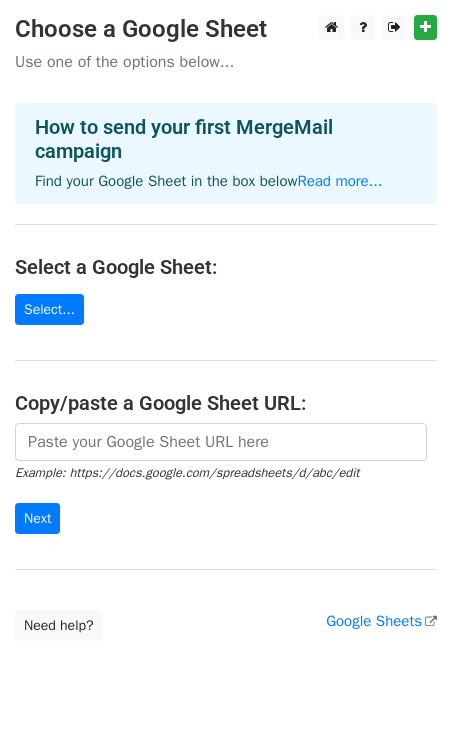 scroll, scrollTop: 0, scrollLeft: 0, axis: both 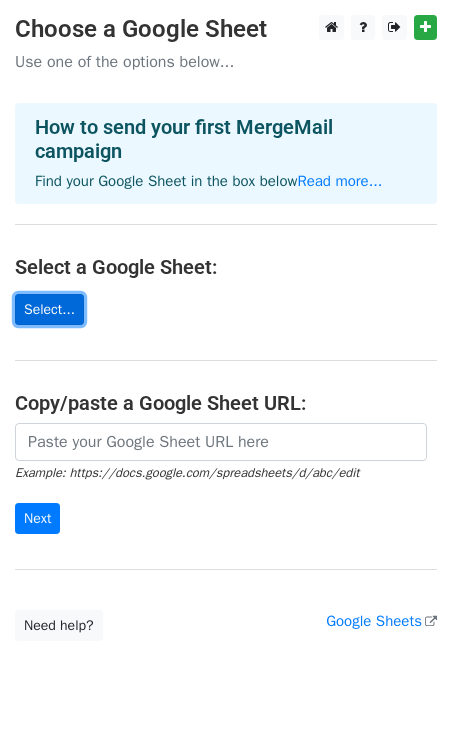 click on "Select..." at bounding box center [49, 309] 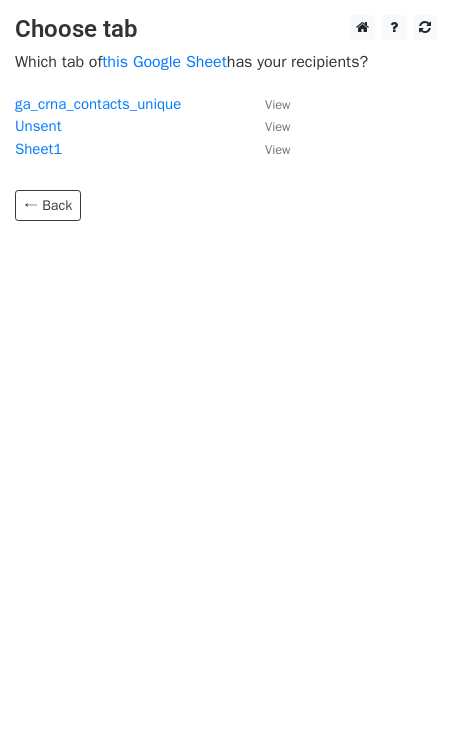 scroll, scrollTop: 0, scrollLeft: 0, axis: both 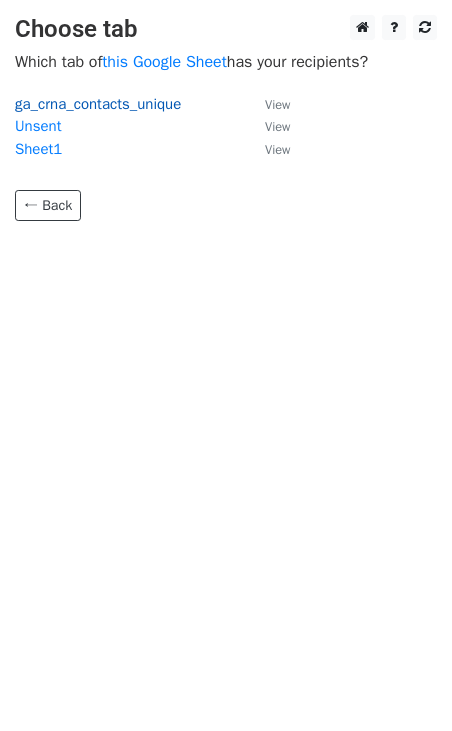 click on "ga_crna_contacts_unique" at bounding box center (98, 104) 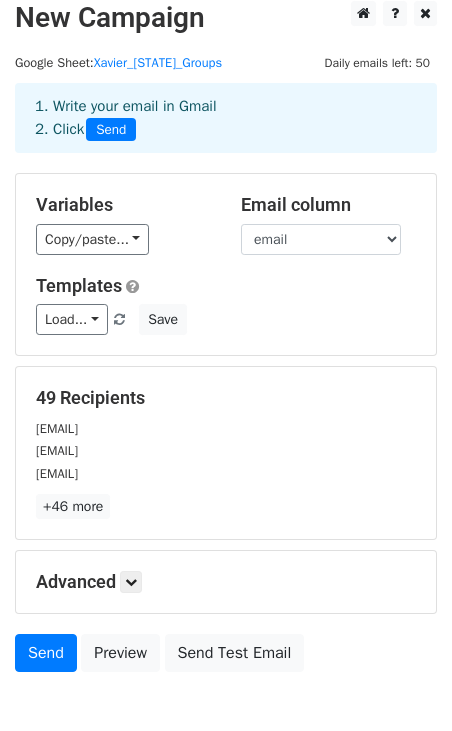 scroll, scrollTop: 0, scrollLeft: 0, axis: both 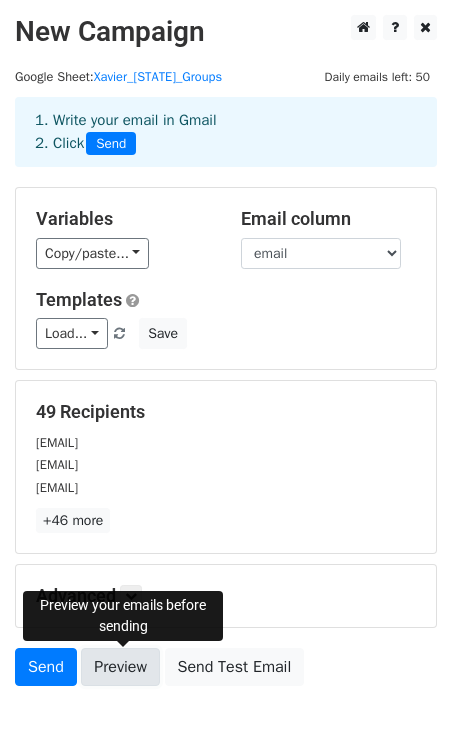 click on "Preview" at bounding box center (120, 667) 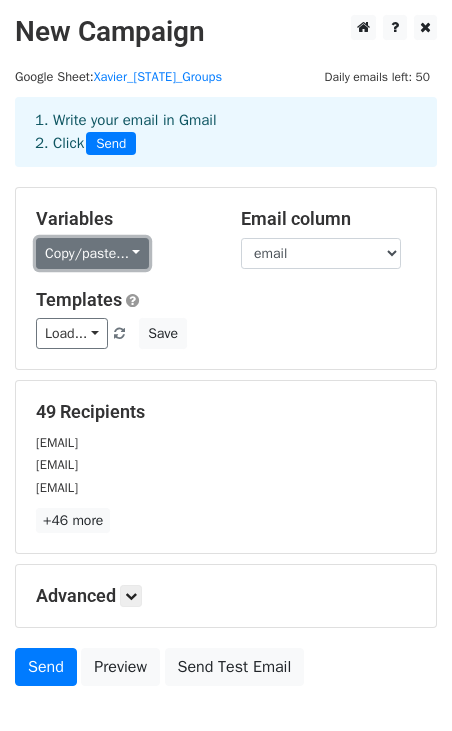click on "Copy/paste..." at bounding box center [92, 253] 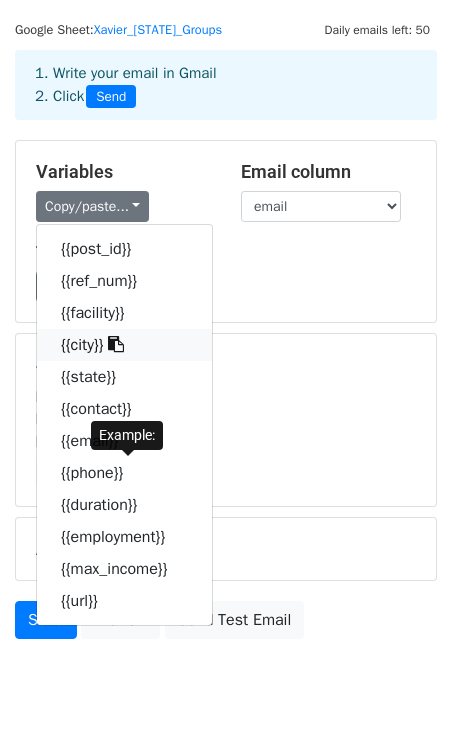 scroll, scrollTop: 46, scrollLeft: 0, axis: vertical 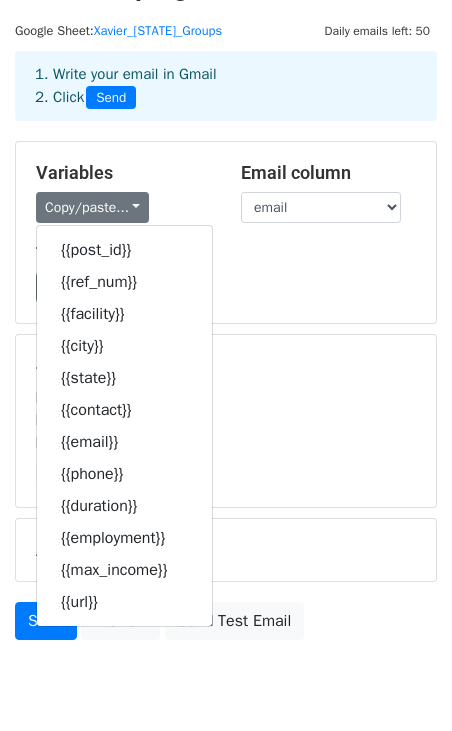click on "Templates" at bounding box center [226, 254] 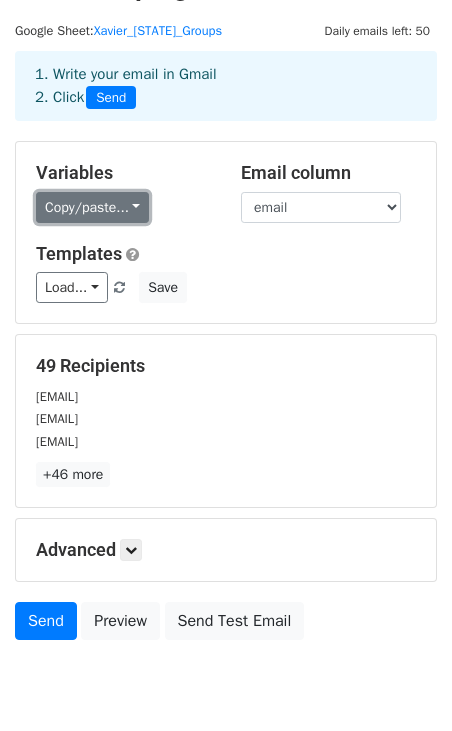 click on "Copy/paste..." at bounding box center [92, 207] 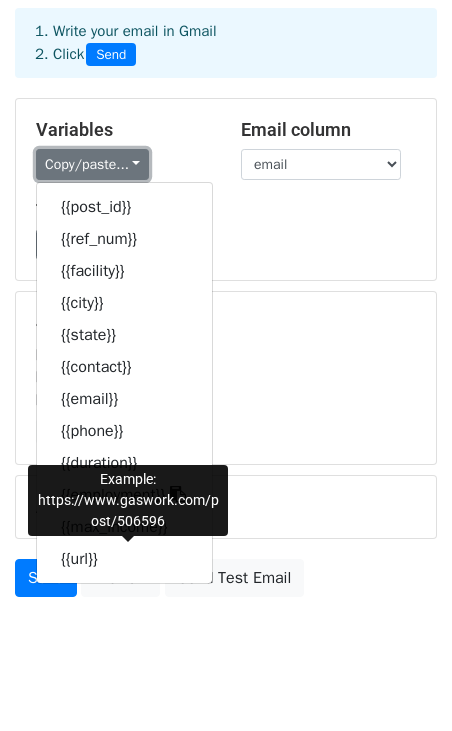scroll, scrollTop: 91, scrollLeft: 0, axis: vertical 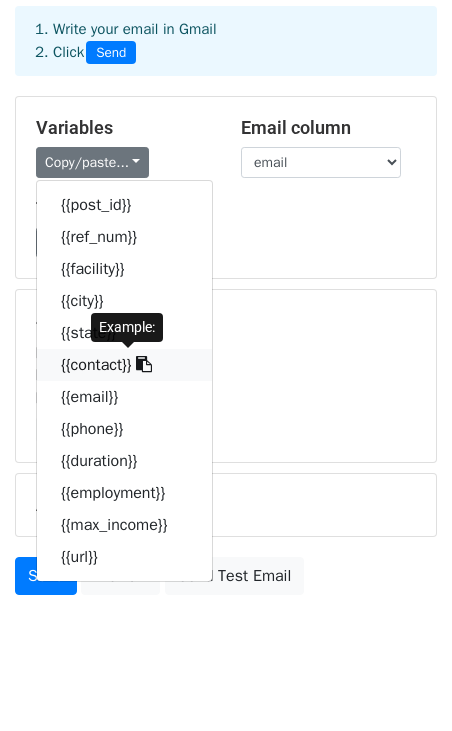click at bounding box center (144, 364) 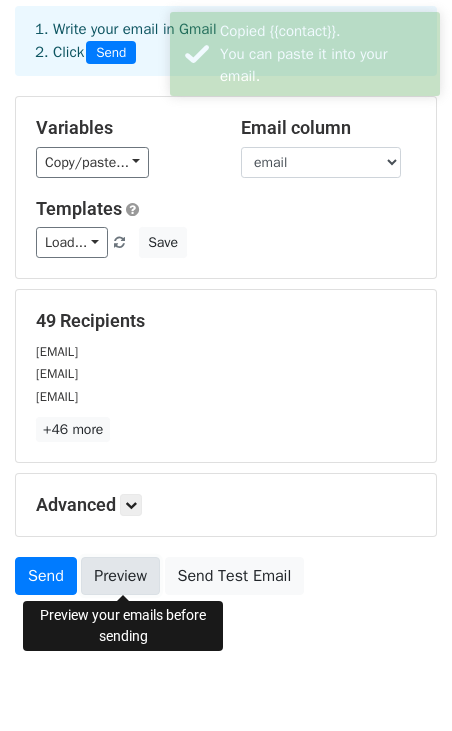 click on "Preview" at bounding box center (120, 576) 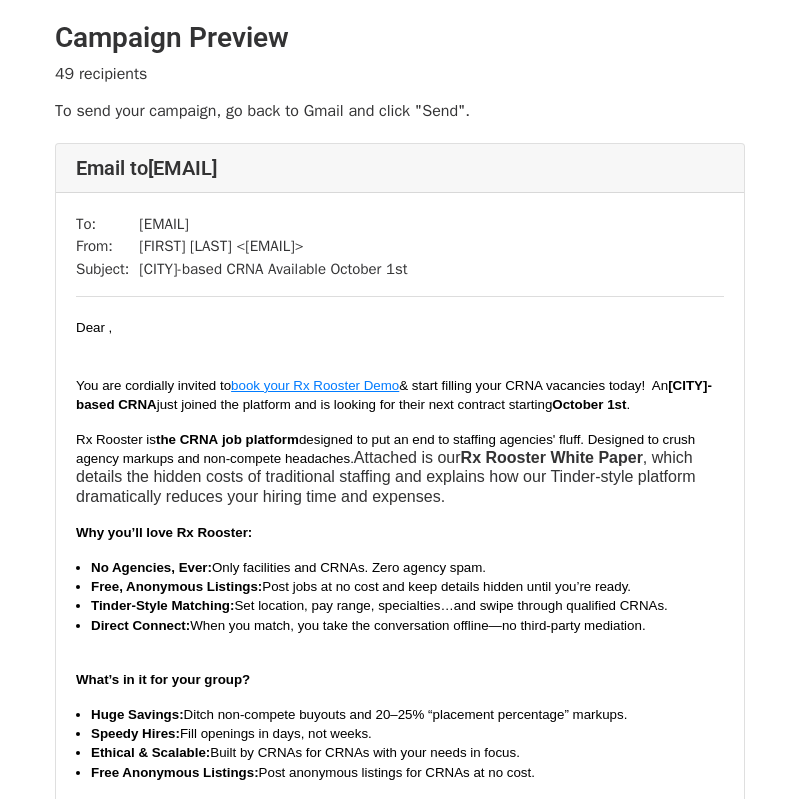 scroll, scrollTop: 0, scrollLeft: 0, axis: both 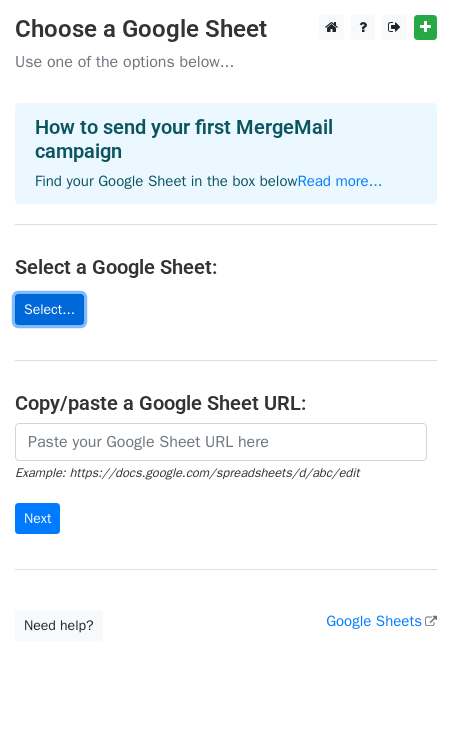 click on "Select..." at bounding box center (49, 309) 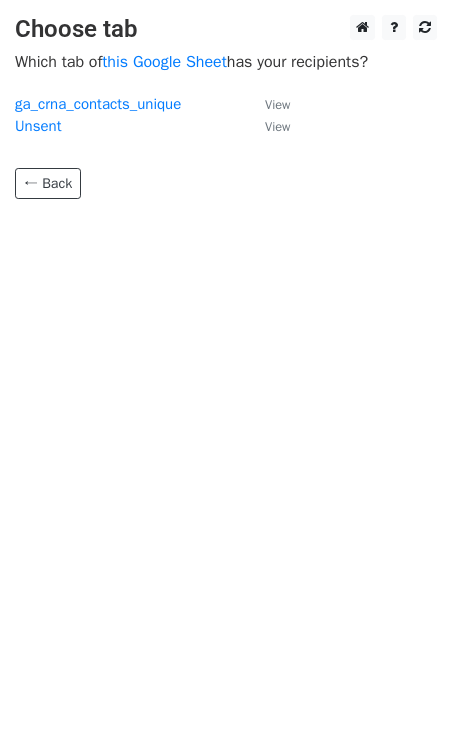 scroll, scrollTop: 0, scrollLeft: 0, axis: both 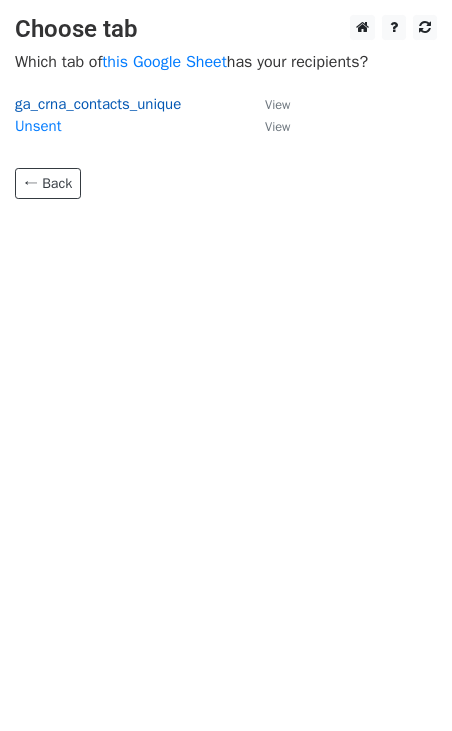 click on "ga_crna_contacts_unique" at bounding box center (98, 104) 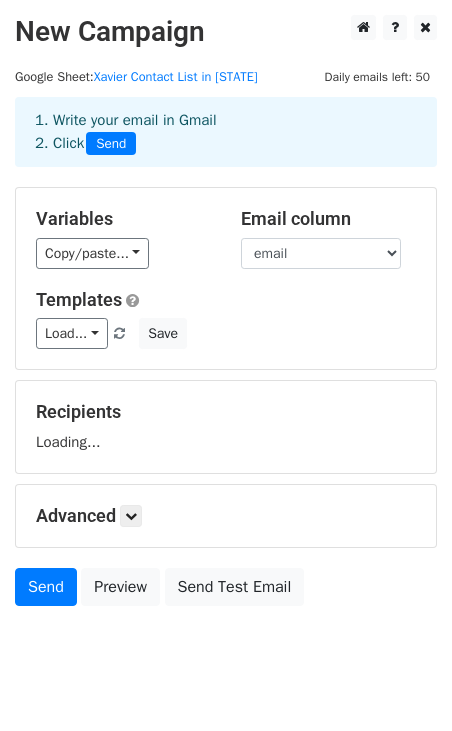 scroll, scrollTop: 0, scrollLeft: 0, axis: both 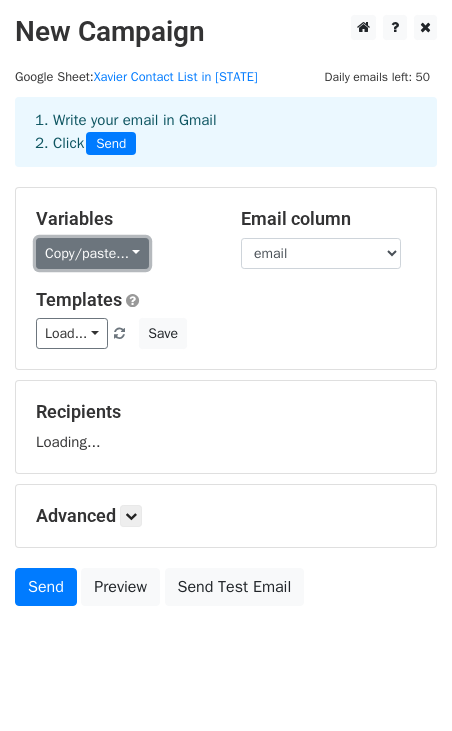 click on "Copy/paste..." at bounding box center [92, 253] 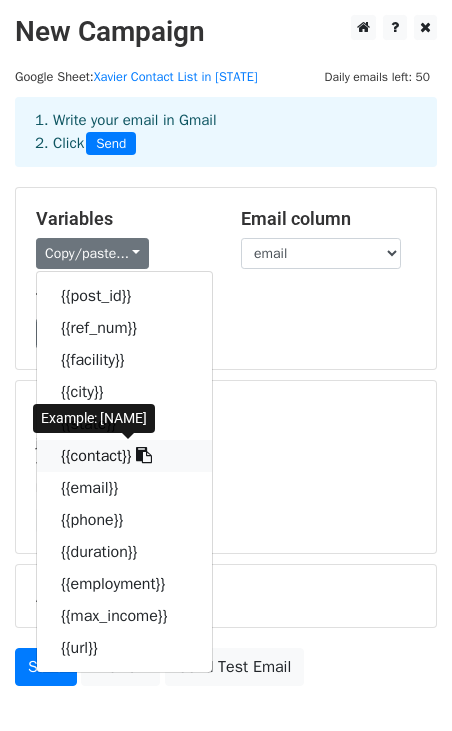 click on "{{contact}}" at bounding box center [124, 456] 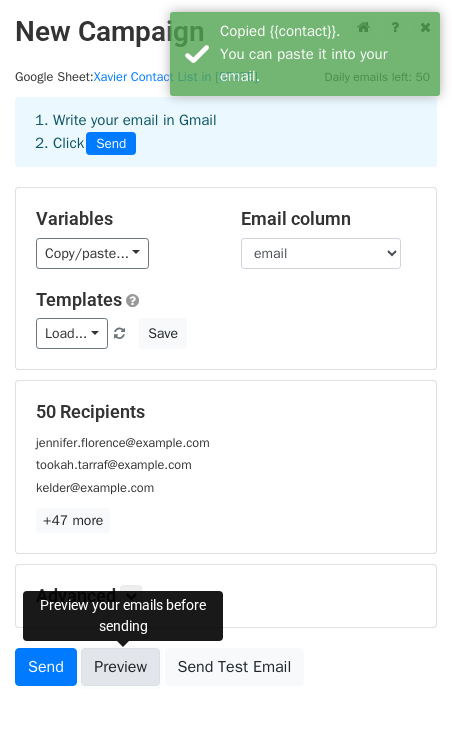 click on "Preview" at bounding box center (120, 667) 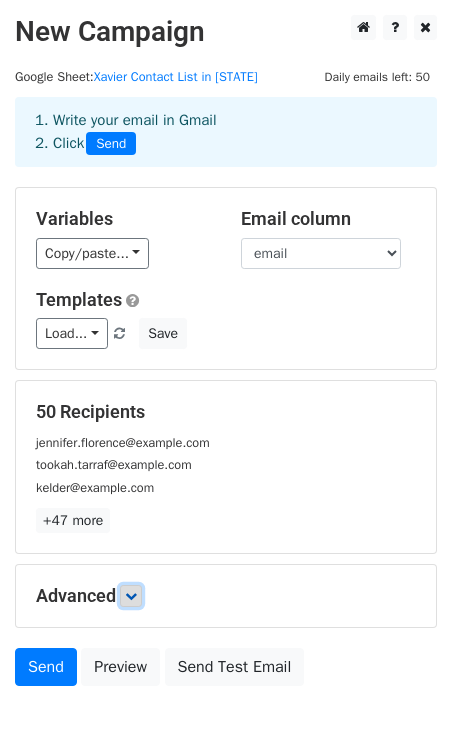 click at bounding box center [131, 596] 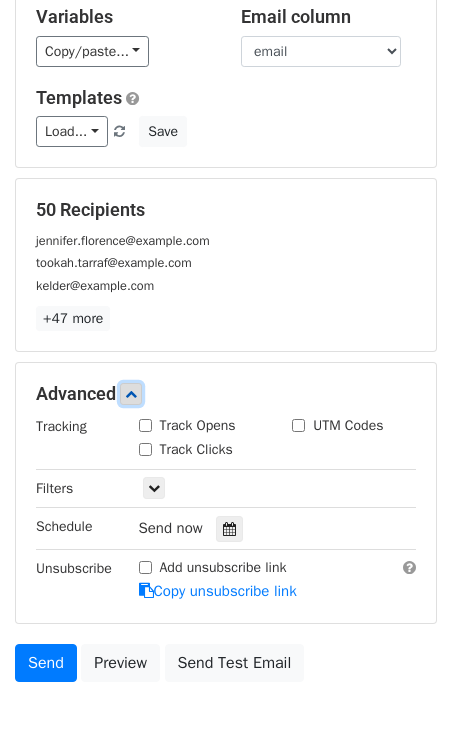 scroll, scrollTop: 210, scrollLeft: 0, axis: vertical 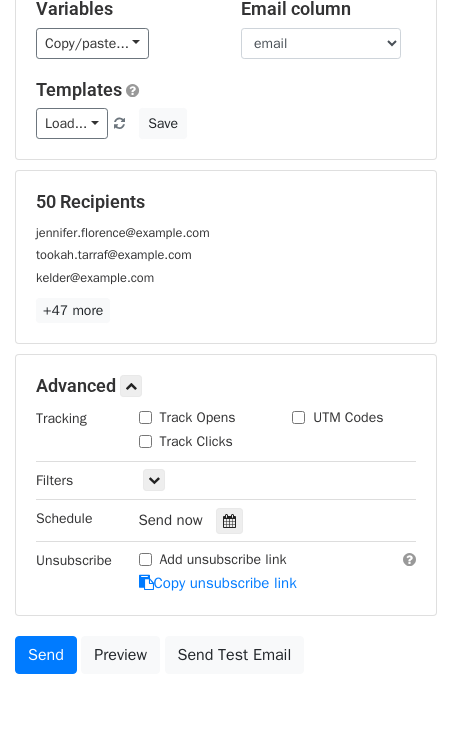 click on "Track Opens" at bounding box center (198, 417) 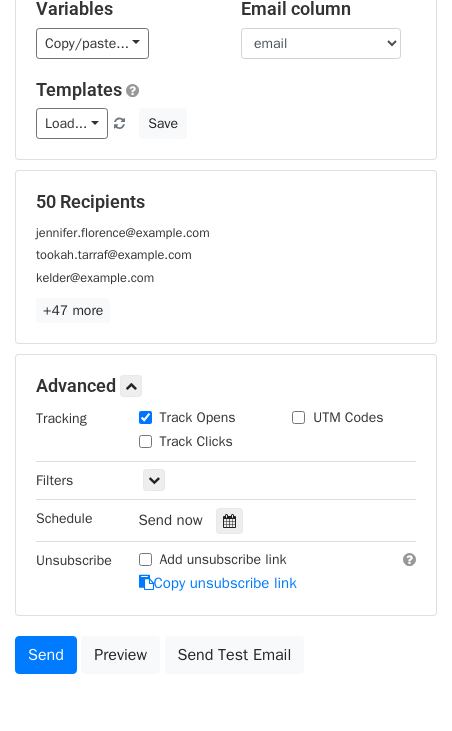 click on "Track Clicks" at bounding box center [186, 441] 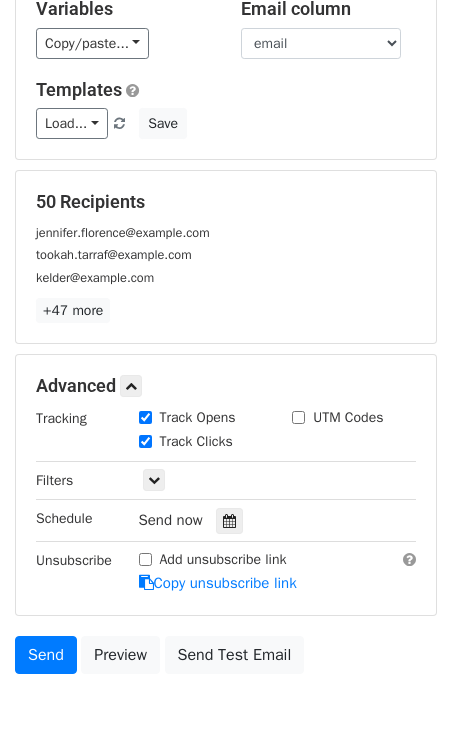 click on "UTM Codes" at bounding box center [348, 417] 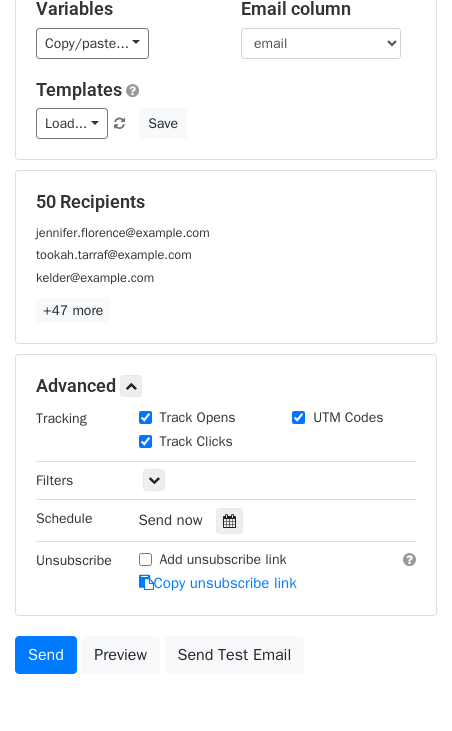click on "UTM Codes" at bounding box center (337, 417) 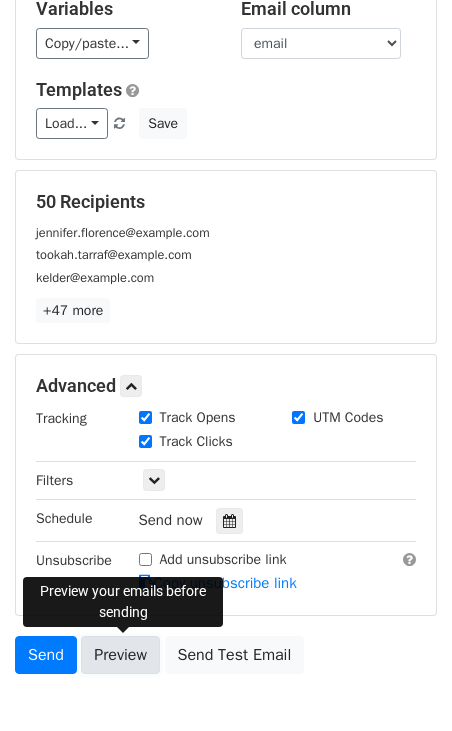 click on "Preview" at bounding box center [120, 655] 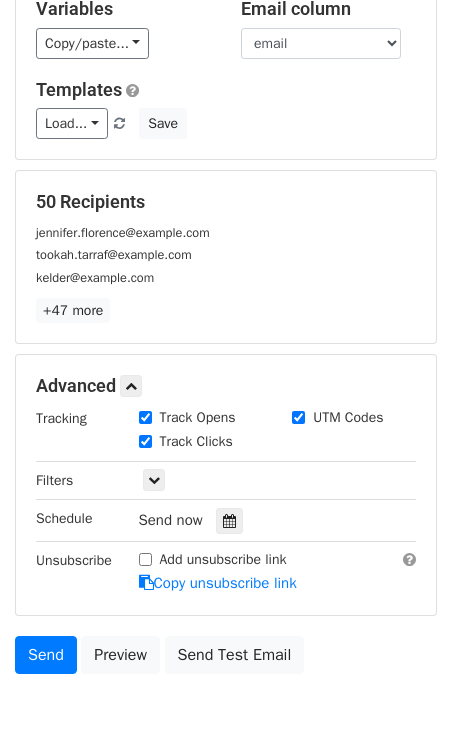 click on "New Campaign
Daily emails left: 50
Google Sheet:
Xavier Contact List in Georgia
1. Write your email in Gmail
2. Click
Send
Variables
Copy/paste...
{{post_id}}
{{ref_num}}
{{facility}}
{{city}}
{{state}}
{{contact}}
{{email}}
{{phone}}
{{duration}}
{{employment}}
{{max_income}}
{{url}}
Email column
post_id
ref_num
facility
city
state
contact
email
phone
duration
employment
max_income
url
Templates
Load...
No templates saved
Save
50 Recipients
jennifer.florence@piedmont.org
tookah.tarraf@anesthesiaservices.org
kelder@summitspine.com
+47 more
50 Recipients
×
jennifer.florence@piedmont.org
tookah.tarraf@anesthesiaservices.org
kelder@summitspine.com" at bounding box center [226, 284] 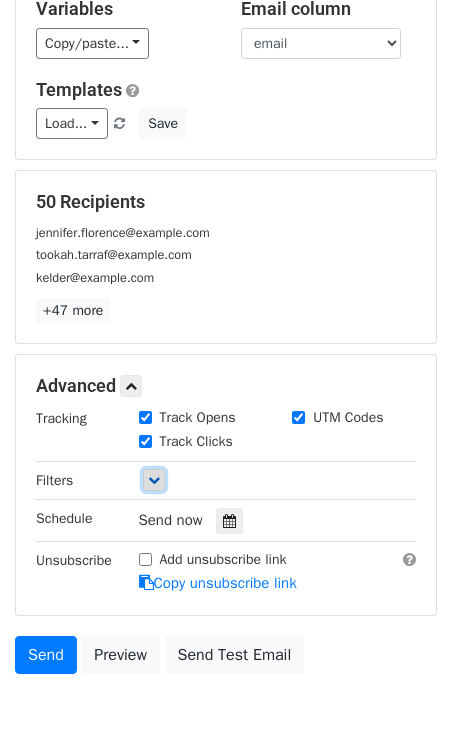 click at bounding box center (154, 480) 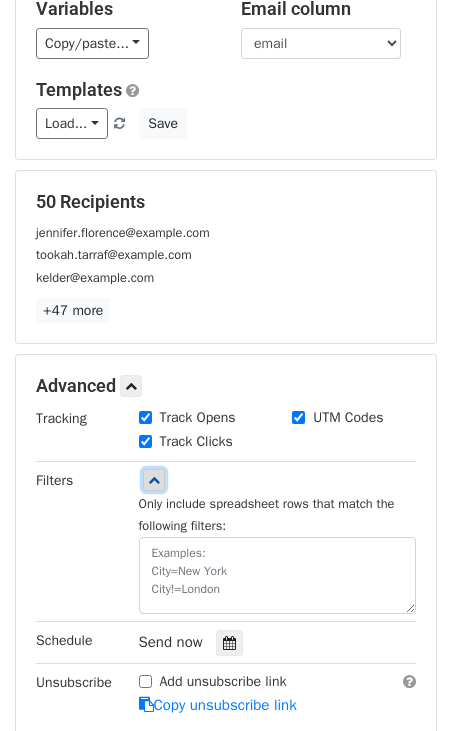 click at bounding box center [154, 480] 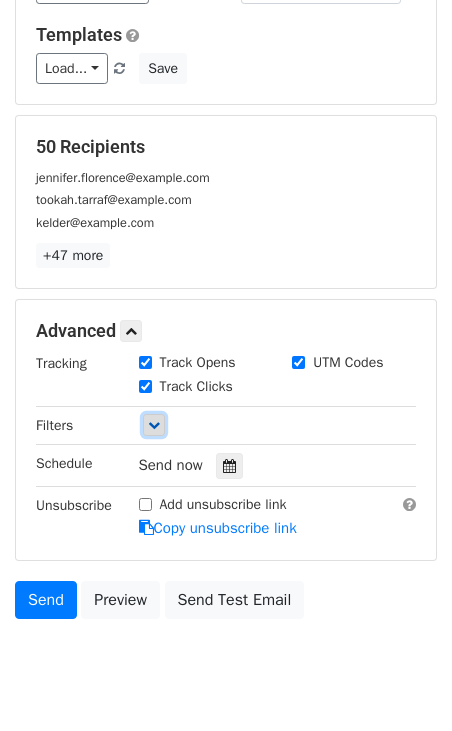 scroll, scrollTop: 296, scrollLeft: 0, axis: vertical 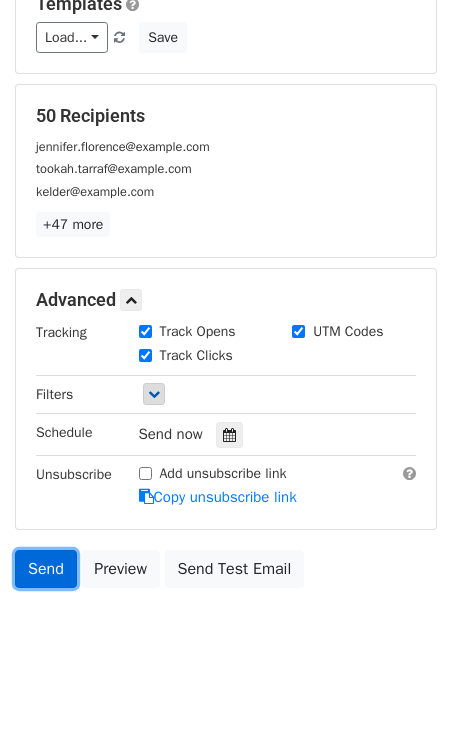 click on "Send" at bounding box center [46, 569] 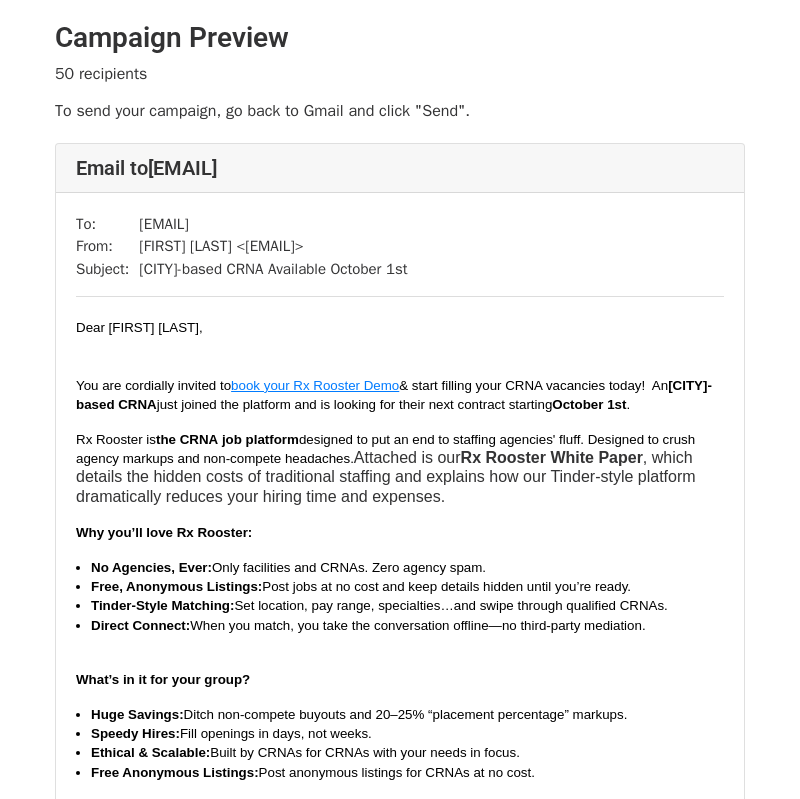 scroll, scrollTop: 0, scrollLeft: 0, axis: both 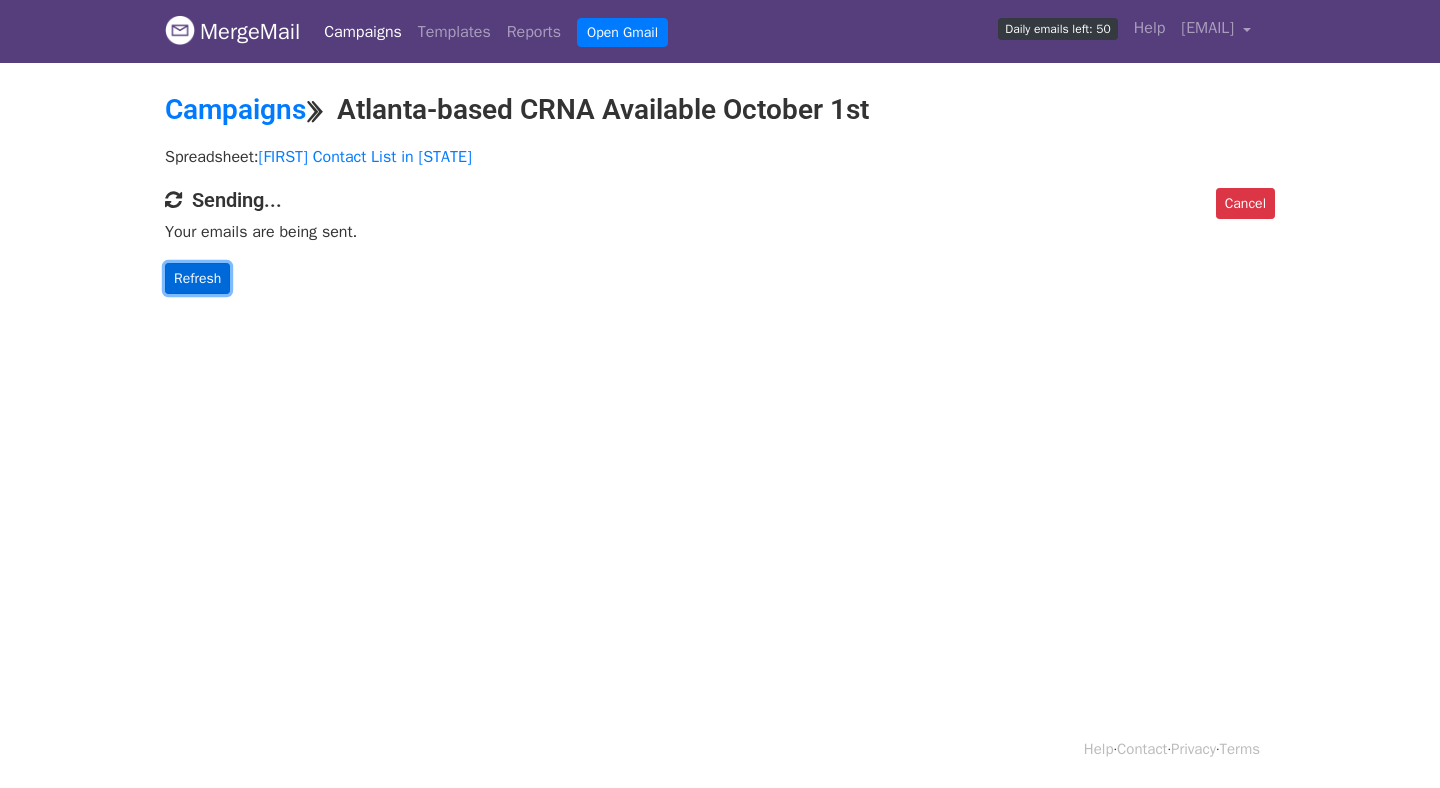 click on "Refresh" at bounding box center [197, 278] 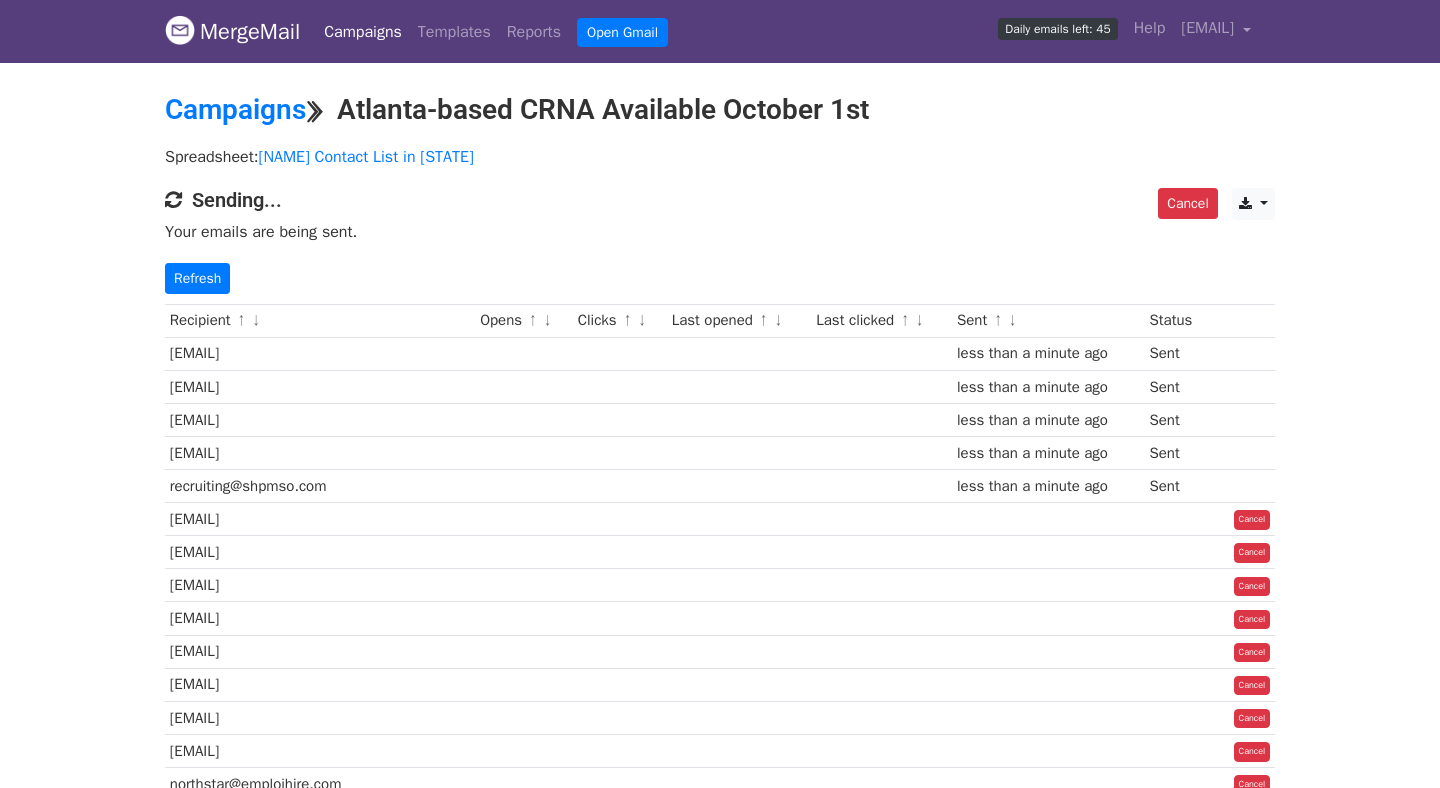 scroll, scrollTop: 0, scrollLeft: 0, axis: both 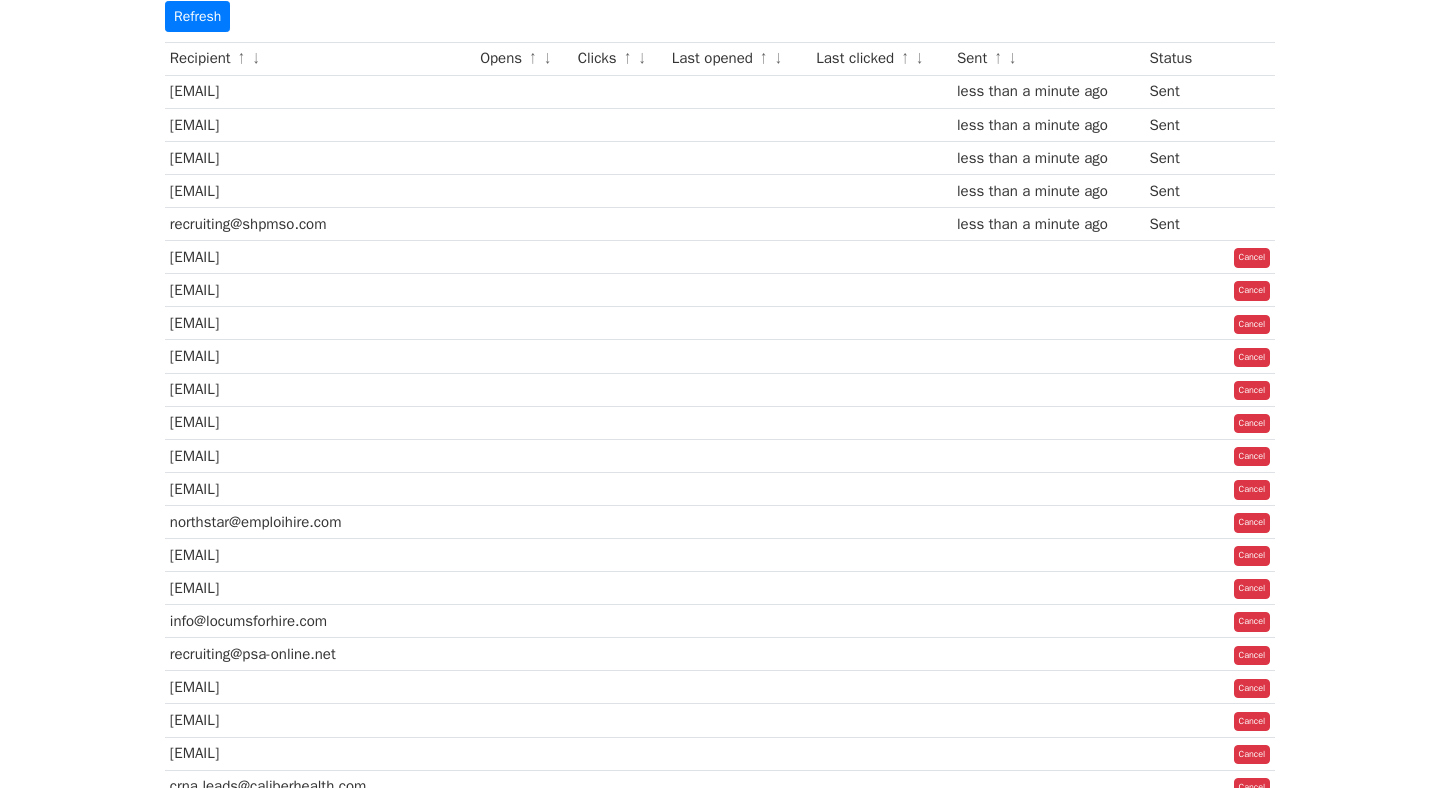 drag, startPoint x: 402, startPoint y: 392, endPoint x: 509, endPoint y: 367, distance: 109.88175 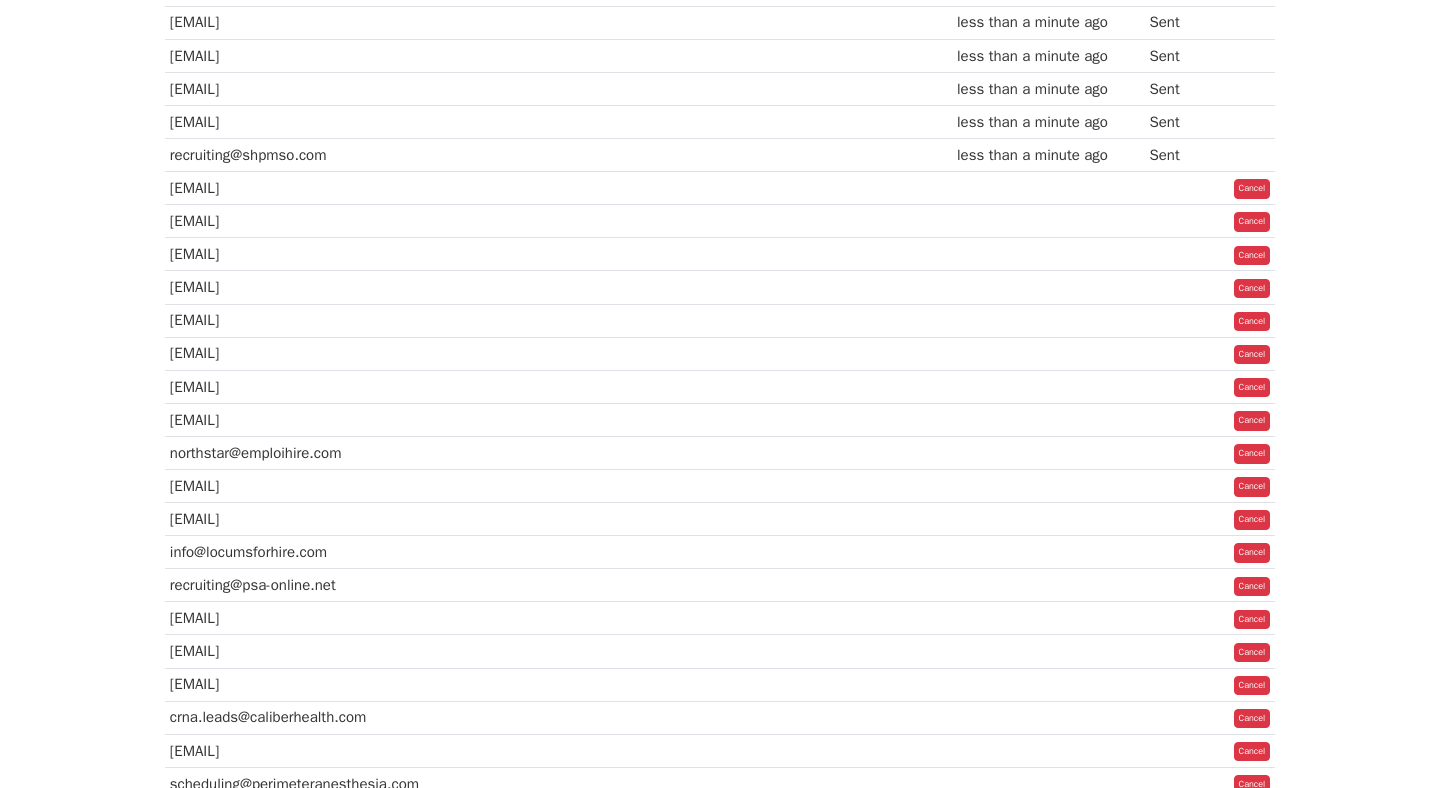 scroll, scrollTop: 313, scrollLeft: 0, axis: vertical 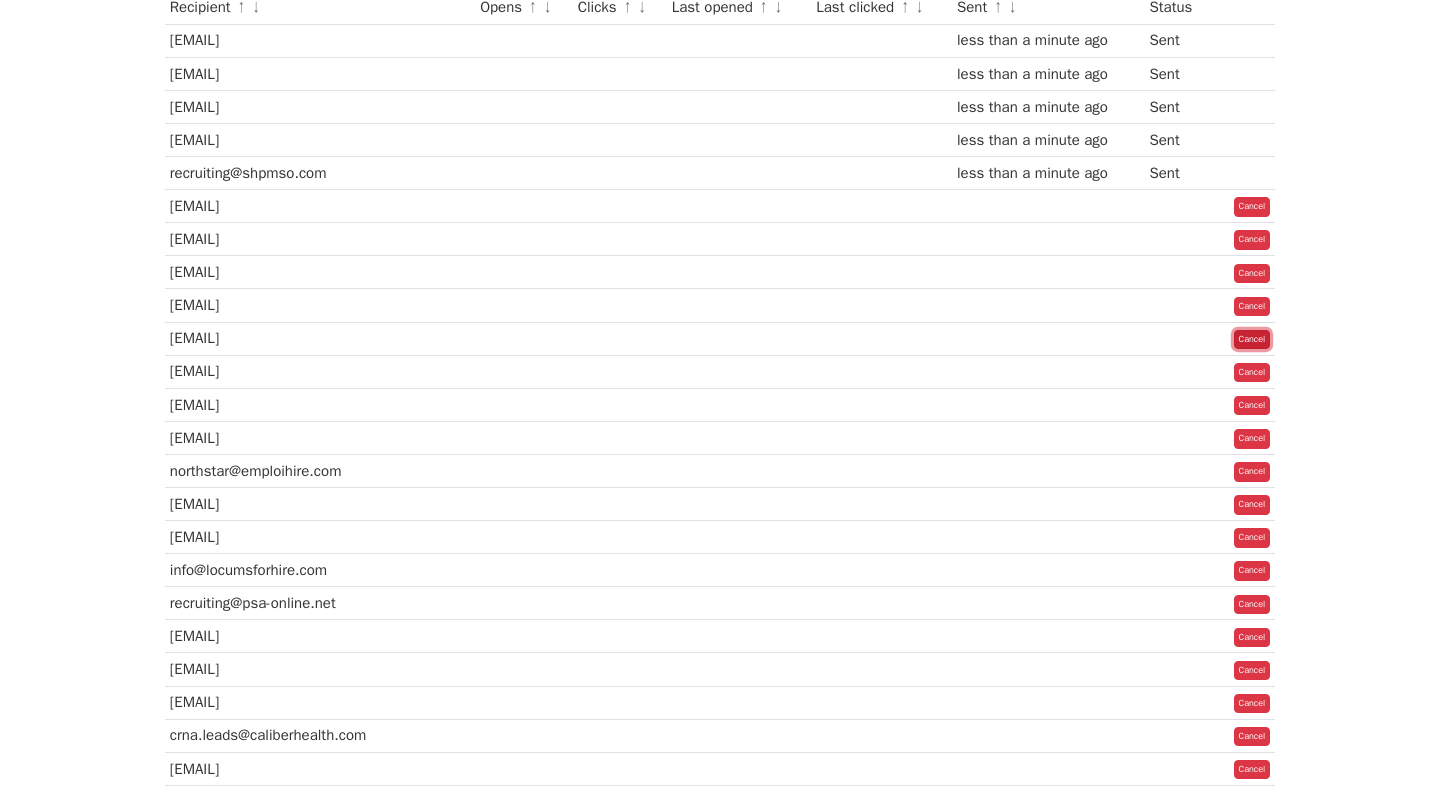 click on "Cancel" at bounding box center (1252, 340) 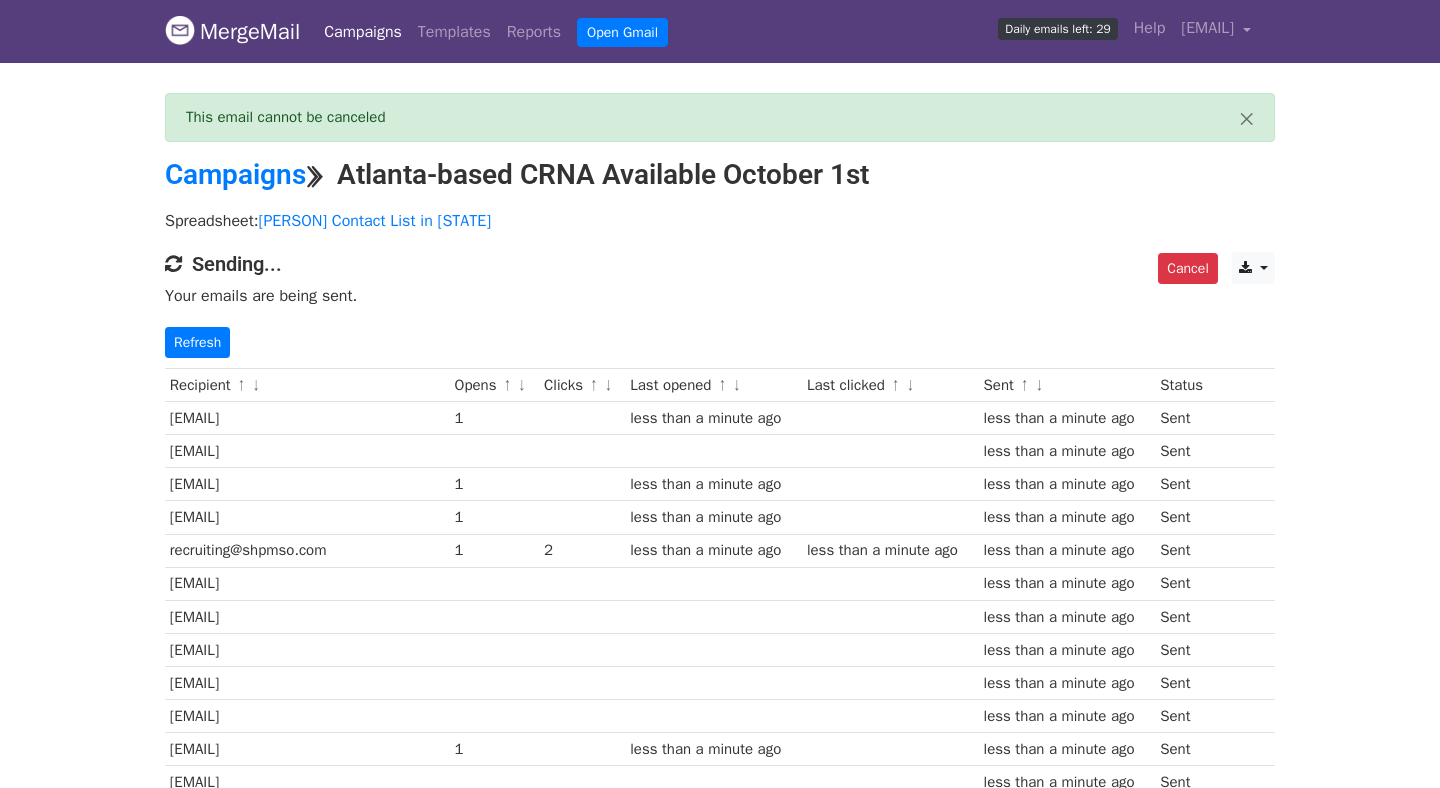 scroll, scrollTop: 0, scrollLeft: 0, axis: both 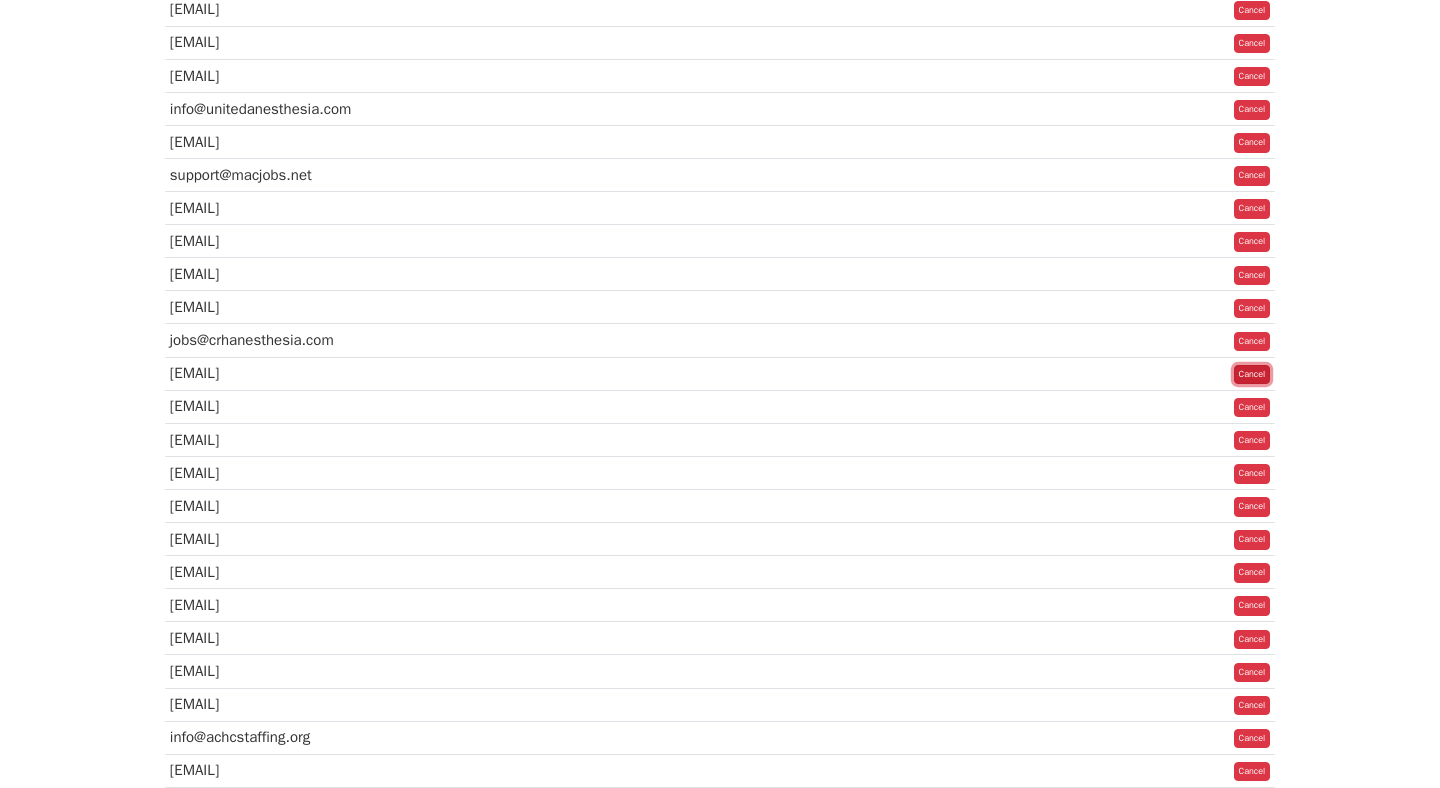 click on "Cancel" at bounding box center (1252, 375) 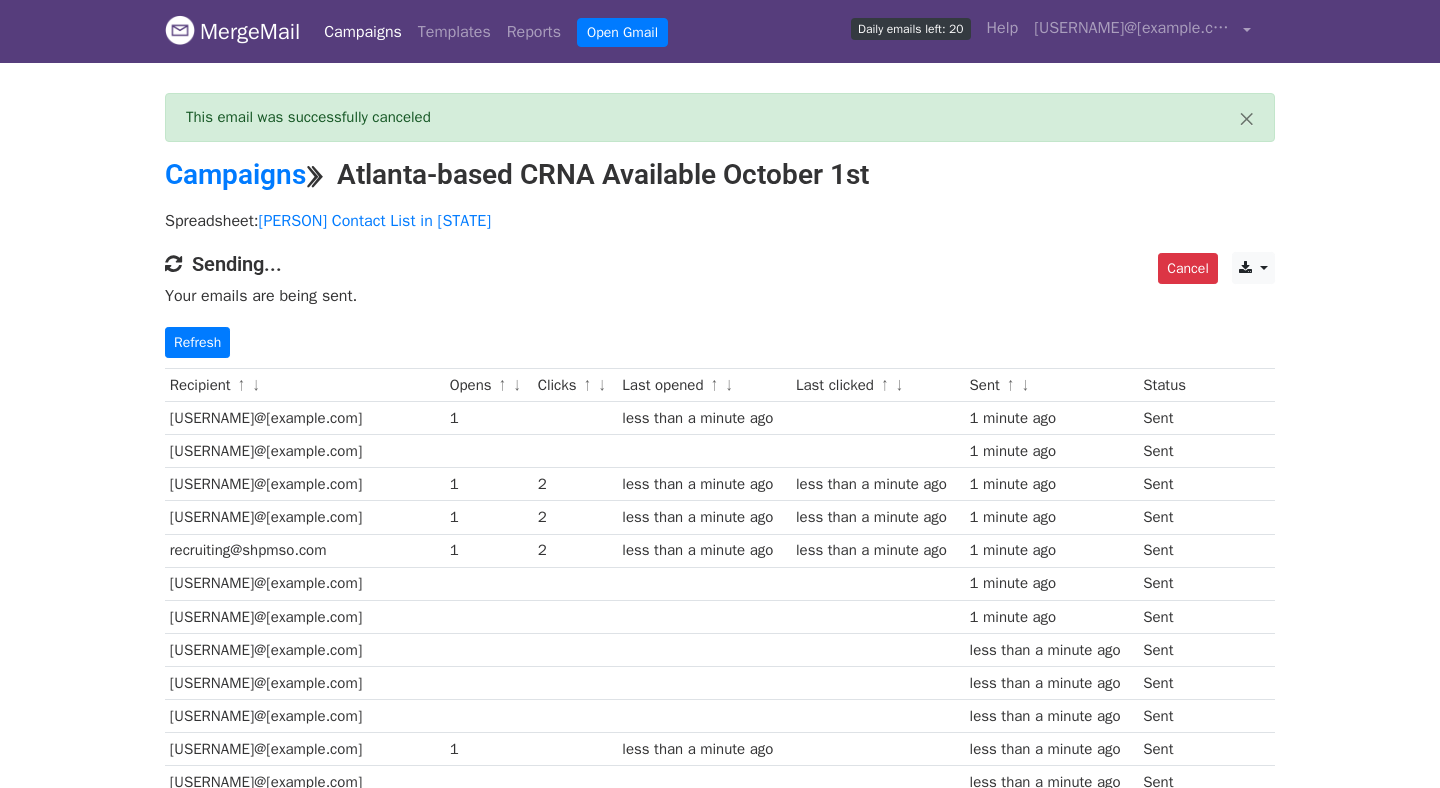 scroll, scrollTop: 0, scrollLeft: 0, axis: both 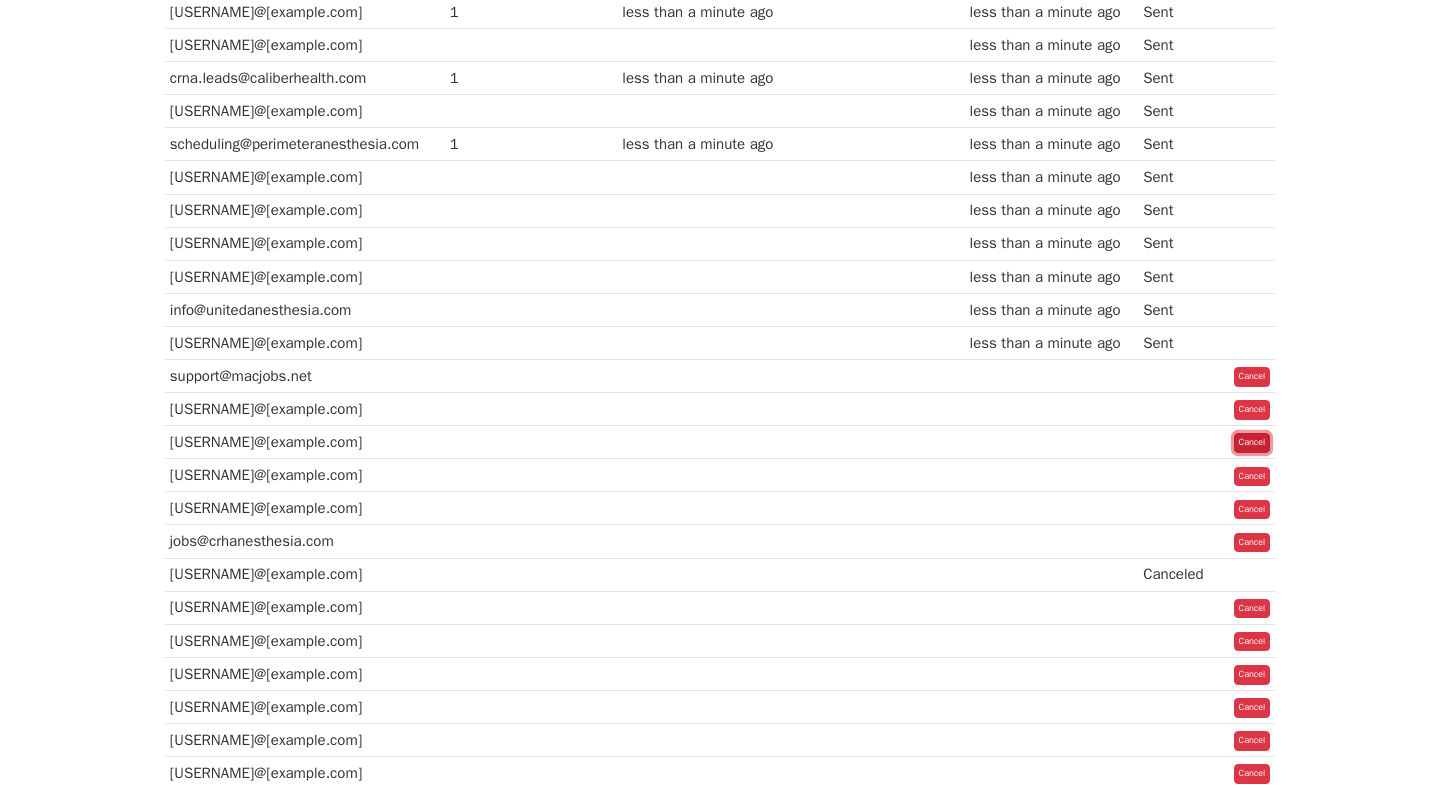 click on "Cancel" at bounding box center (1252, 443) 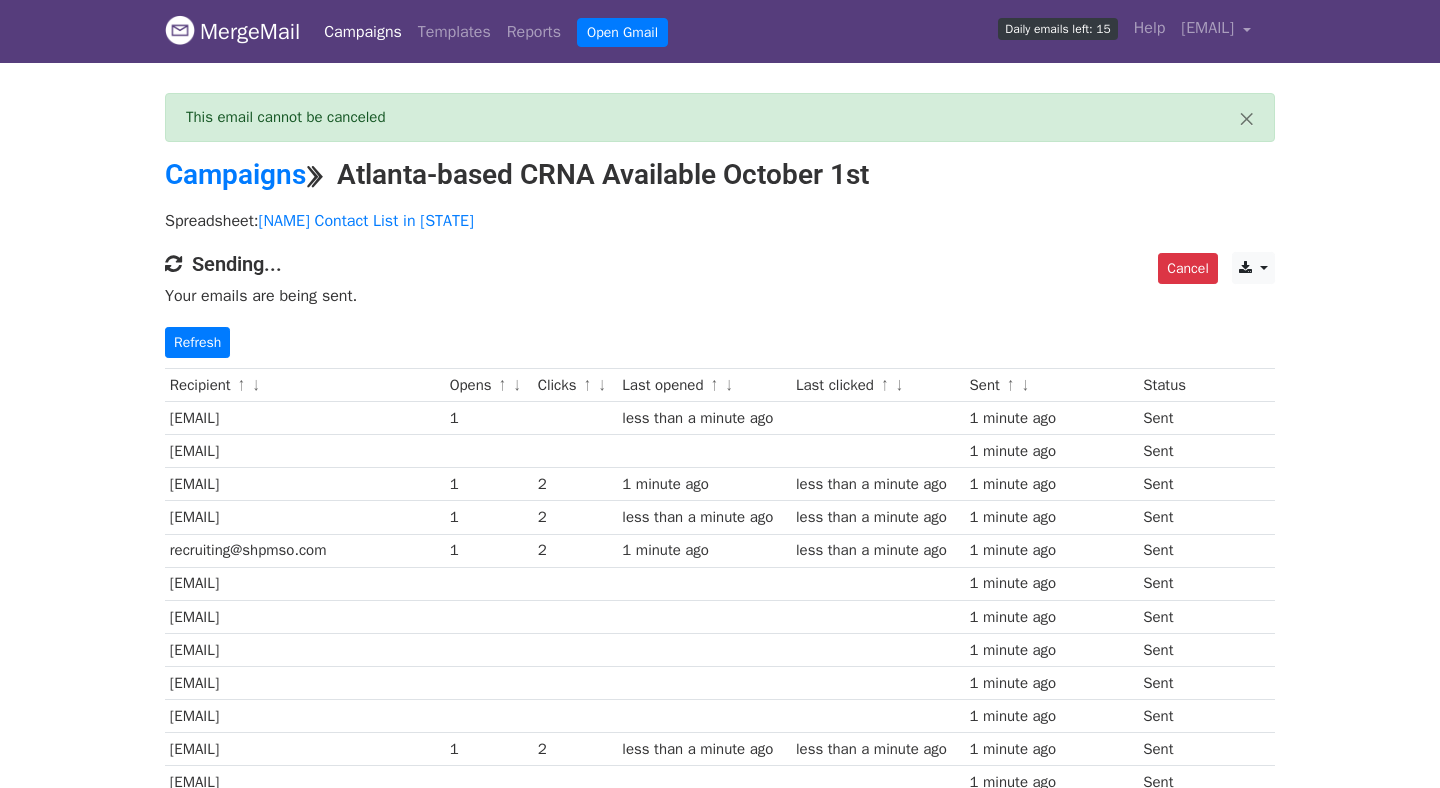 scroll, scrollTop: 0, scrollLeft: 0, axis: both 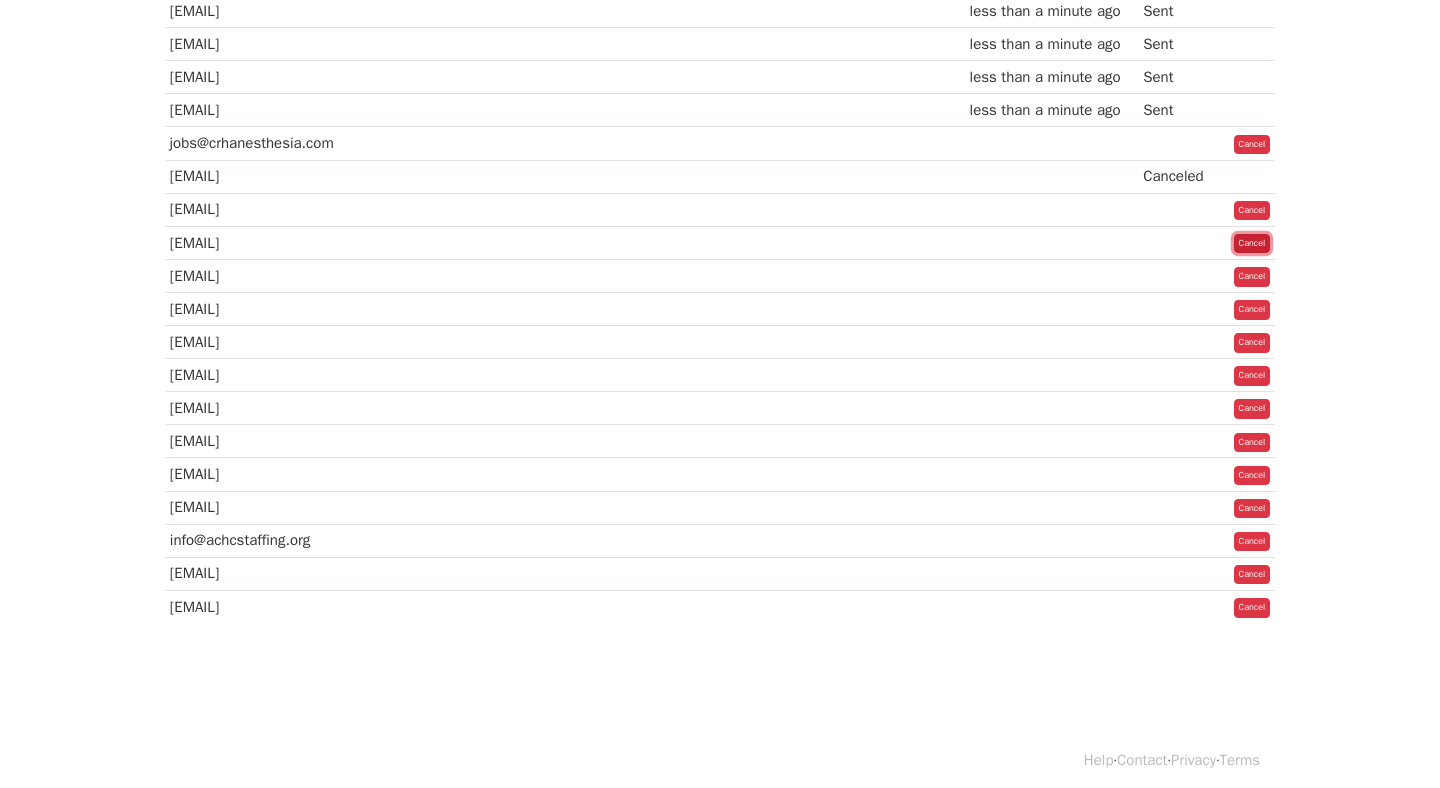 click on "Cancel" at bounding box center [1252, 244] 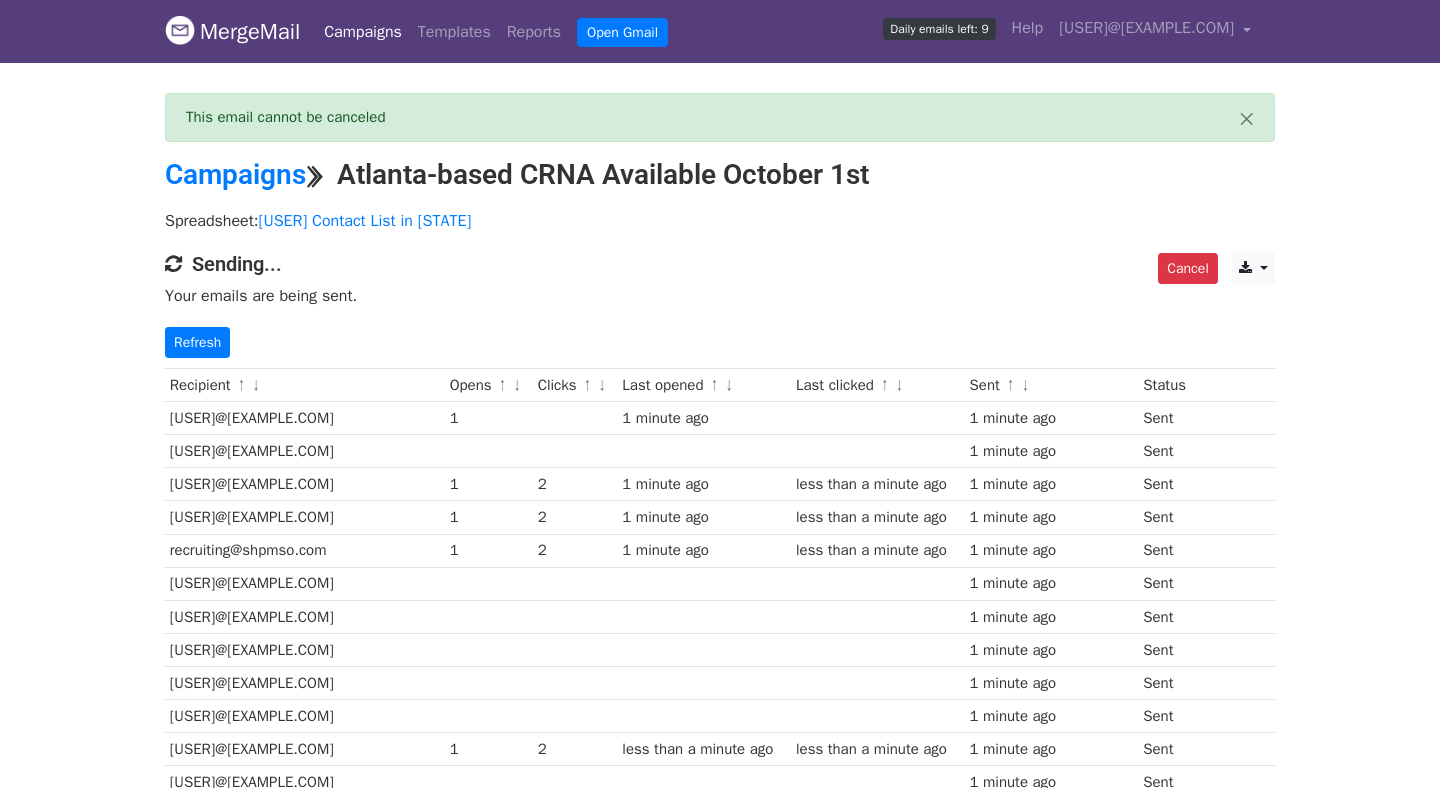 scroll, scrollTop: 0, scrollLeft: 0, axis: both 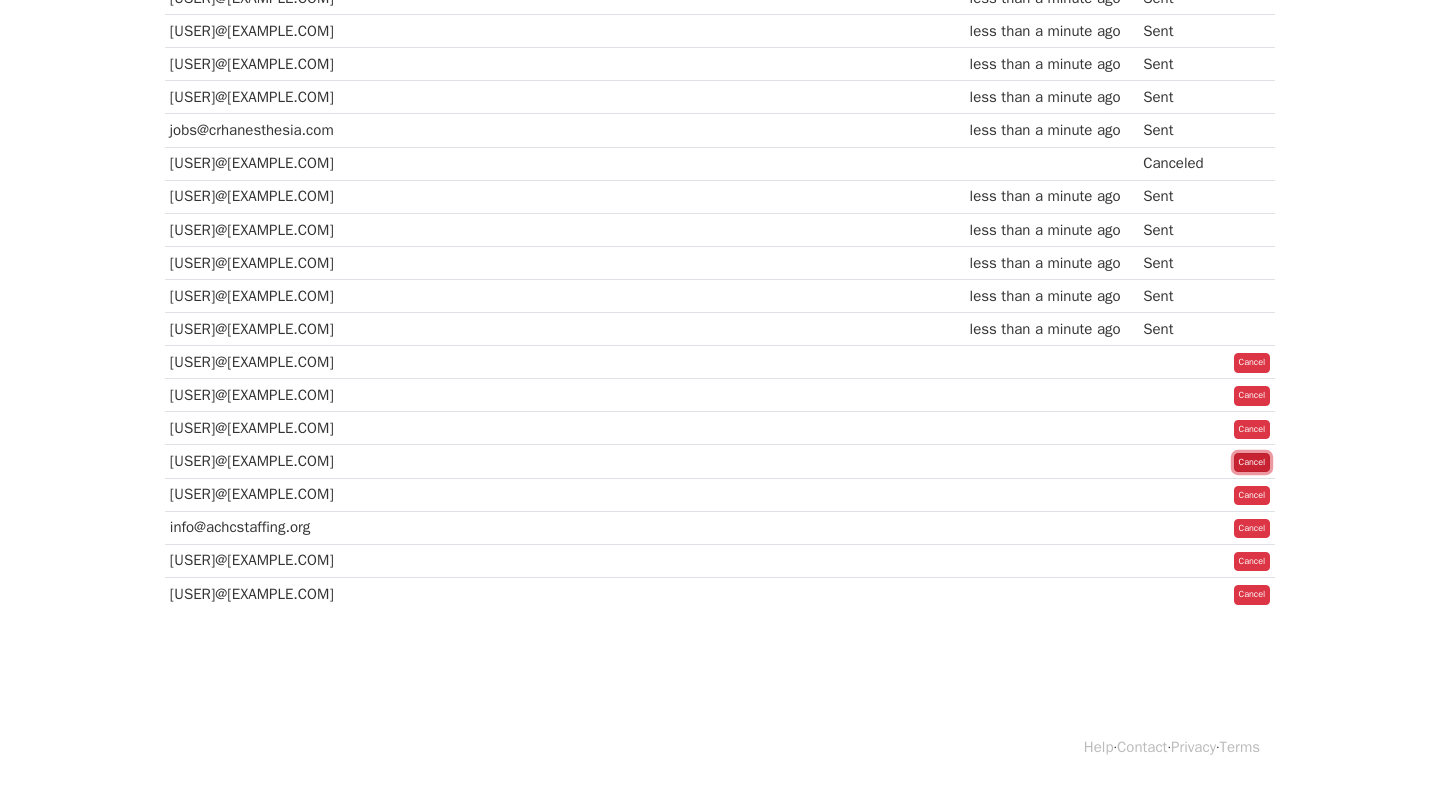 click on "Cancel" at bounding box center (1252, 463) 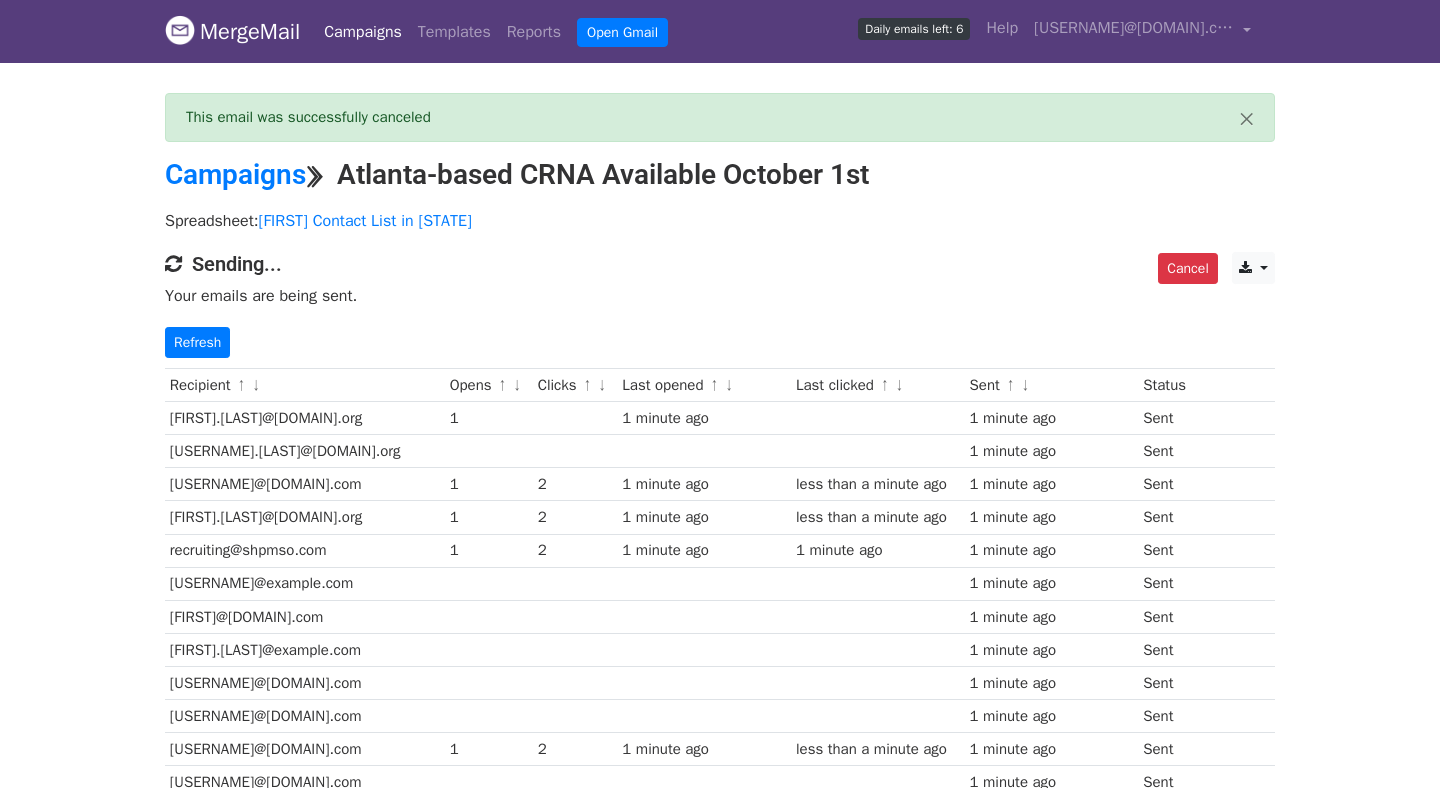 scroll, scrollTop: 0, scrollLeft: 0, axis: both 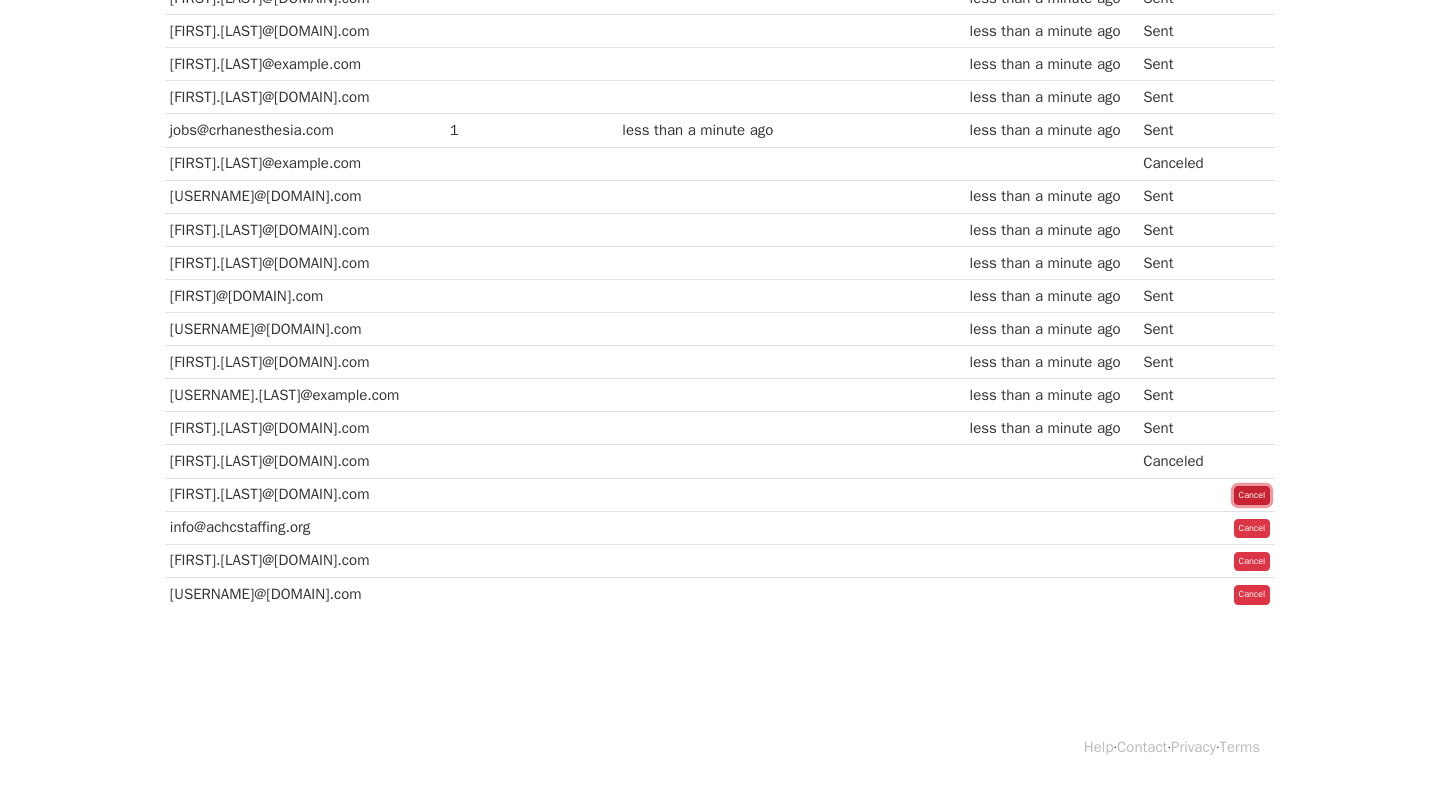 click on "Cancel" at bounding box center (1252, 496) 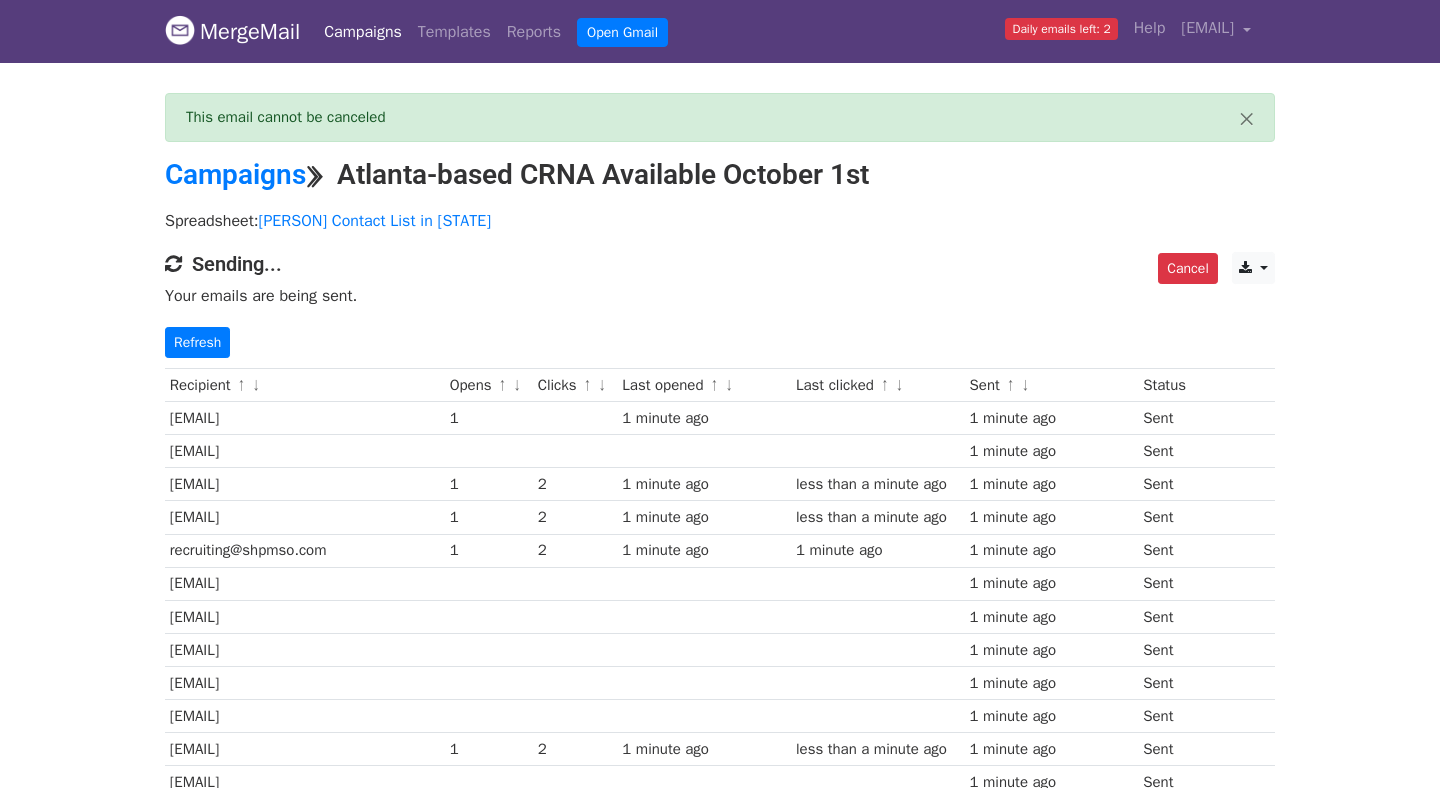 scroll, scrollTop: 0, scrollLeft: 0, axis: both 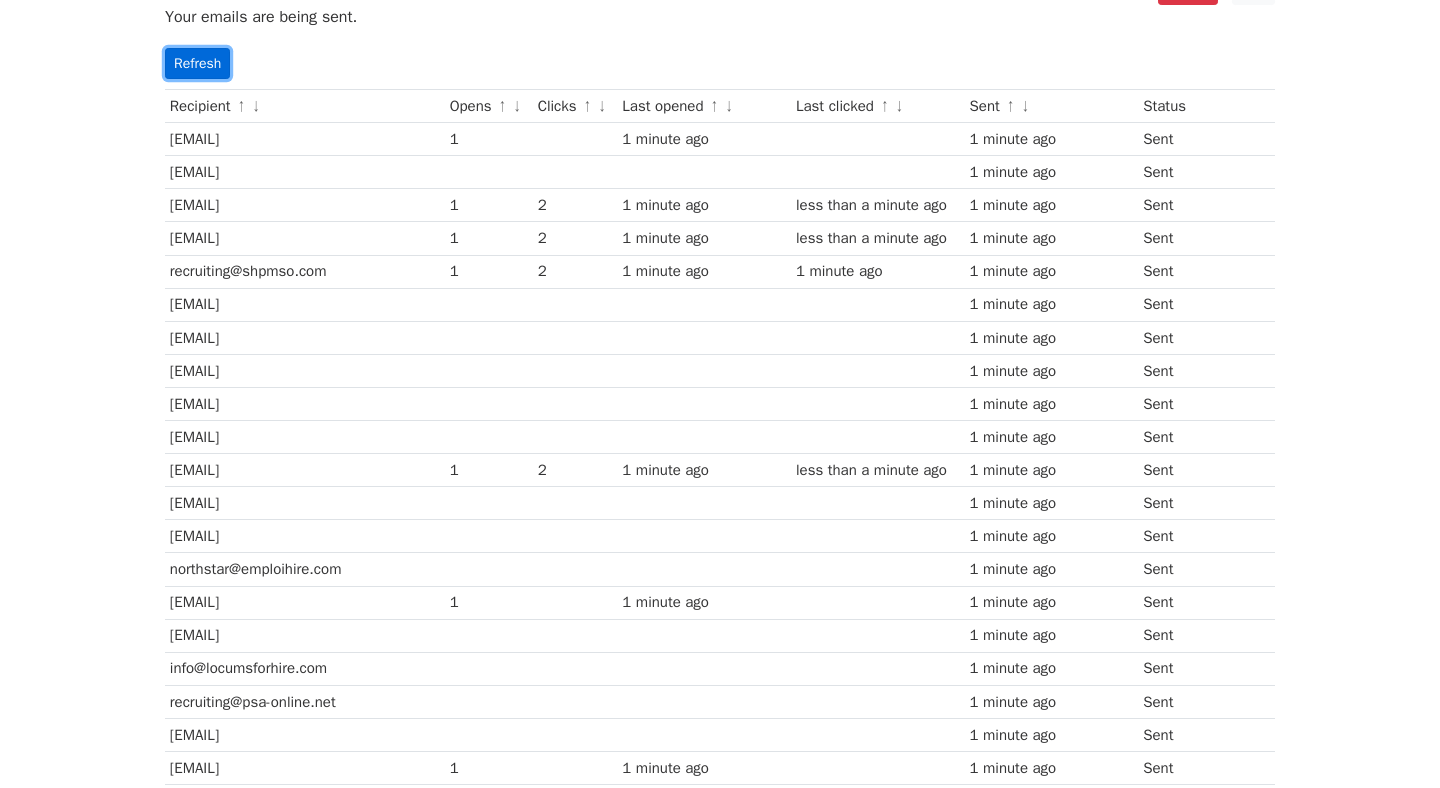 click on "Refresh" at bounding box center (197, 63) 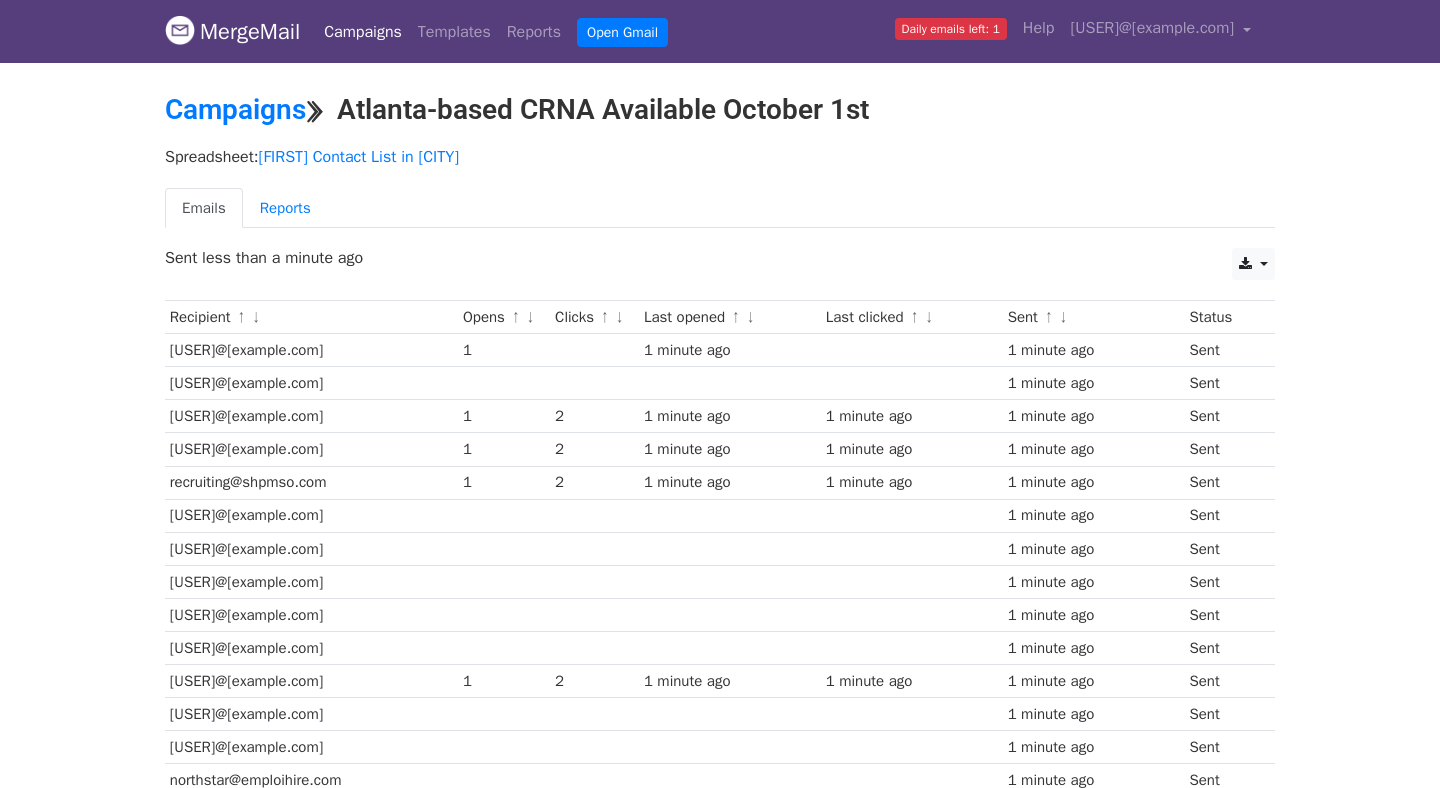 scroll, scrollTop: 0, scrollLeft: 0, axis: both 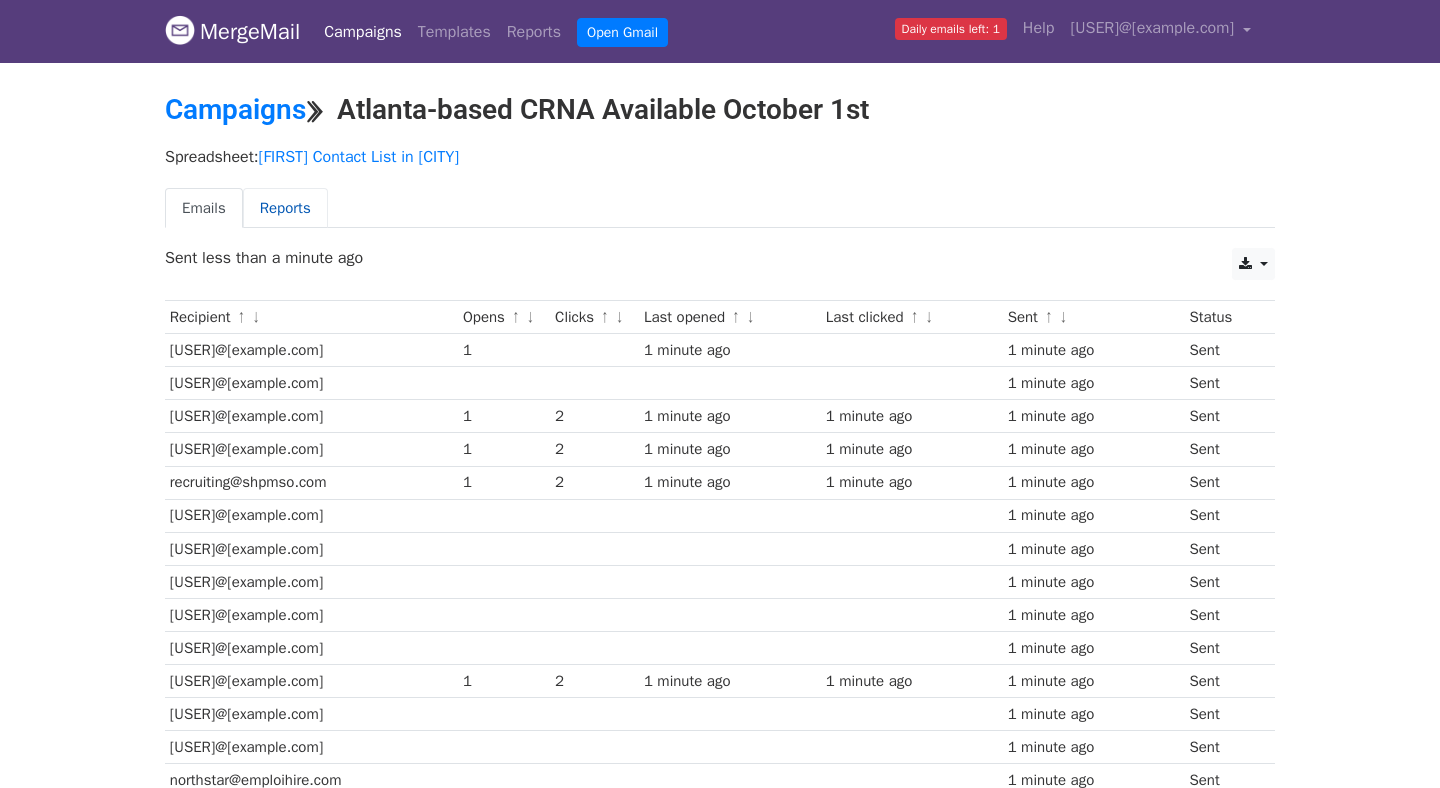 click on "Reports" at bounding box center [285, 208] 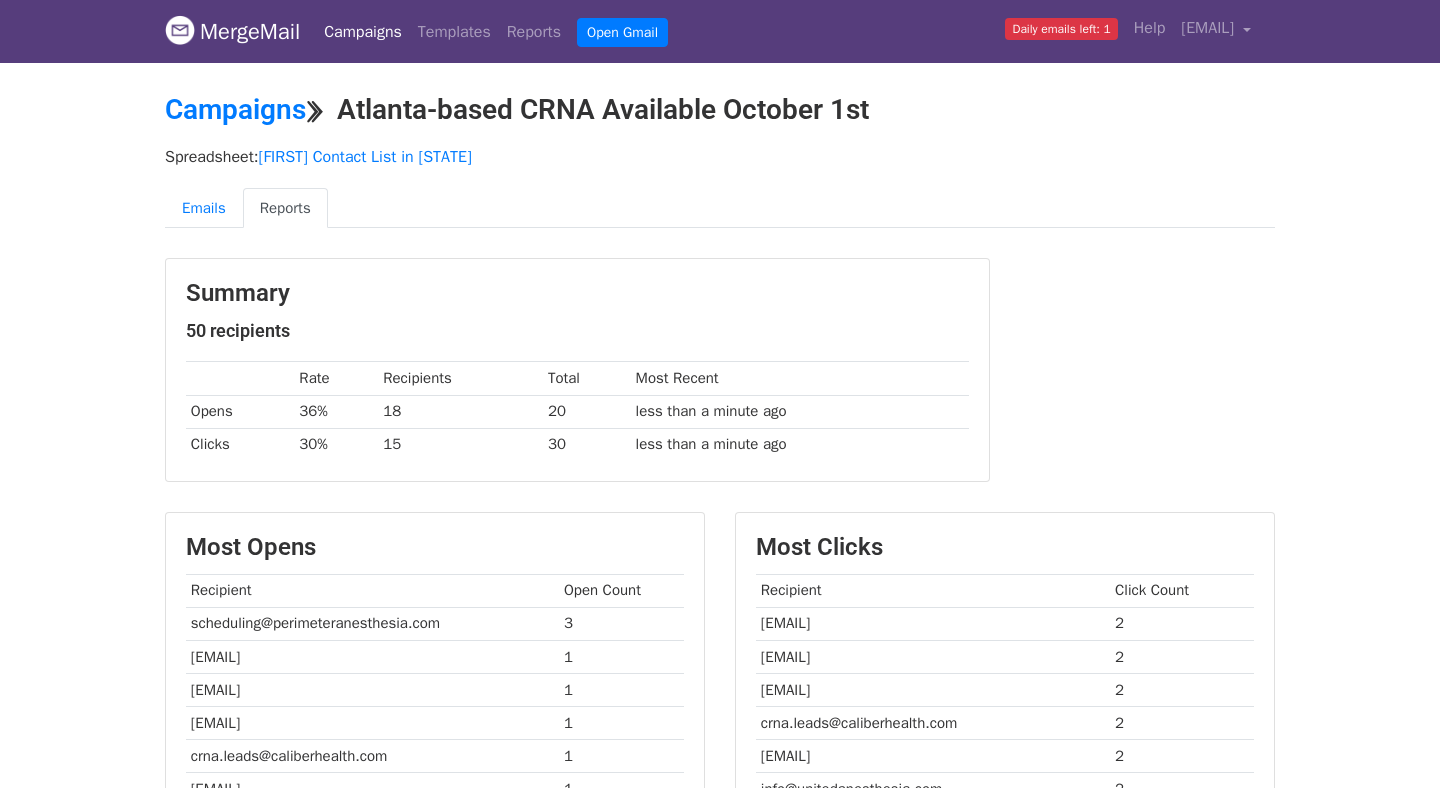 scroll, scrollTop: 0, scrollLeft: 0, axis: both 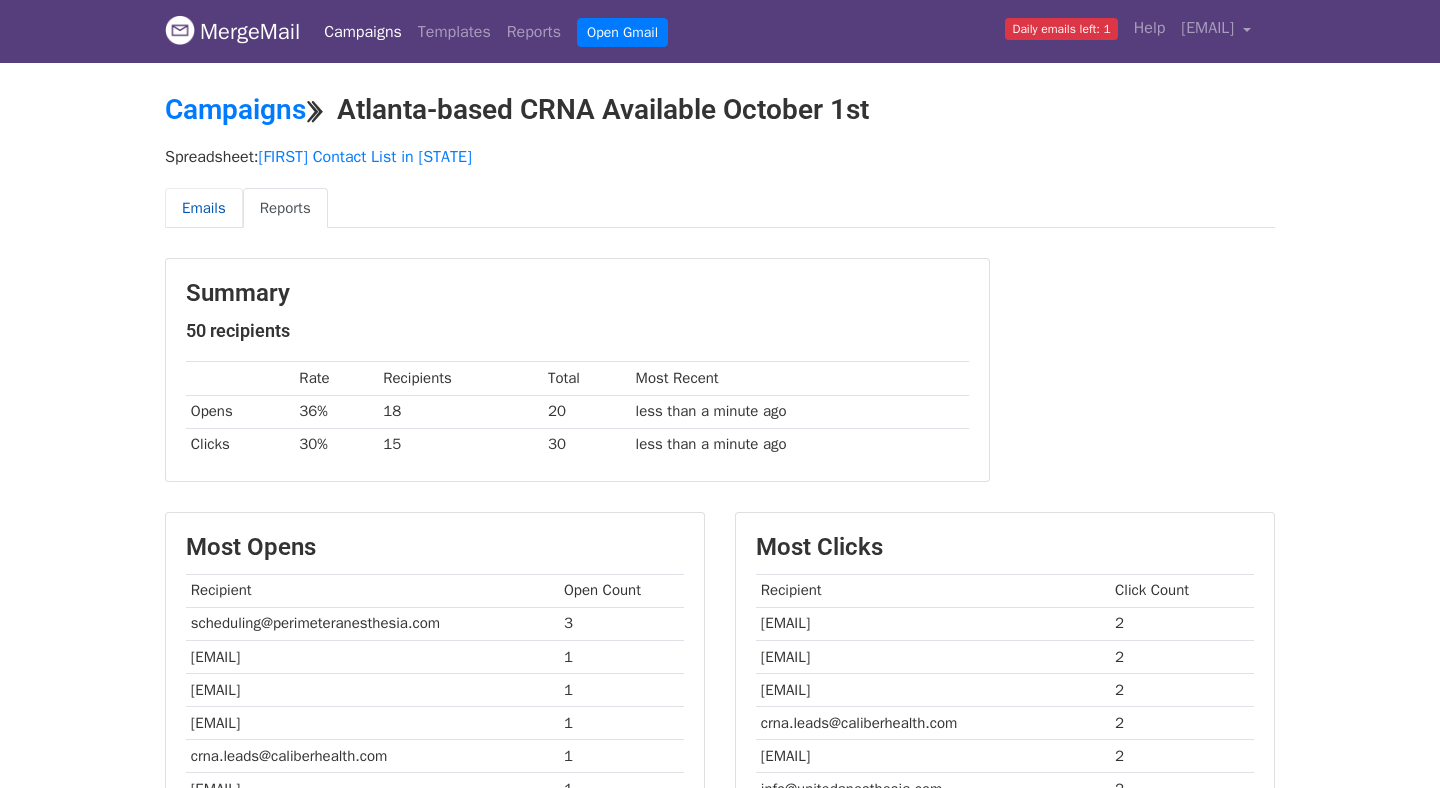 click on "Emails" at bounding box center [204, 208] 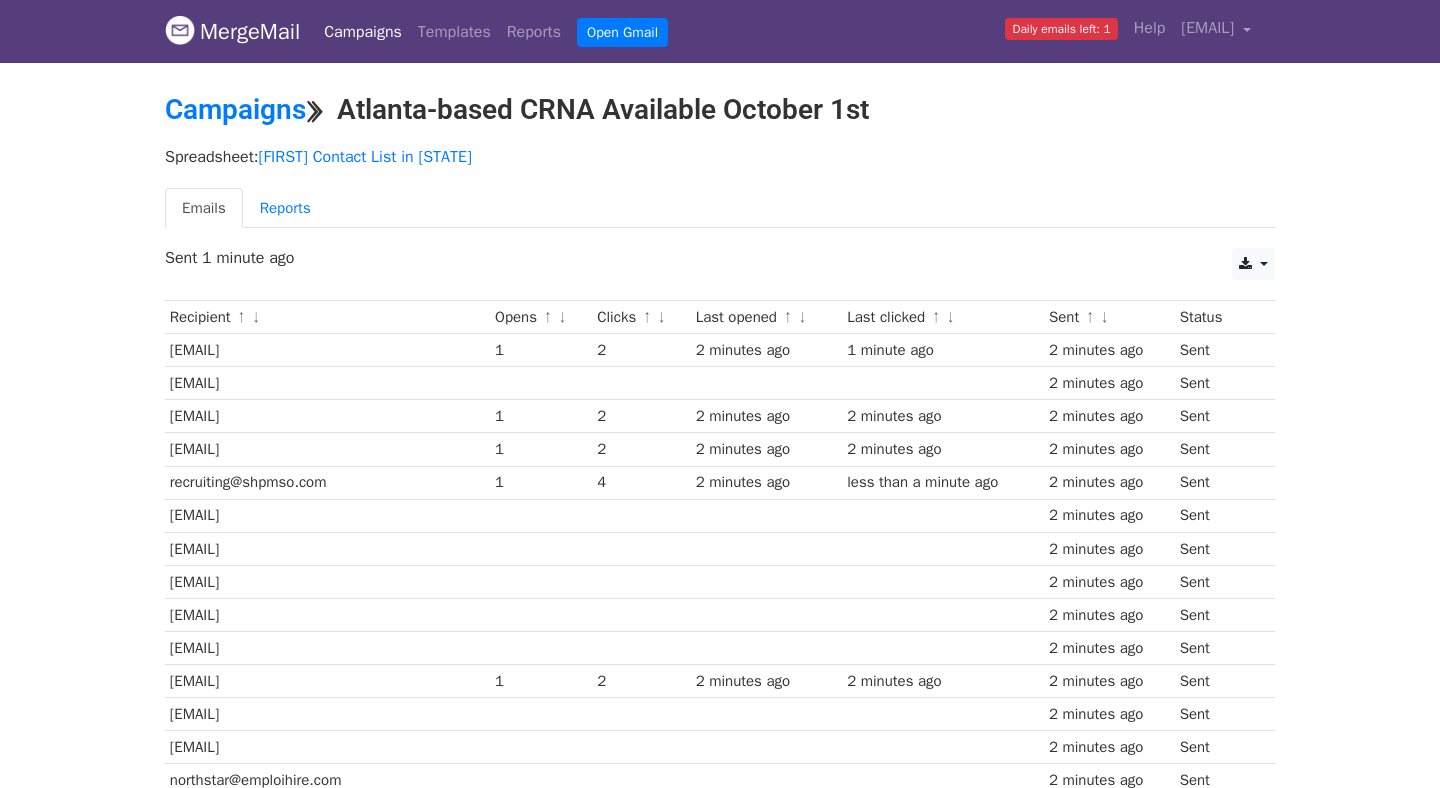 scroll, scrollTop: 0, scrollLeft: 0, axis: both 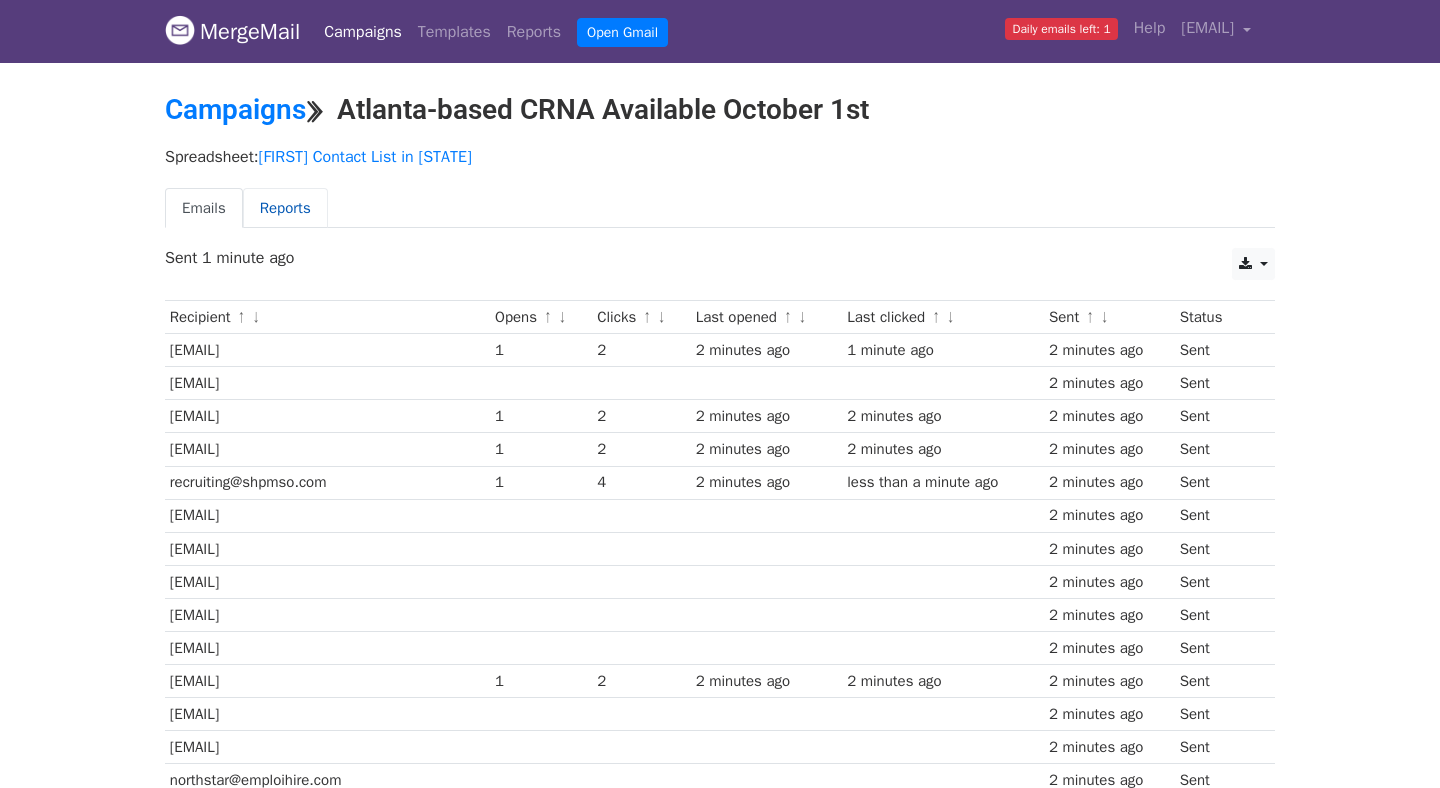 click on "Reports" at bounding box center [285, 208] 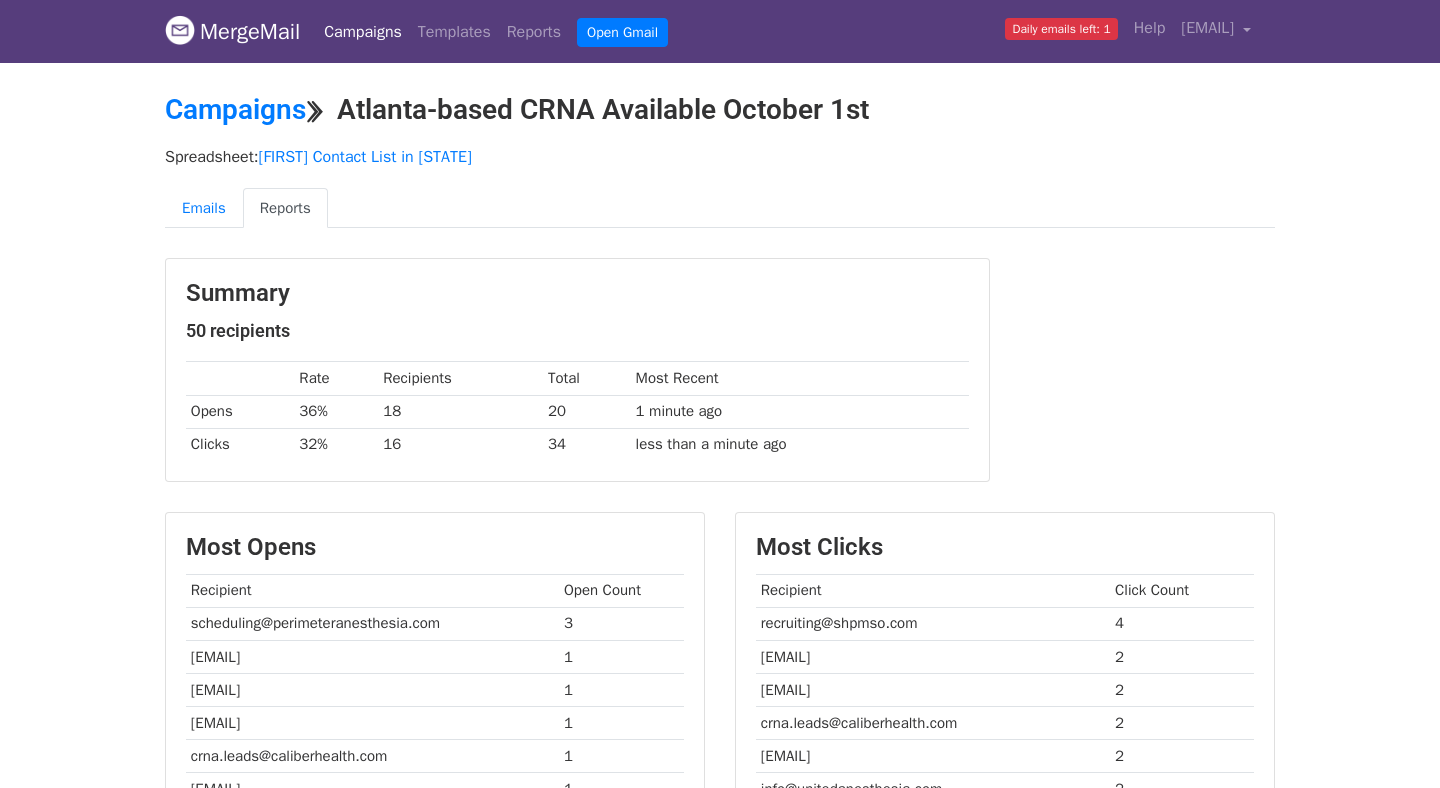 scroll, scrollTop: 0, scrollLeft: 0, axis: both 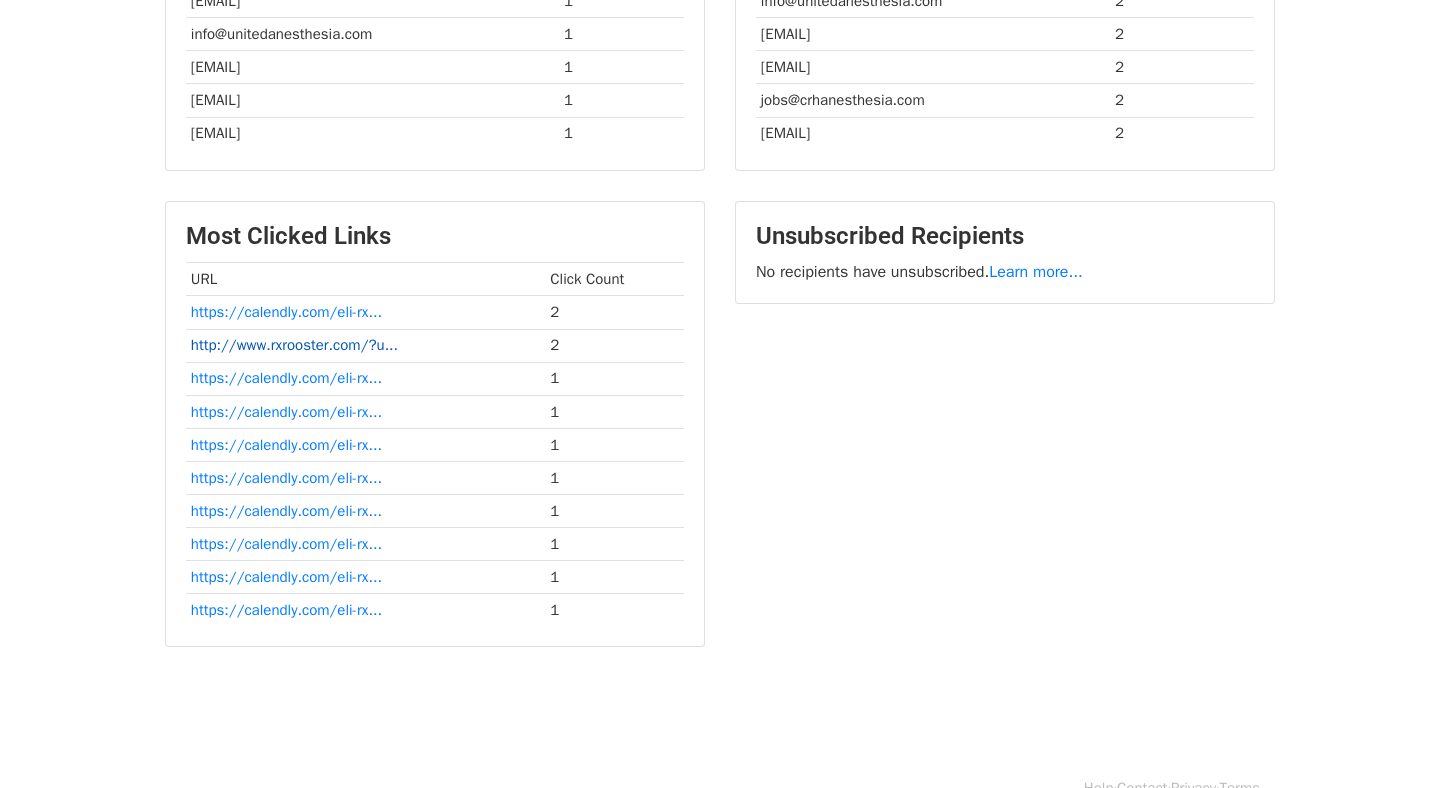 click on "http://www.rxrooster.com/?u..." at bounding box center [294, 345] 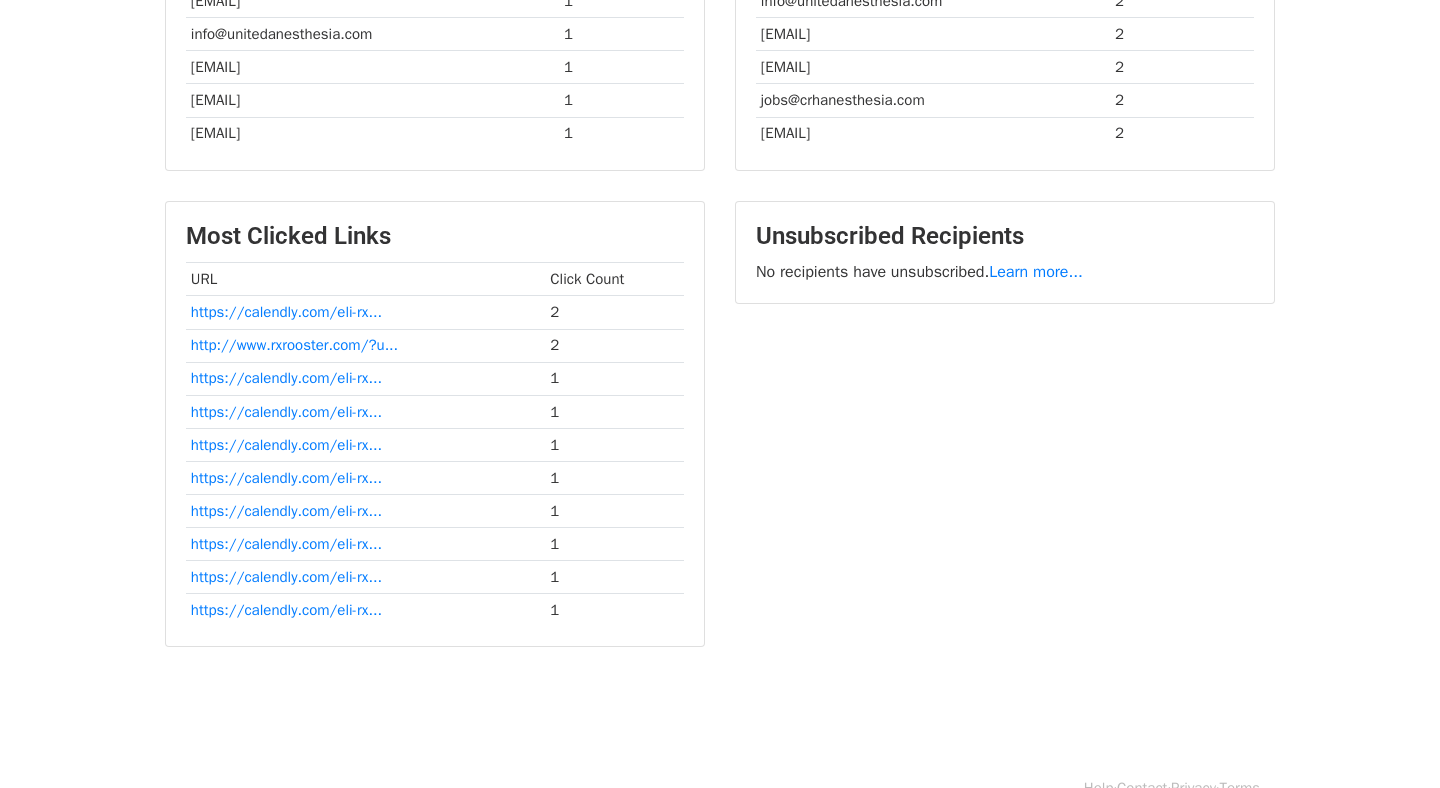 click on "Unsubscribed Recipients
No recipients have unsubscribed.
Learn more..." at bounding box center [1005, 434] 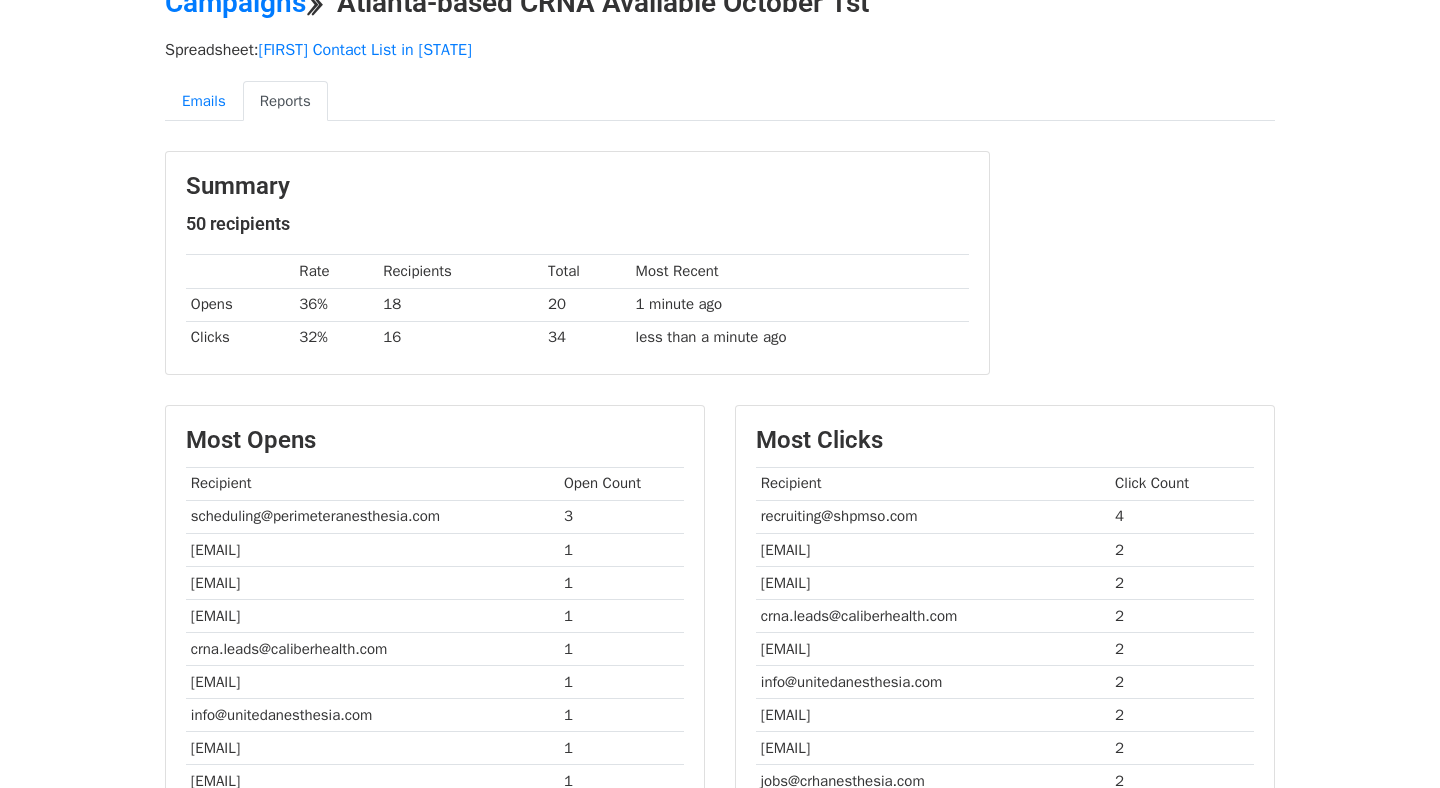 scroll, scrollTop: 0, scrollLeft: 0, axis: both 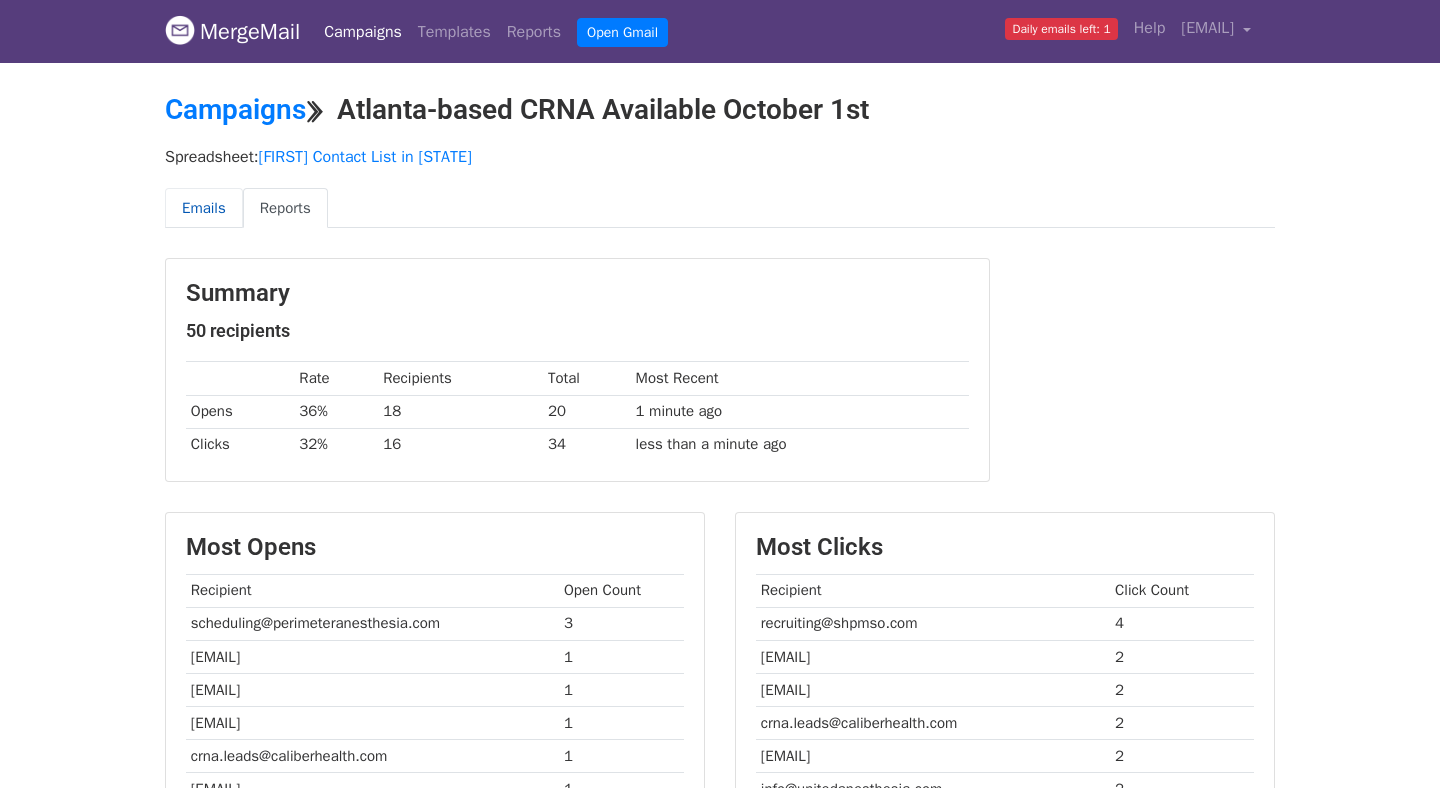 click on "Emails" at bounding box center (204, 208) 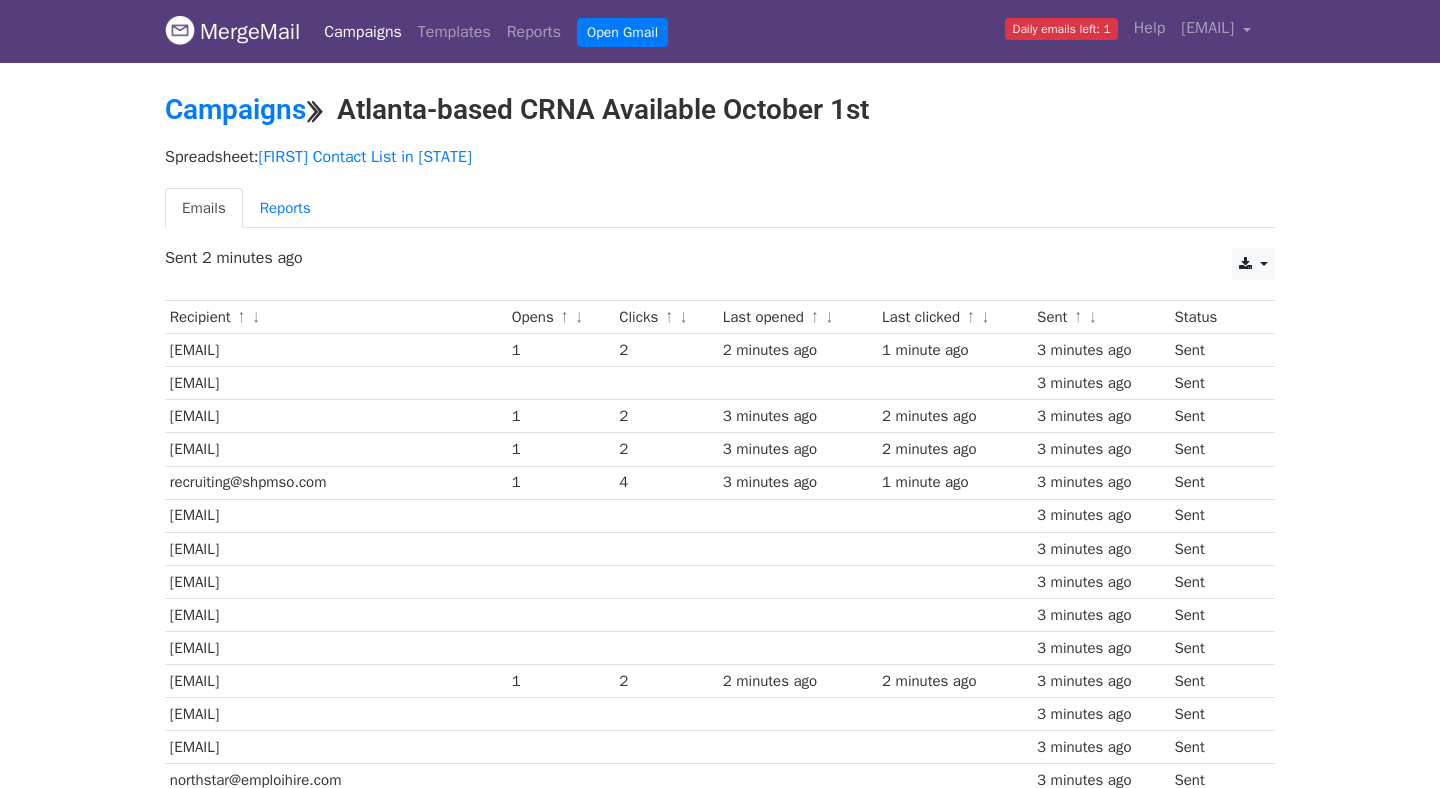 scroll, scrollTop: 0, scrollLeft: 0, axis: both 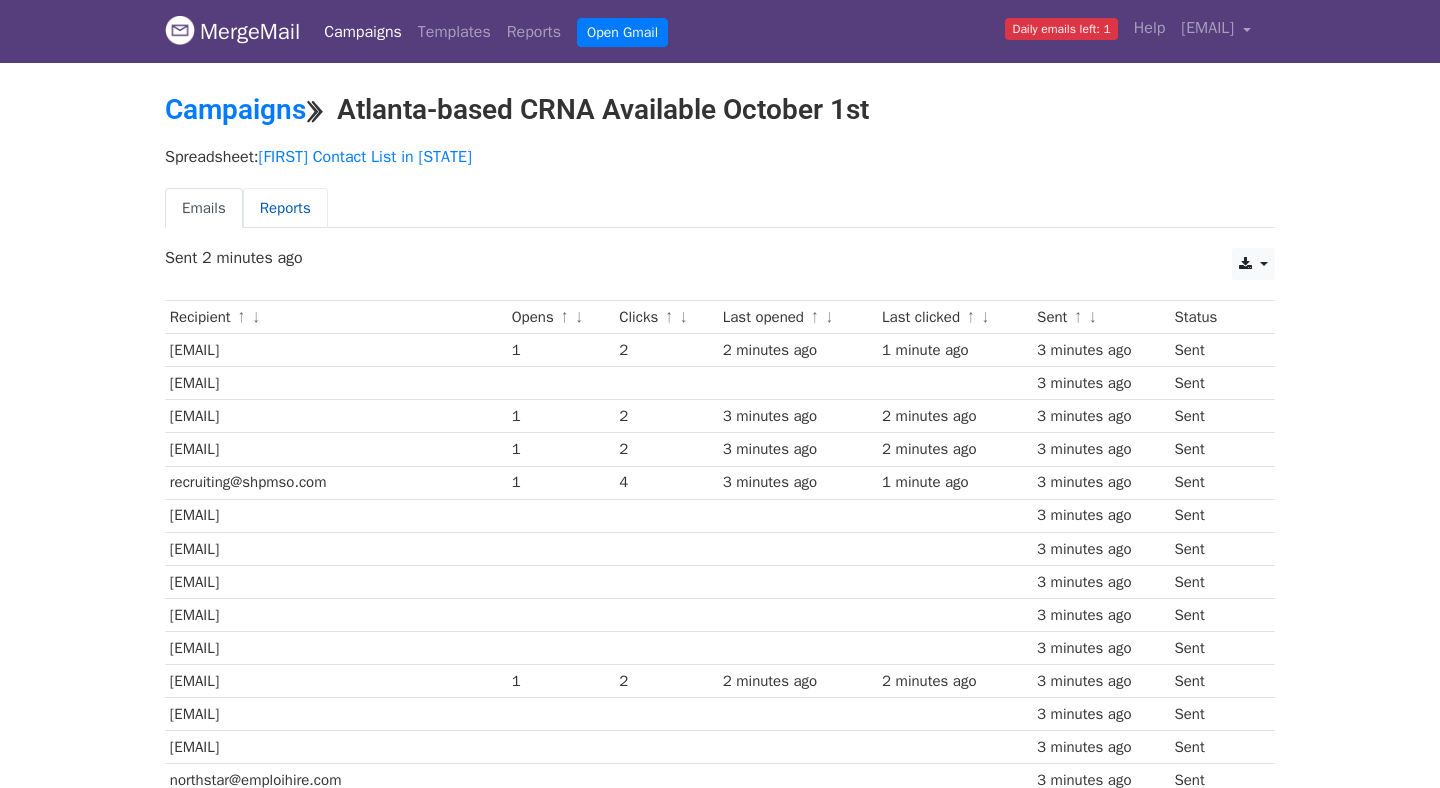 click on "Reports" at bounding box center [285, 208] 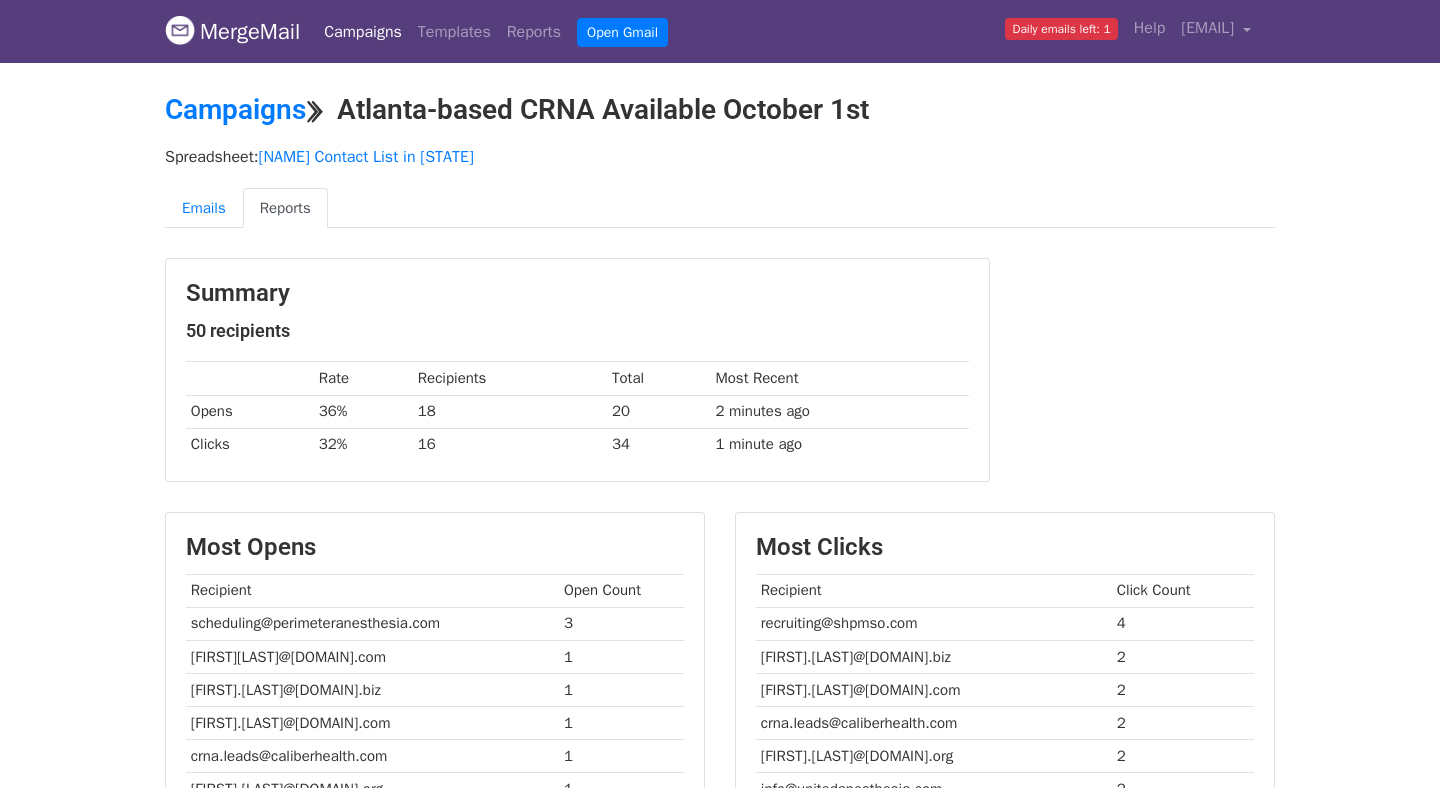 scroll, scrollTop: 0, scrollLeft: 0, axis: both 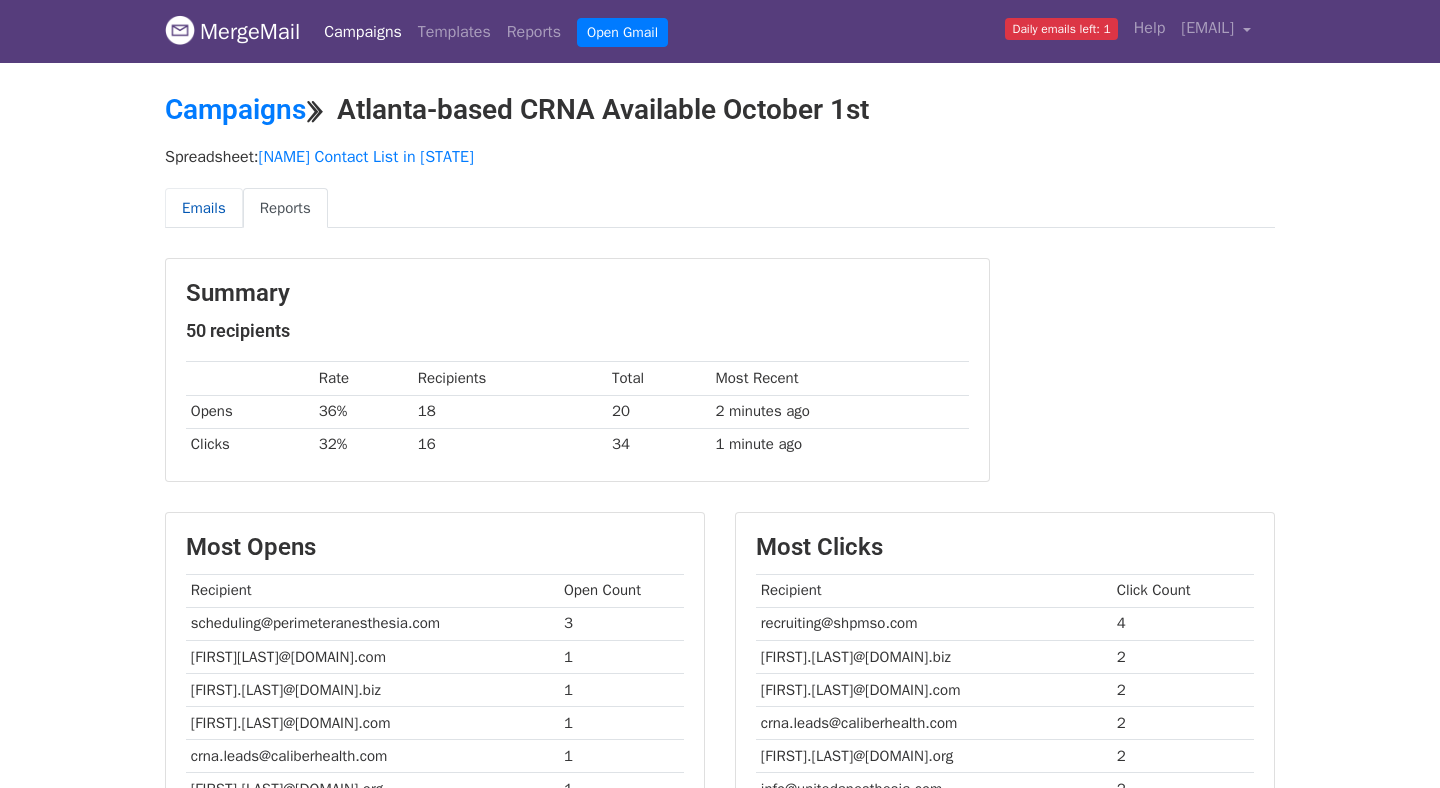 click on "Emails" at bounding box center [204, 208] 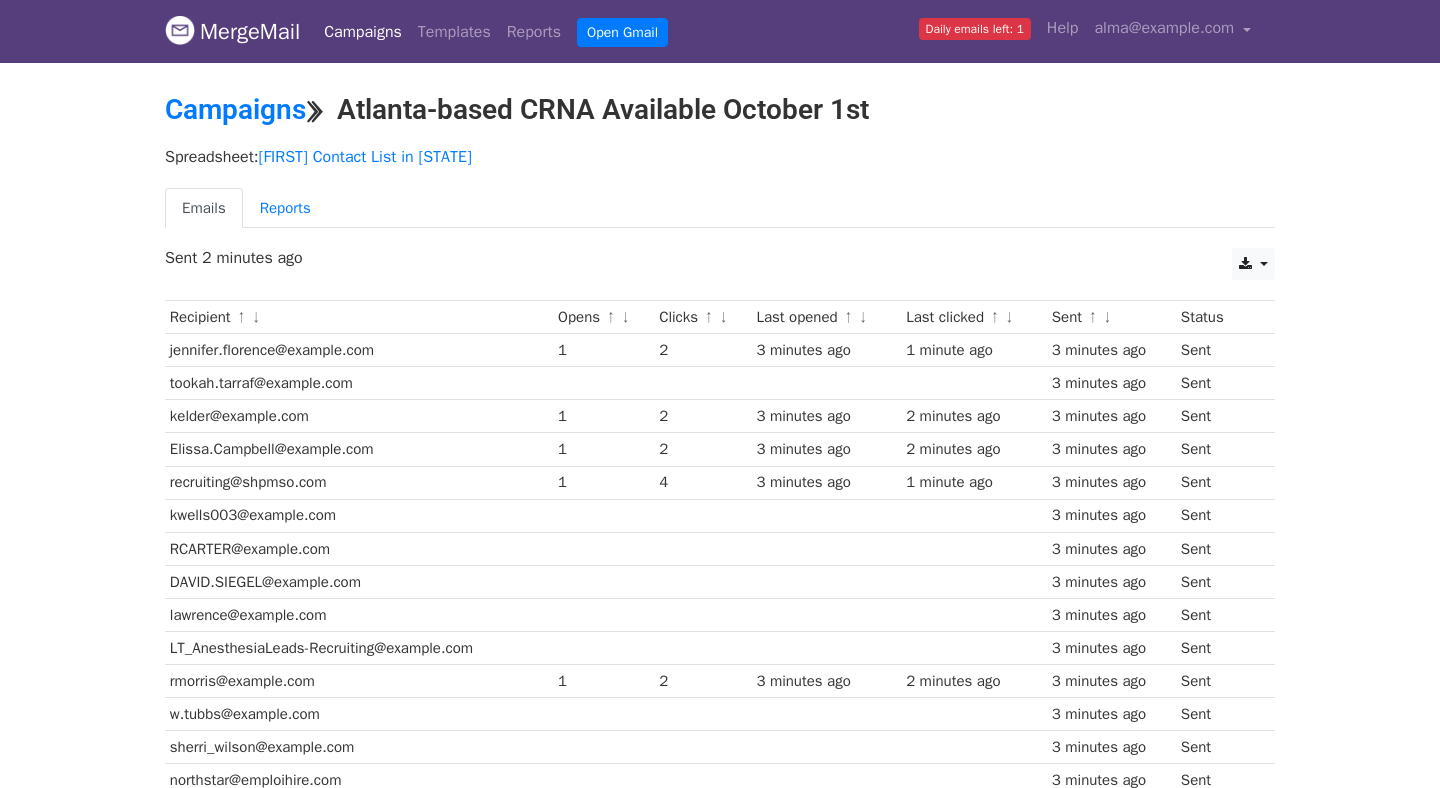 scroll, scrollTop: 0, scrollLeft: 0, axis: both 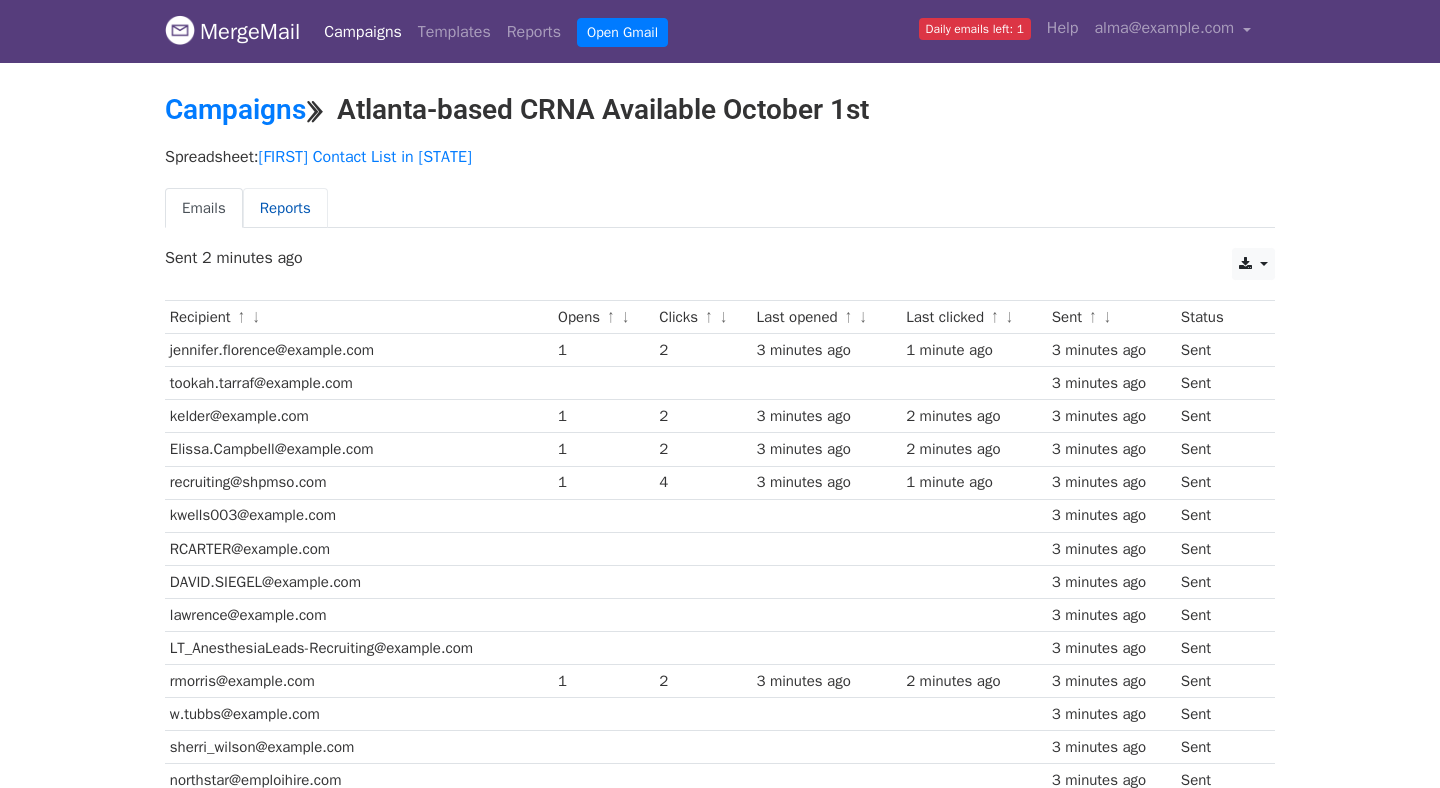 click on "Reports" at bounding box center [285, 208] 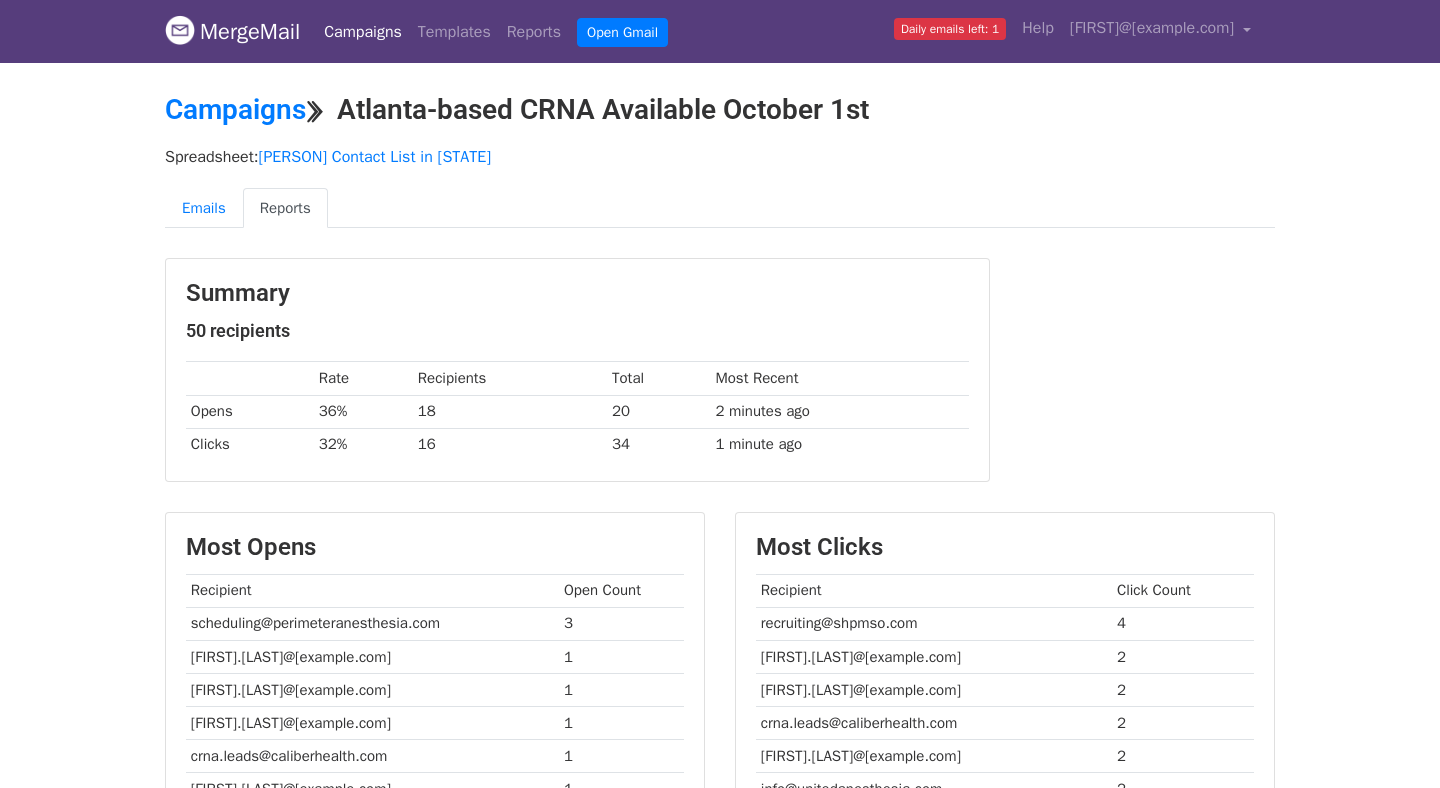 scroll, scrollTop: 0, scrollLeft: 0, axis: both 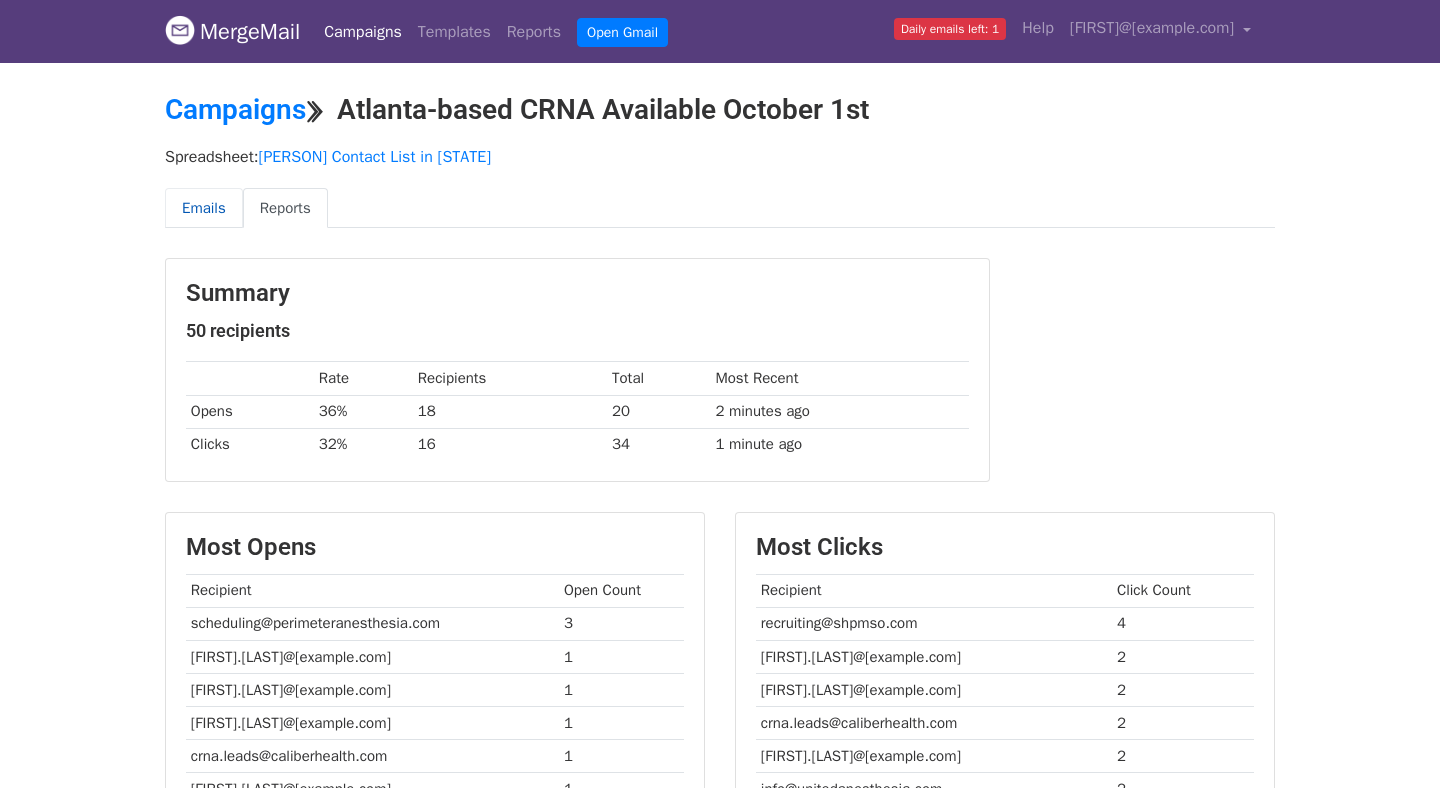 click on "Emails" at bounding box center (204, 208) 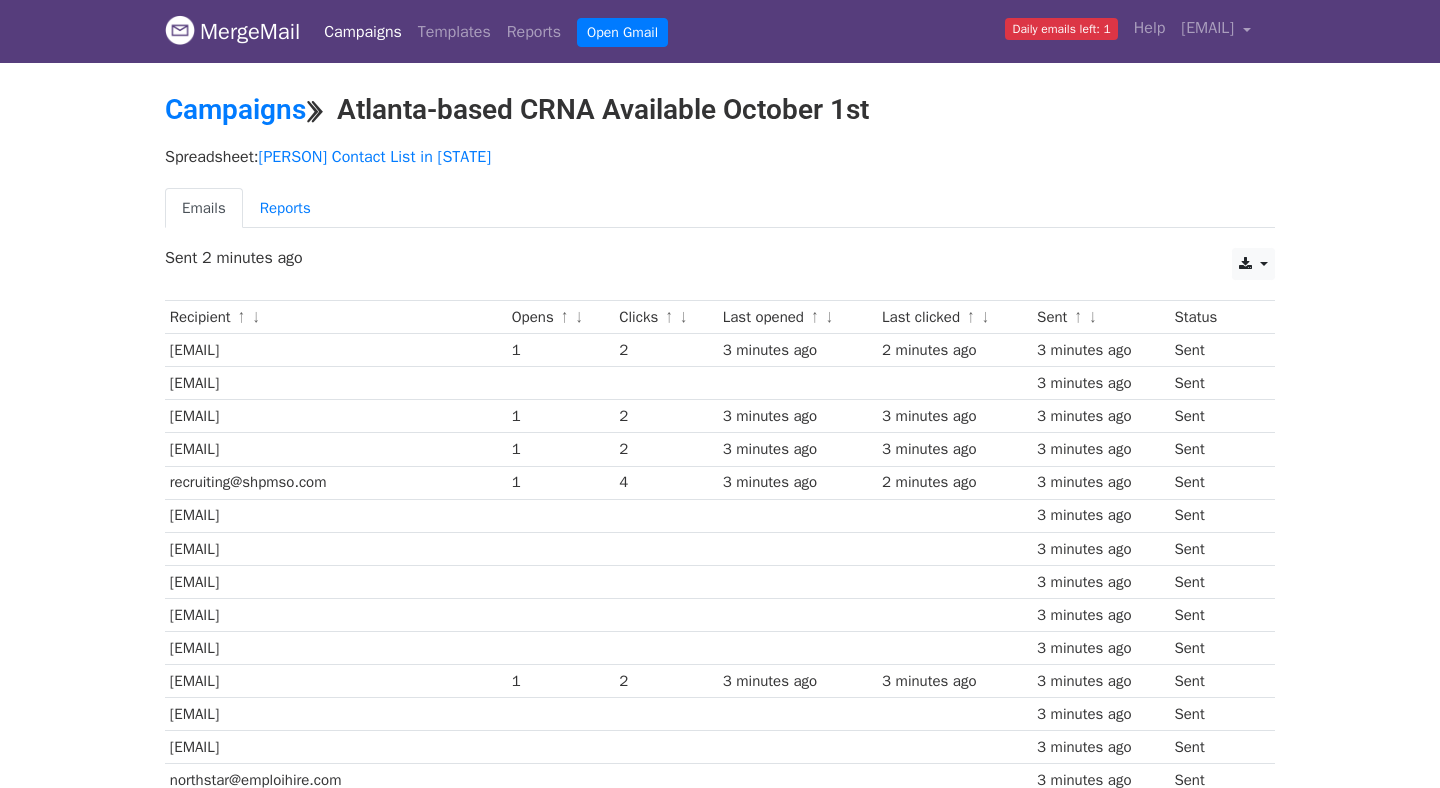 scroll, scrollTop: 0, scrollLeft: 0, axis: both 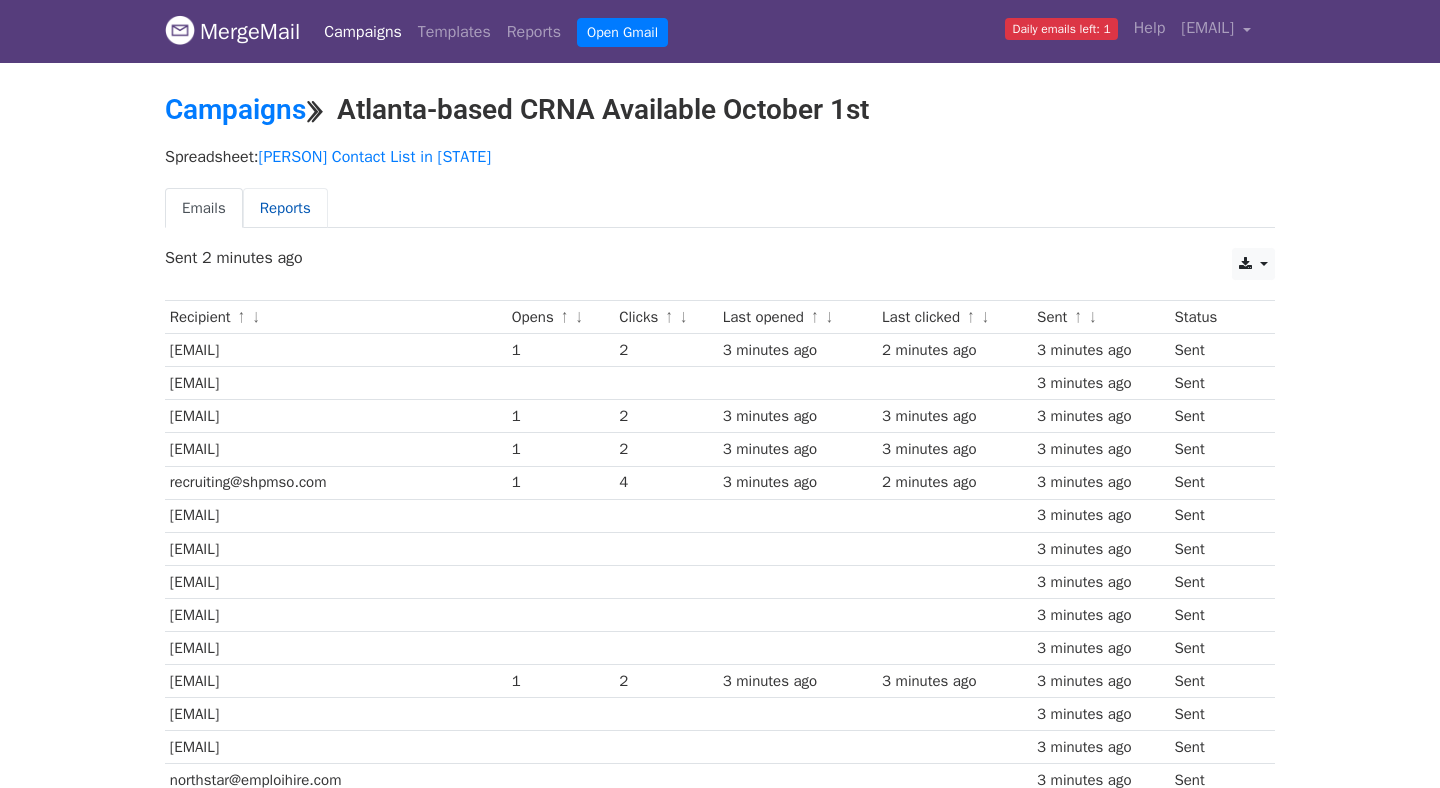 click on "Reports" at bounding box center [285, 208] 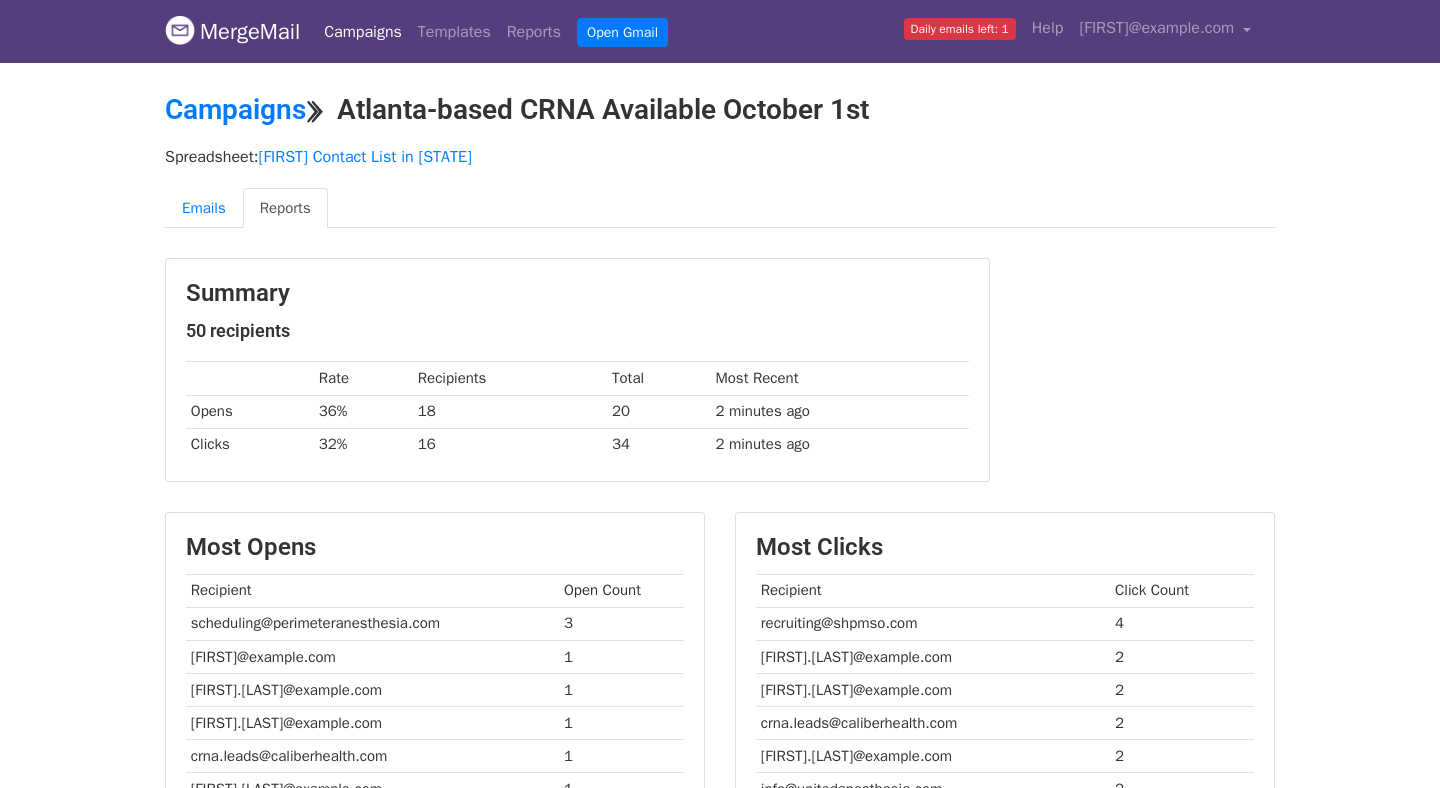 scroll, scrollTop: 0, scrollLeft: 0, axis: both 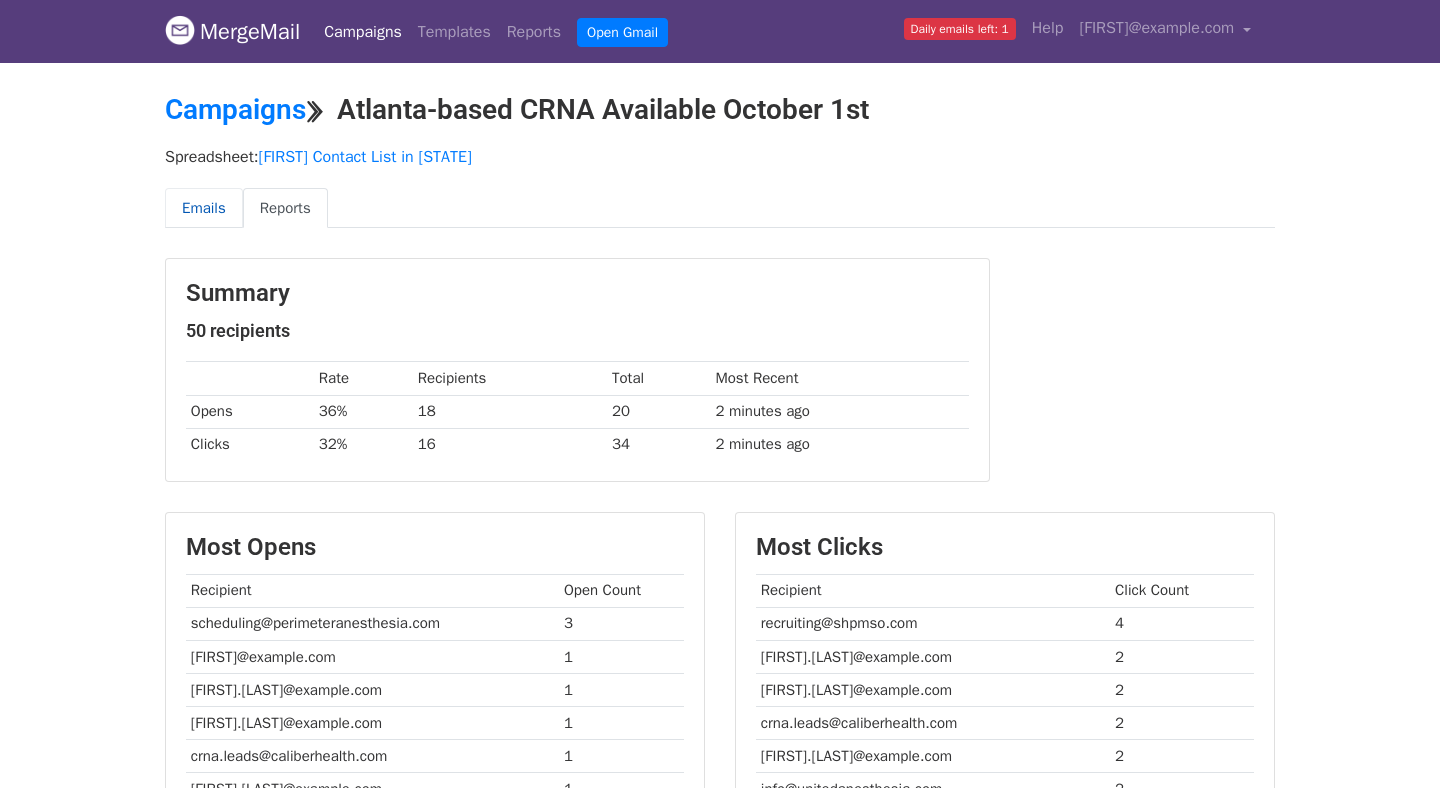 click on "Emails" at bounding box center [204, 208] 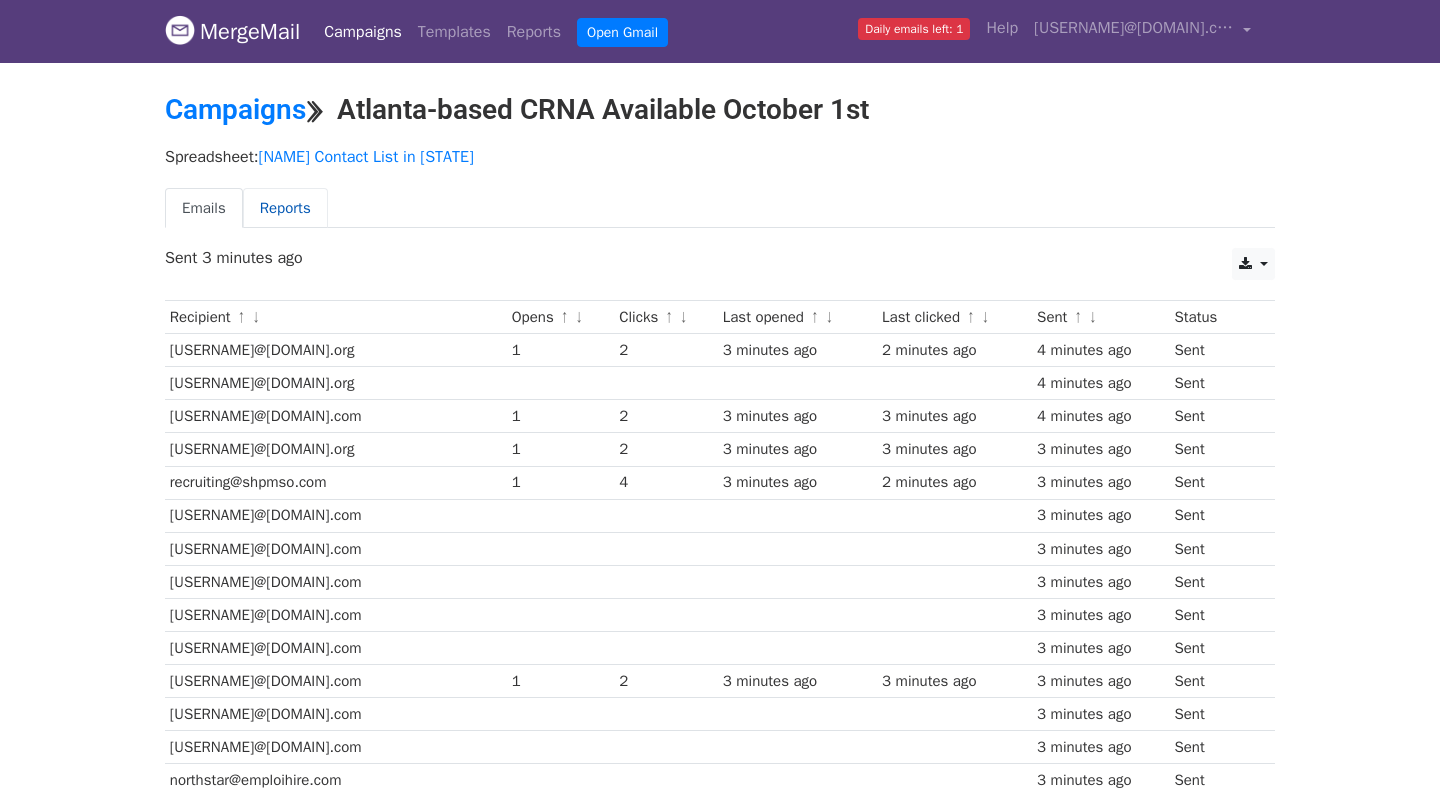 scroll, scrollTop: 0, scrollLeft: 0, axis: both 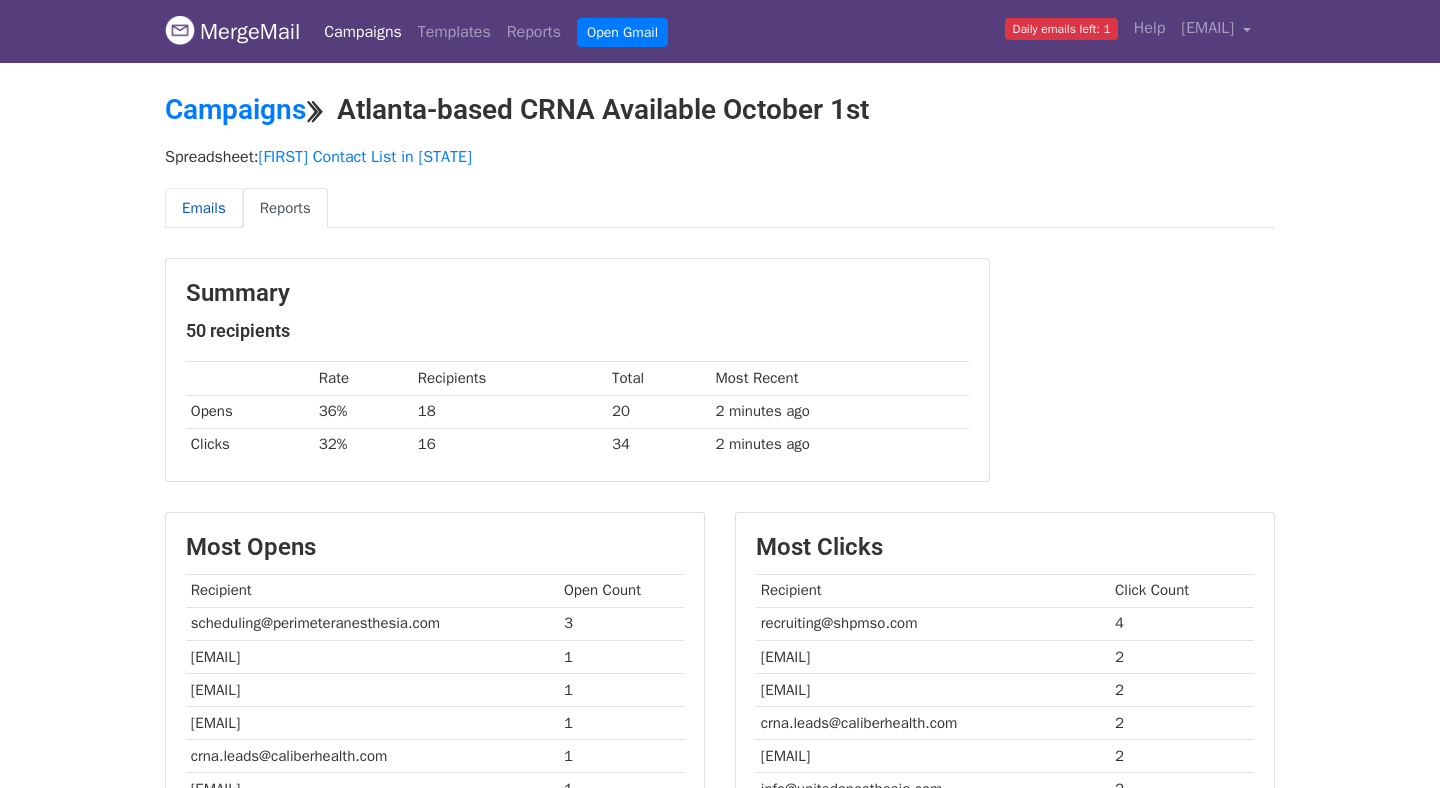 click on "Emails" at bounding box center [204, 208] 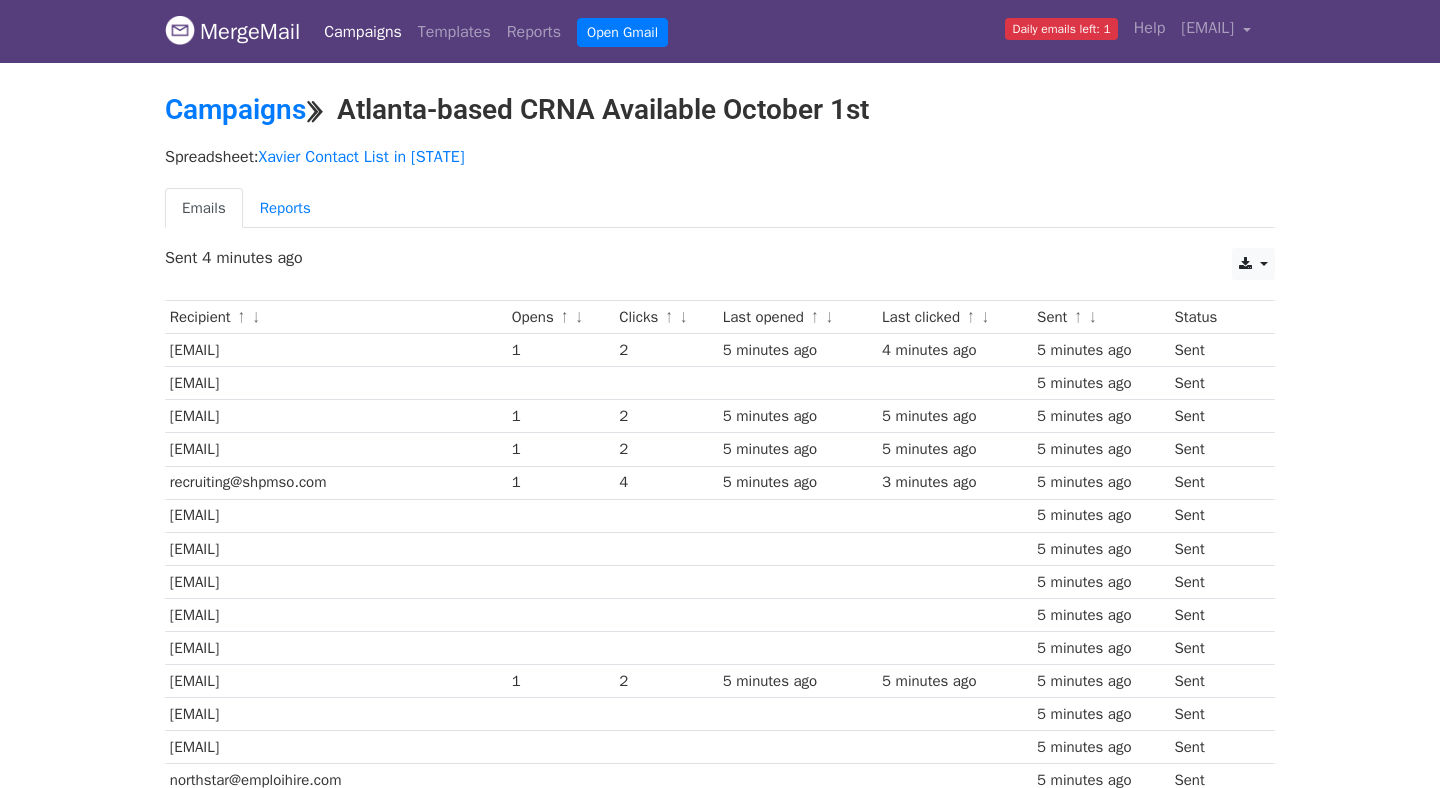 scroll, scrollTop: 0, scrollLeft: 0, axis: both 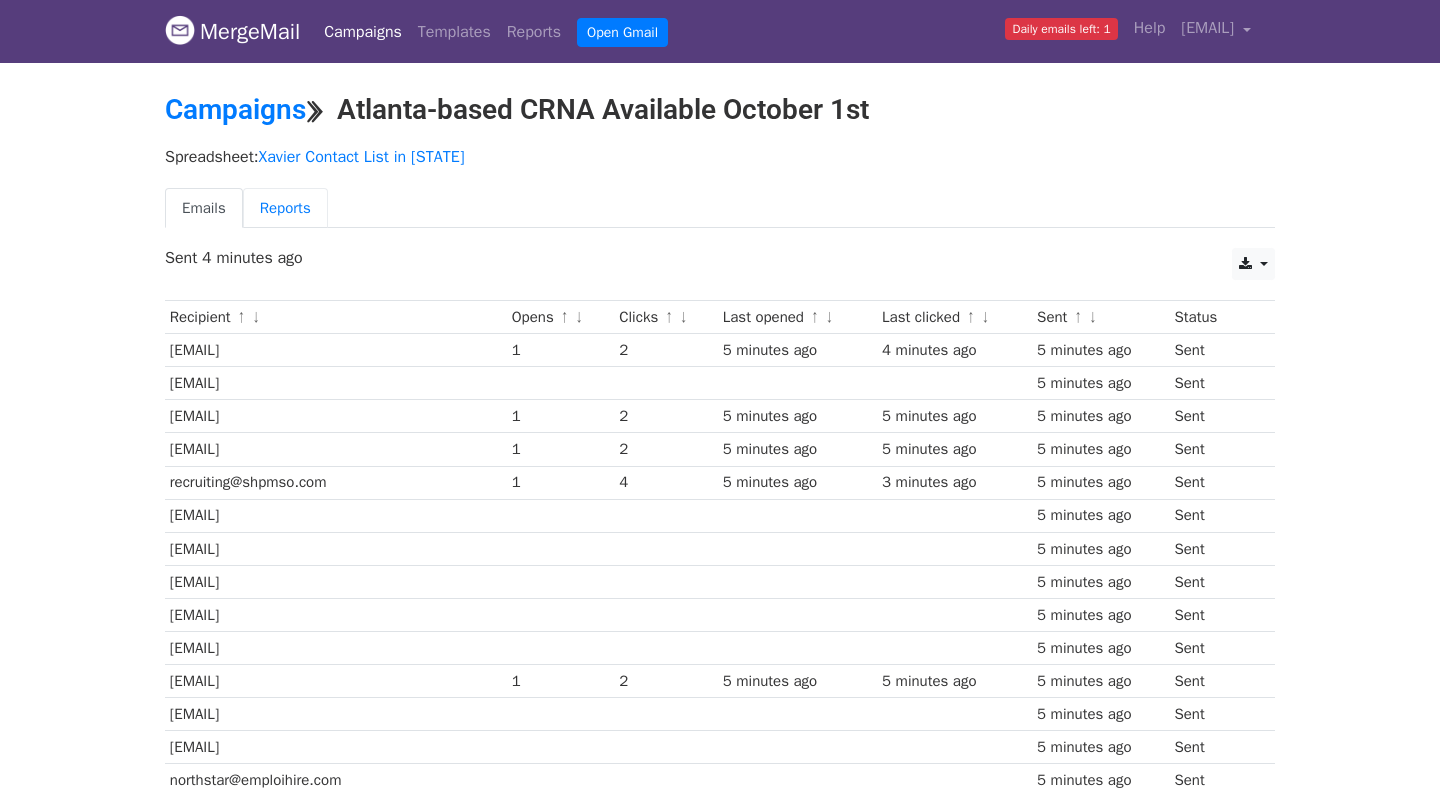 click on "Reports" at bounding box center (285, 208) 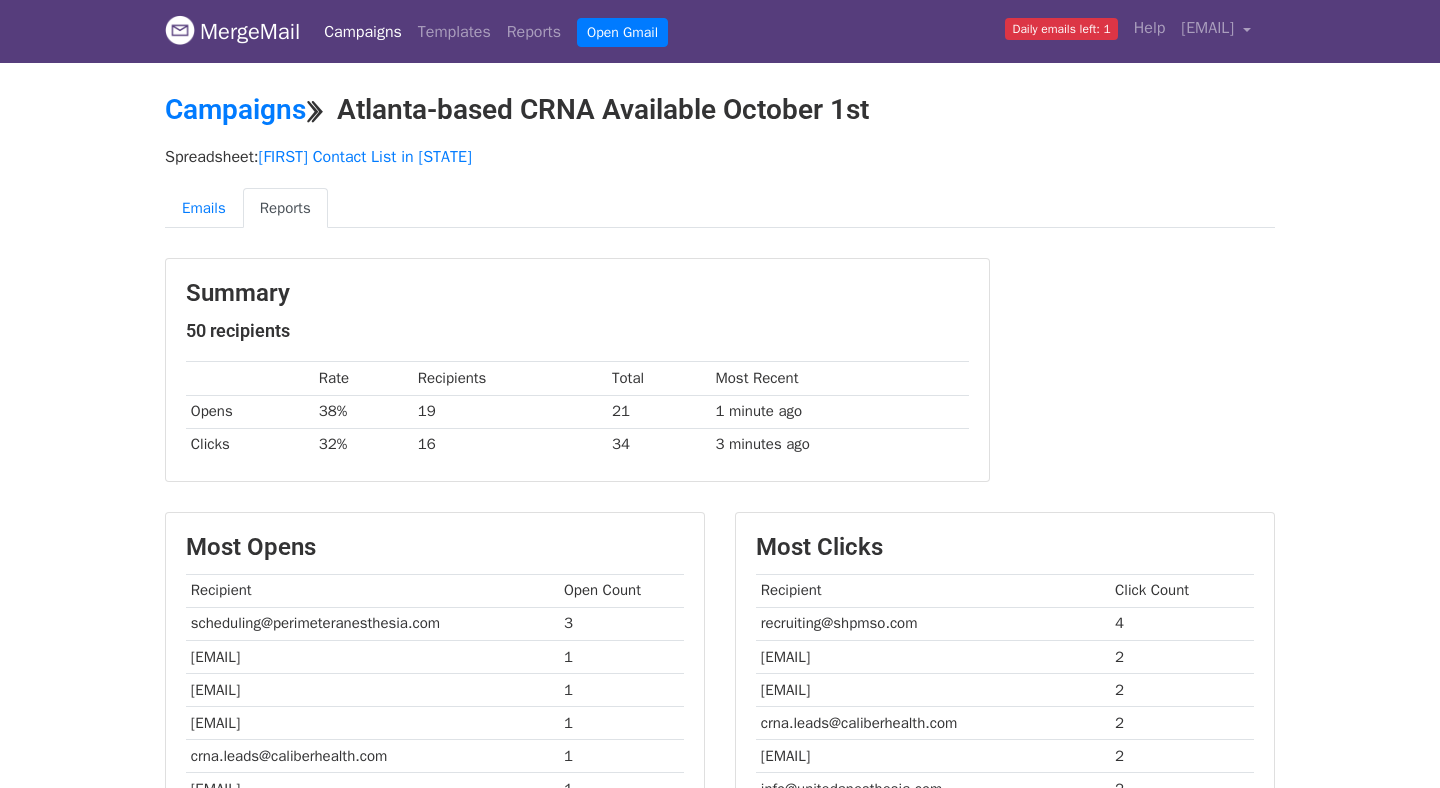 scroll, scrollTop: 0, scrollLeft: 0, axis: both 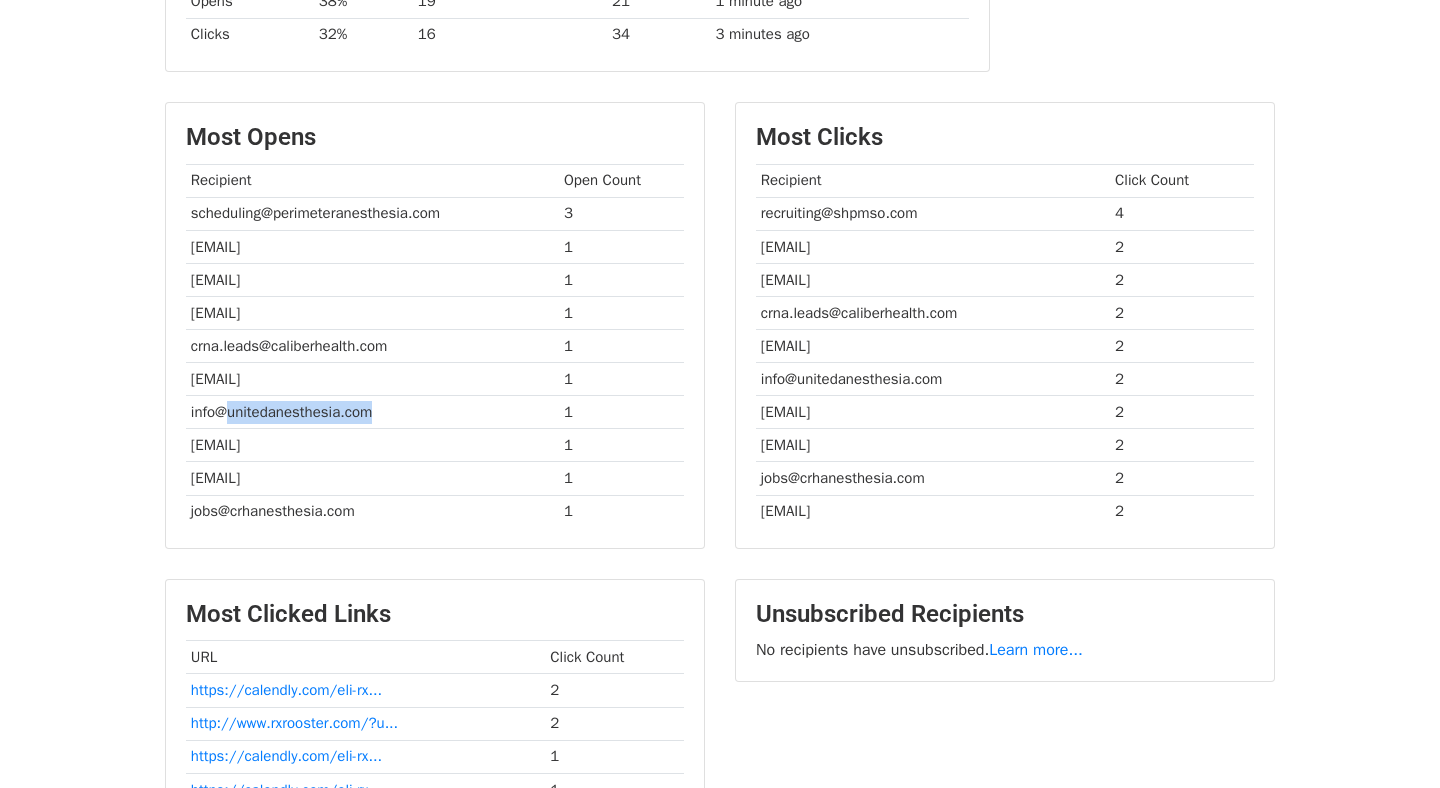 drag, startPoint x: 380, startPoint y: 409, endPoint x: 232, endPoint y: 411, distance: 148.01352 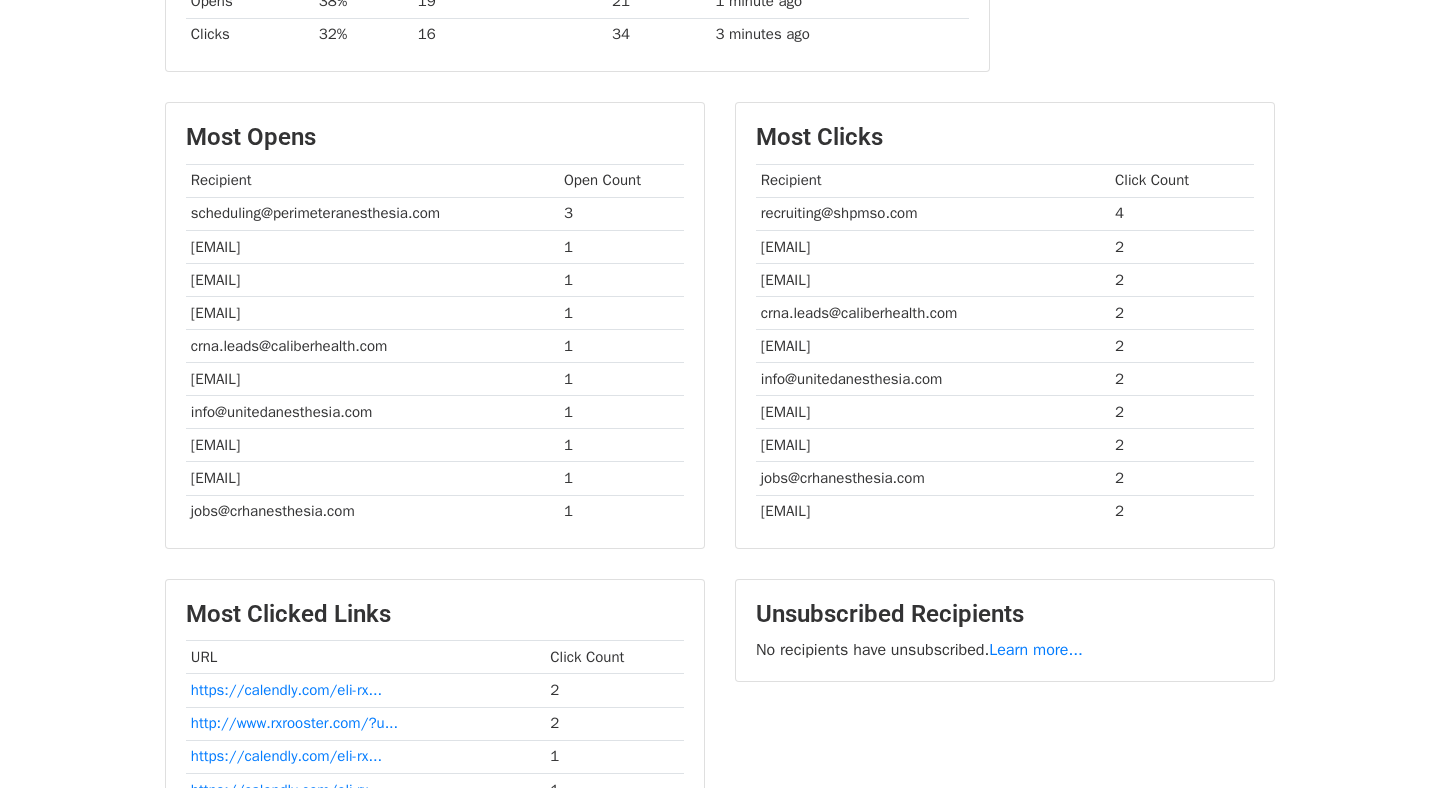 click on "MergeMail
Campaigns
Templates
Reports
Open Gmail
Daily emails left: 1
Help
alma@rxrooster.com
Account
Unsubscribes
Integrations
Notification Settings
Sign out
New Features
You're all caught up!
Scheduled Campaigns
Schedule your emails to be sent later.
Read more
Account Reports
View reports across all of your campaigns to find highly-engaged recipients and to see which templates and campaigns have the most clicks and opens.
Read more
View my reports
Template Editor
Create beautiful emails using our powerful template editor.
Read more
View my templates
Campaigns
⟫
Atlanta-based CRNA Available October 1st
Spreadsheet:
Xavier Contact List in Georgia
Emails
Reports
Summary
50 recipients
Rate
Recipients
Total
Most Recent" at bounding box center (720, 357) 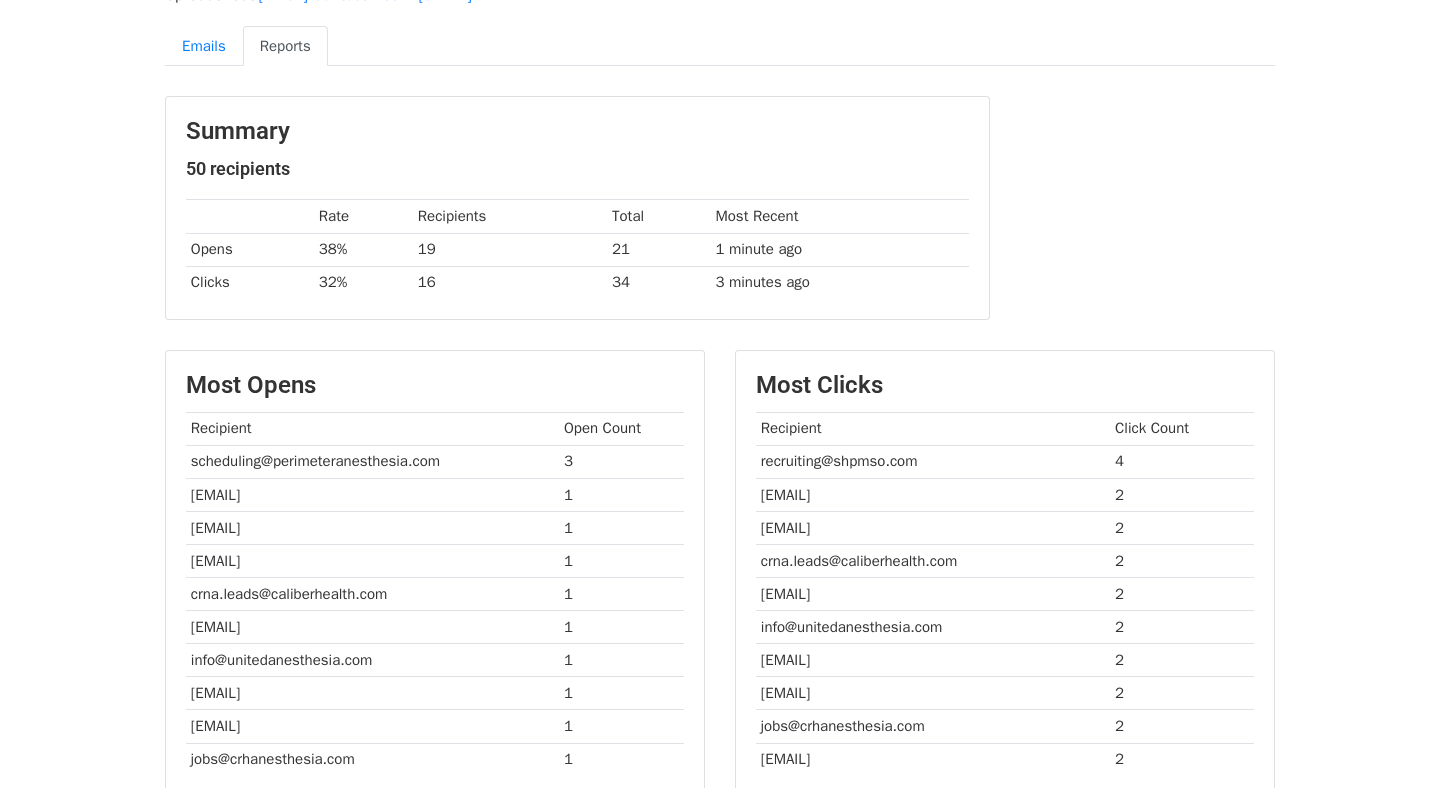 scroll, scrollTop: 17, scrollLeft: 0, axis: vertical 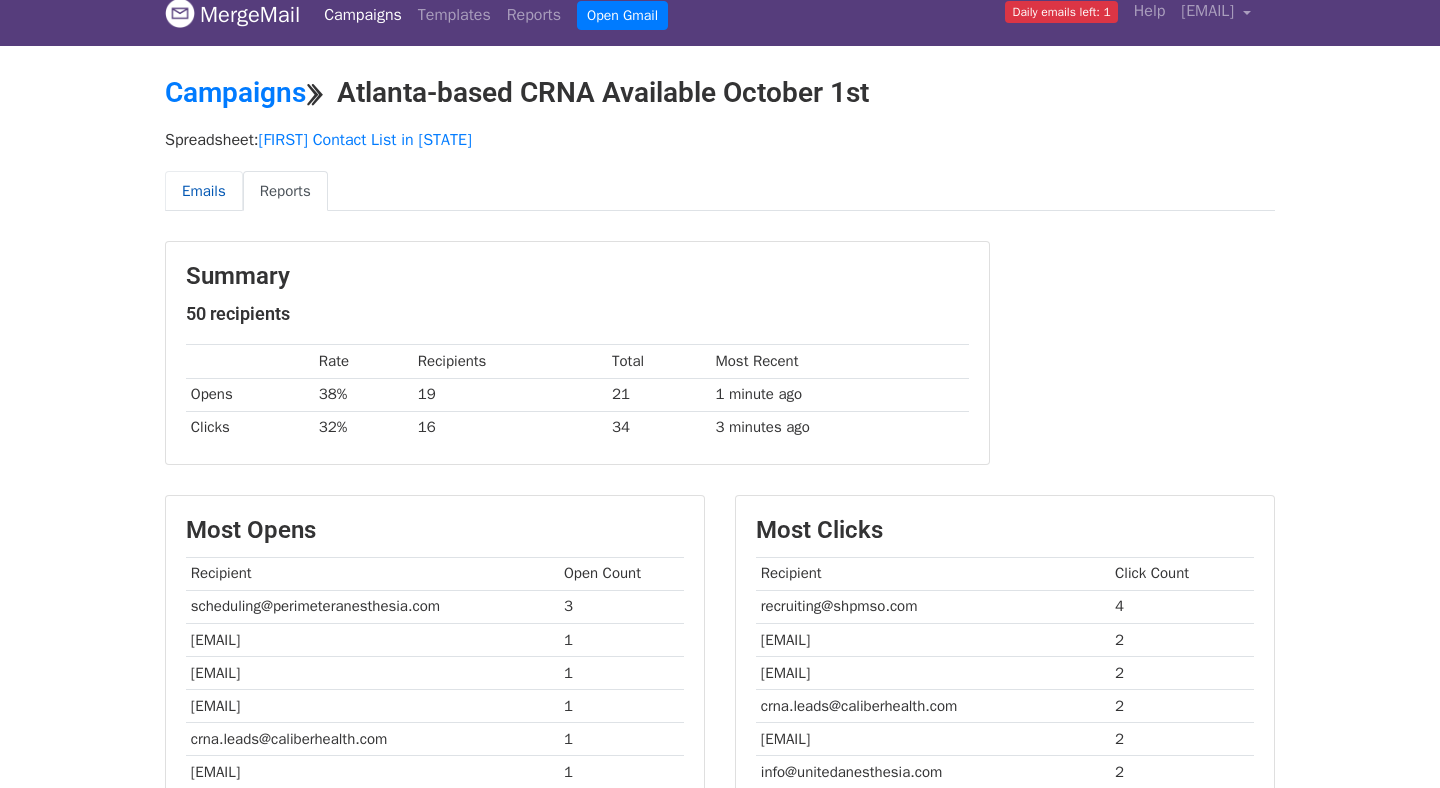 click on "Emails" at bounding box center [204, 191] 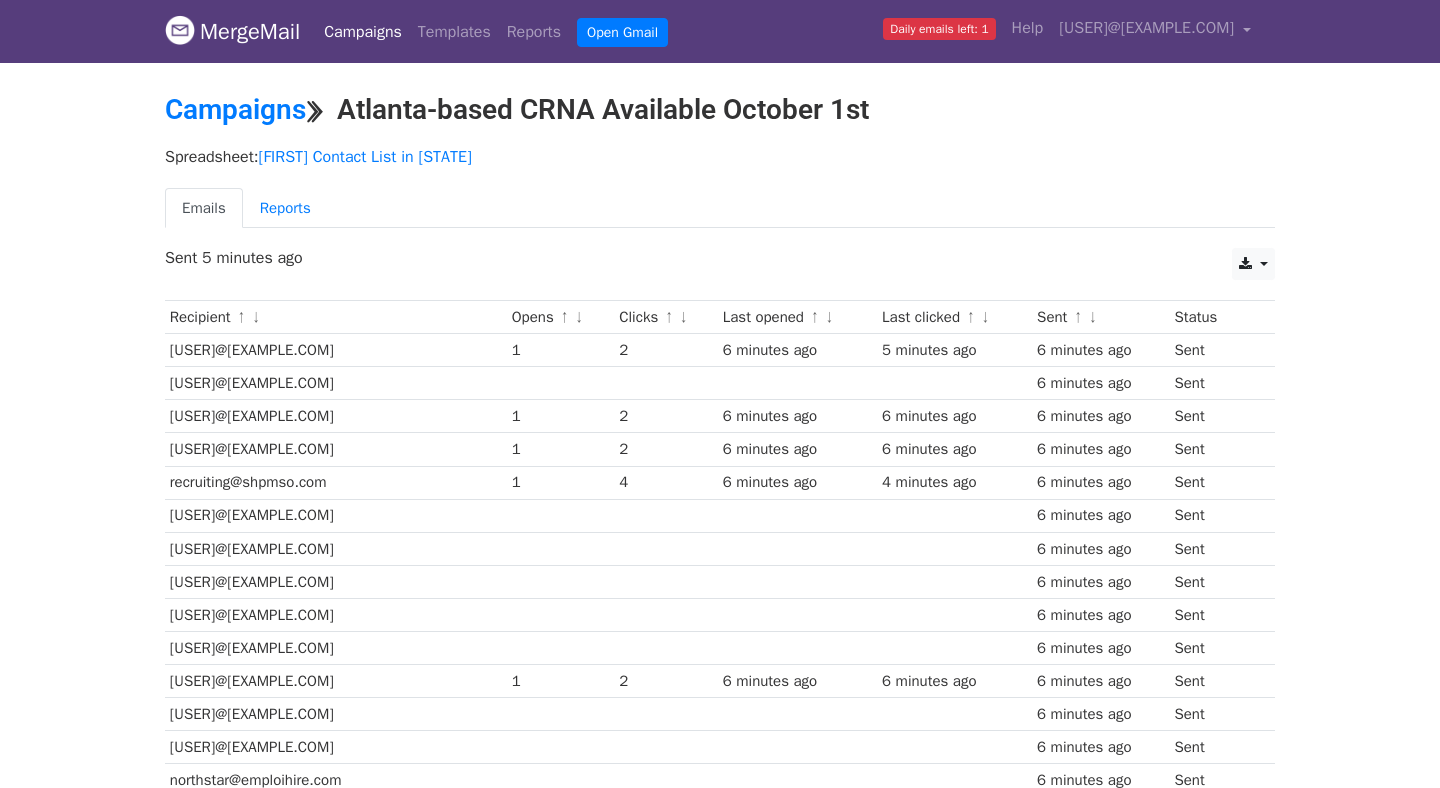 scroll, scrollTop: 0, scrollLeft: 0, axis: both 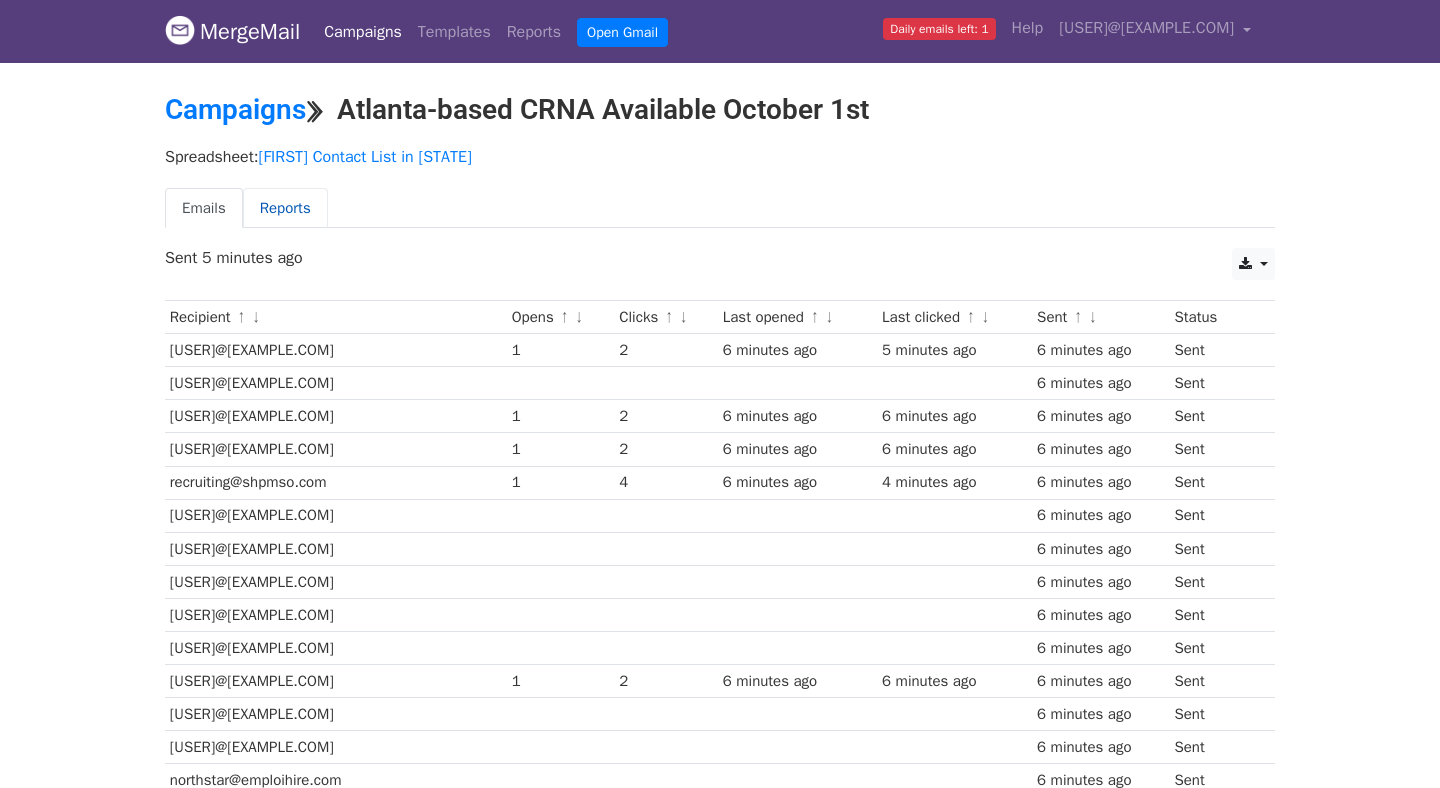 click on "Reports" at bounding box center (285, 208) 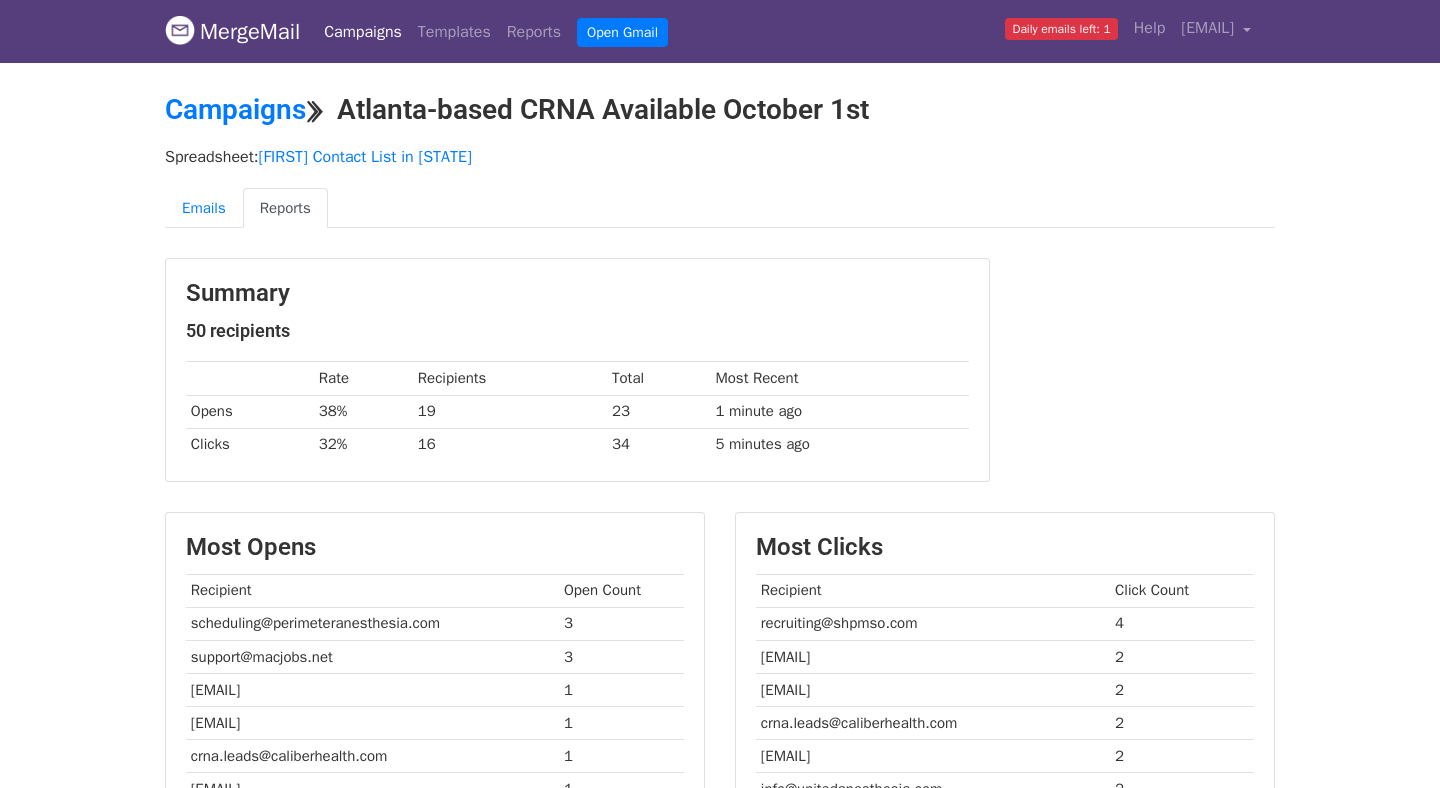 scroll, scrollTop: 0, scrollLeft: 0, axis: both 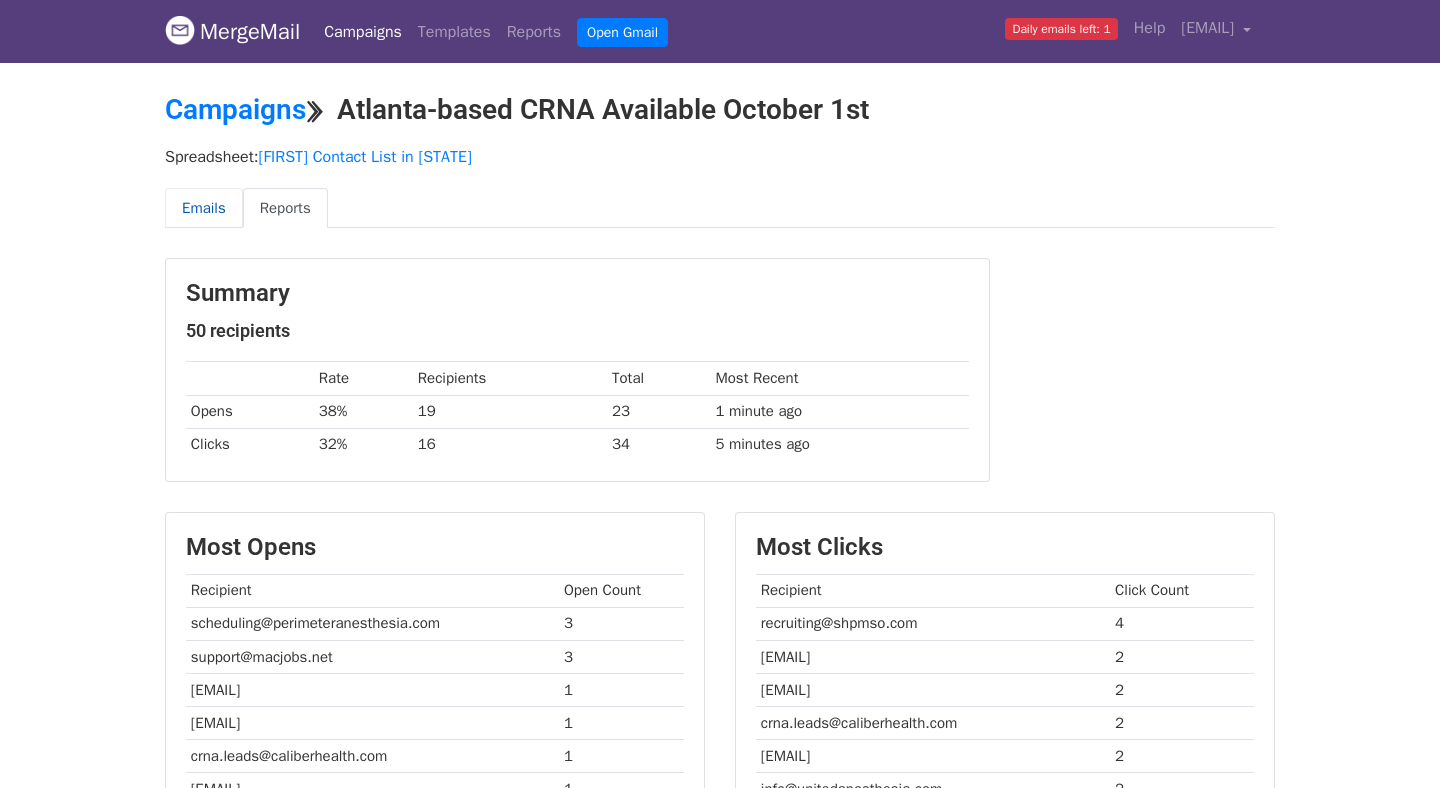 click on "Emails" at bounding box center (204, 208) 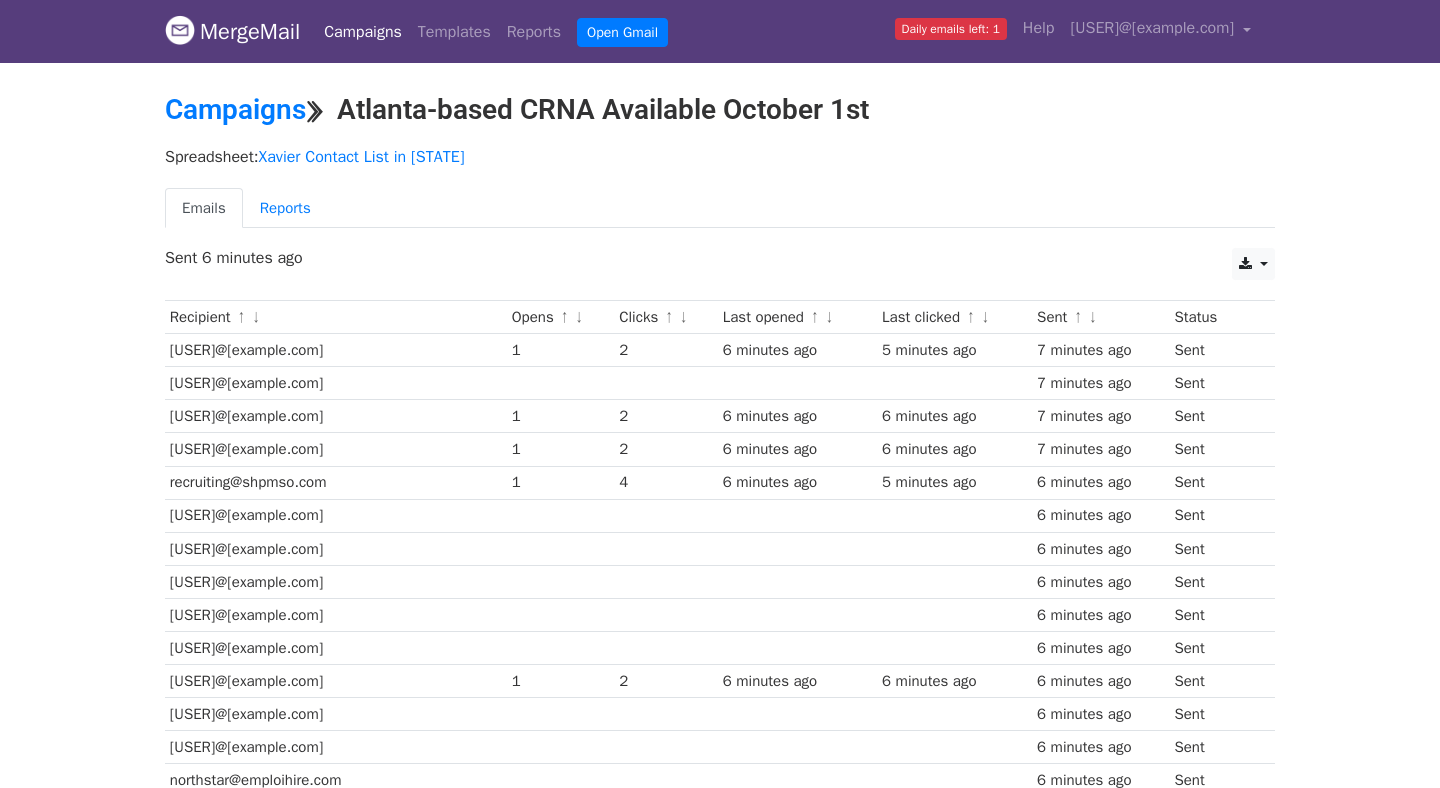 scroll, scrollTop: 0, scrollLeft: 0, axis: both 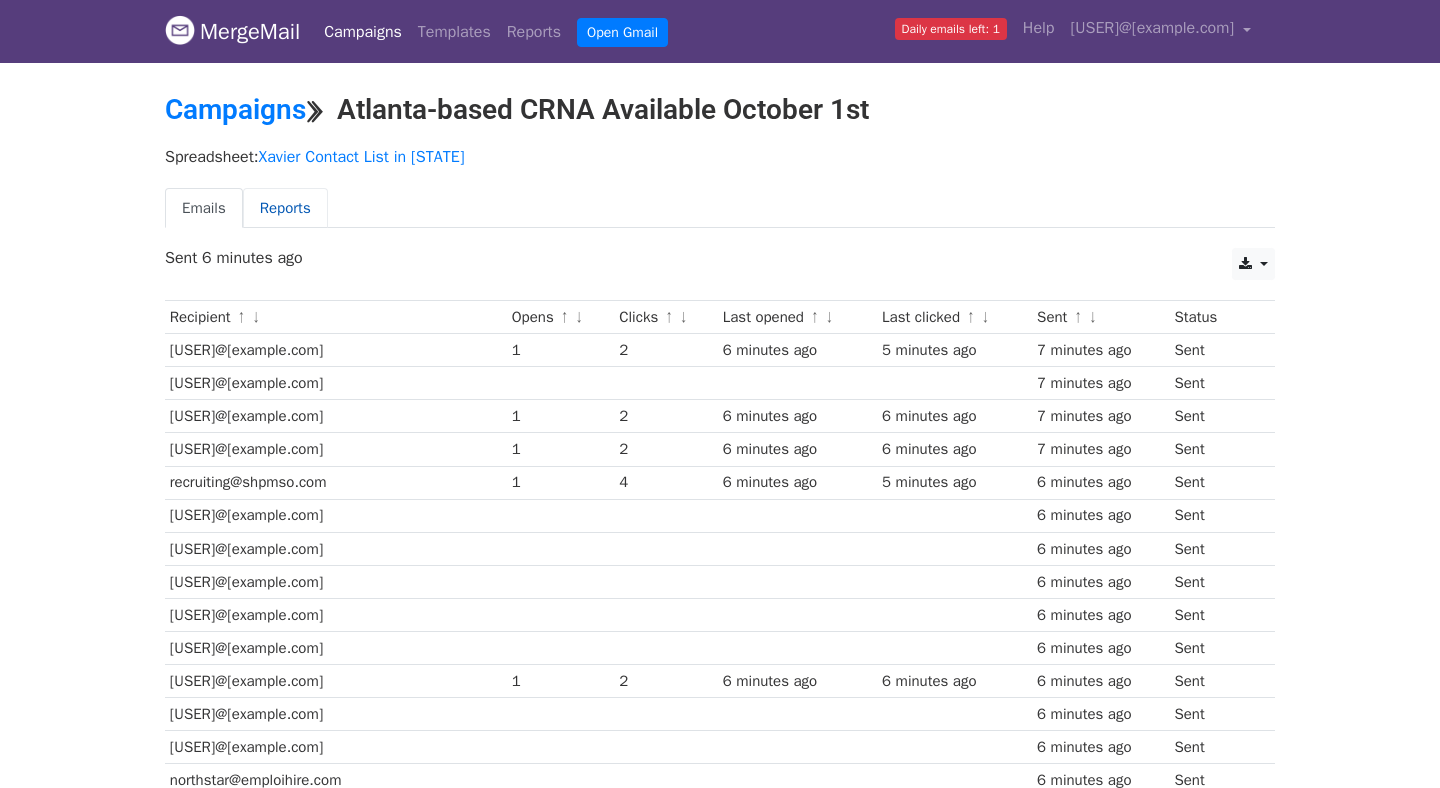 click on "Reports" at bounding box center [285, 208] 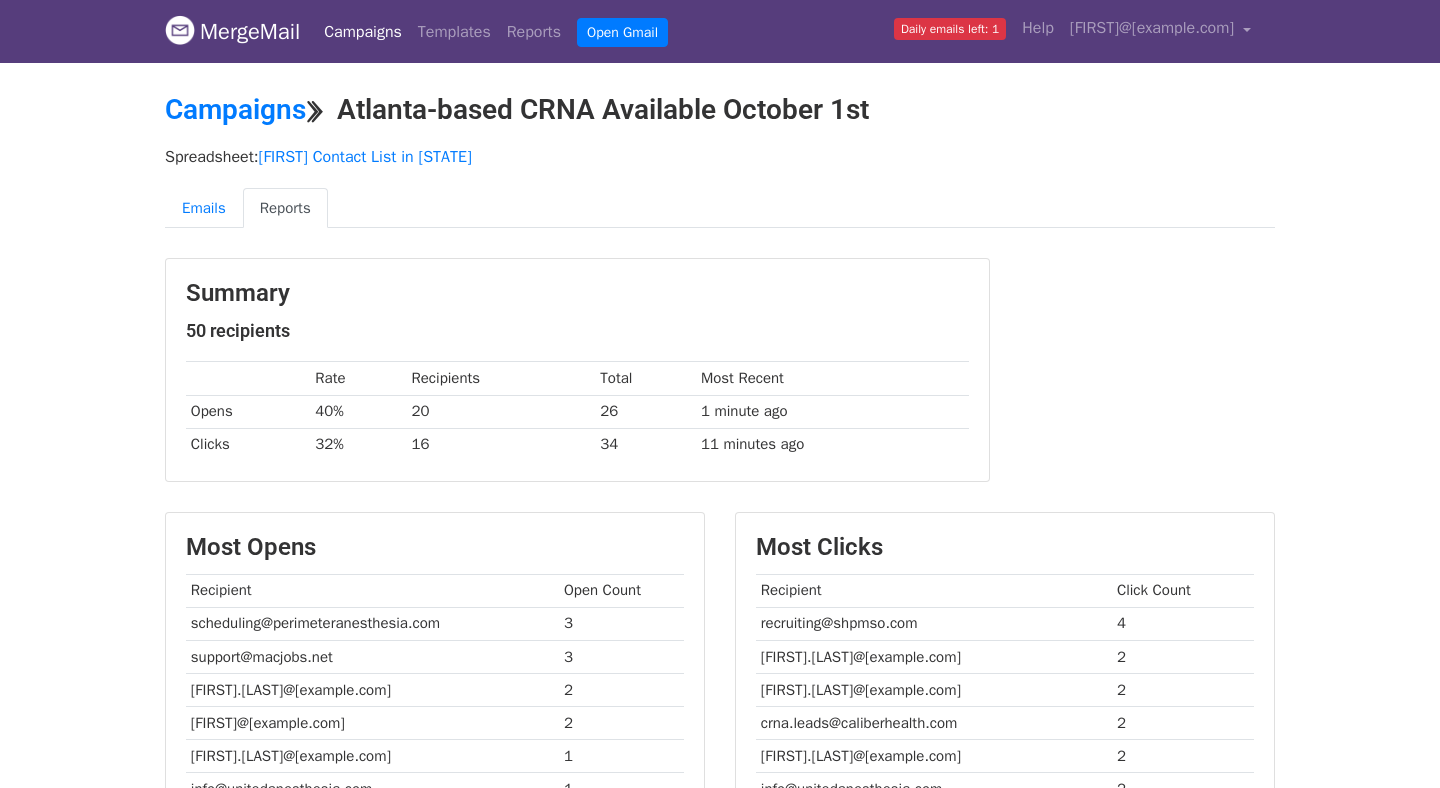 scroll, scrollTop: 0, scrollLeft: 0, axis: both 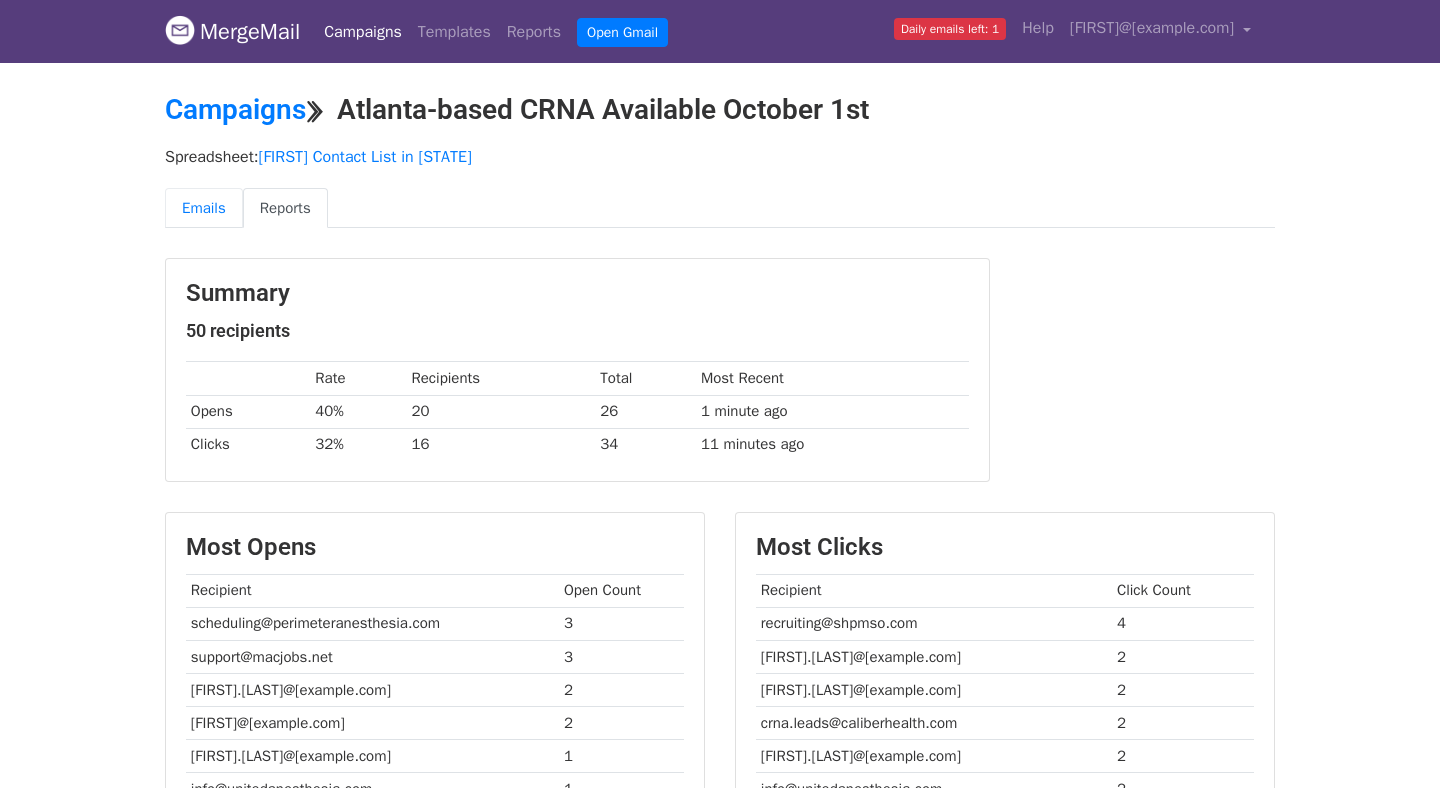 click on "Emails" at bounding box center (204, 208) 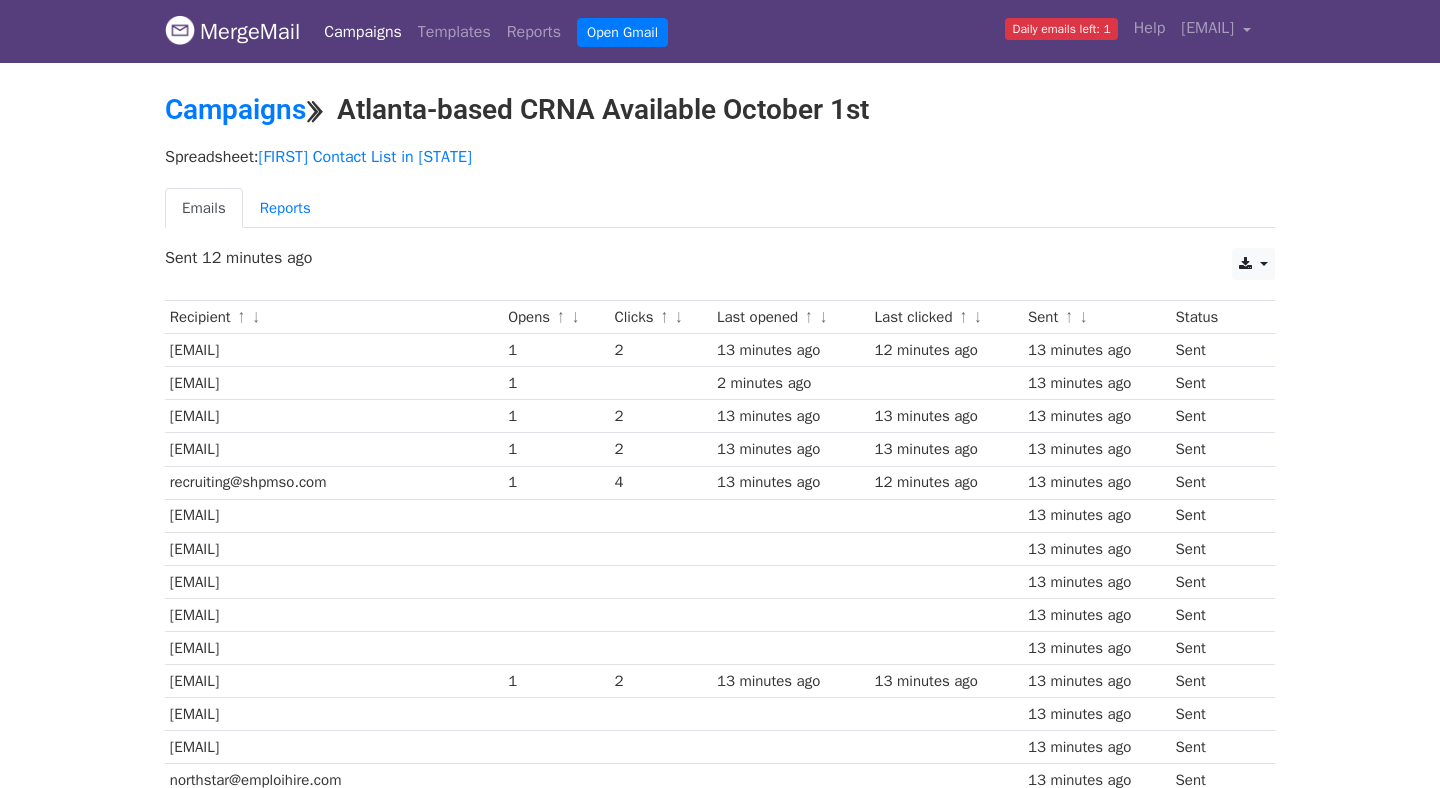 scroll, scrollTop: 0, scrollLeft: 0, axis: both 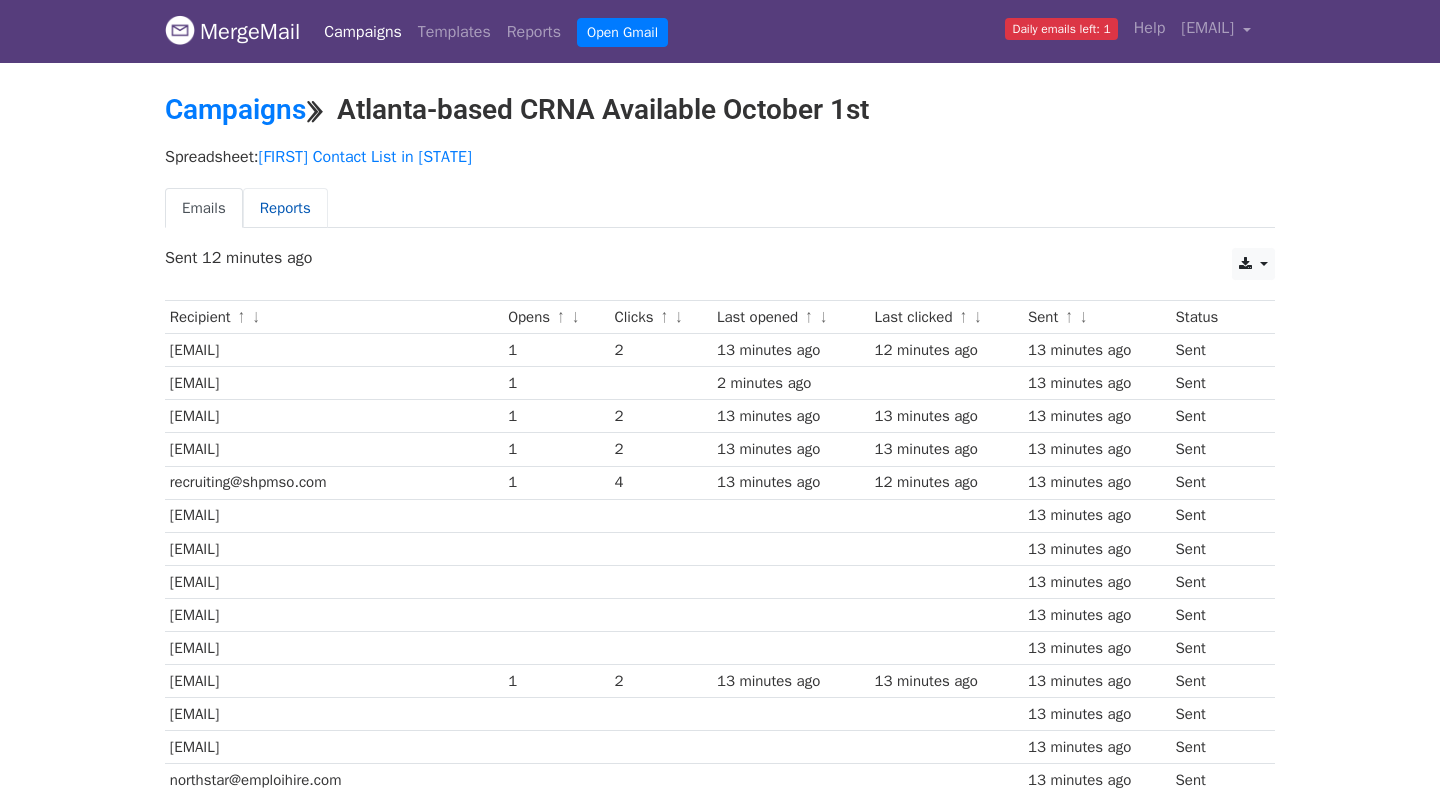 click on "Reports" at bounding box center [285, 208] 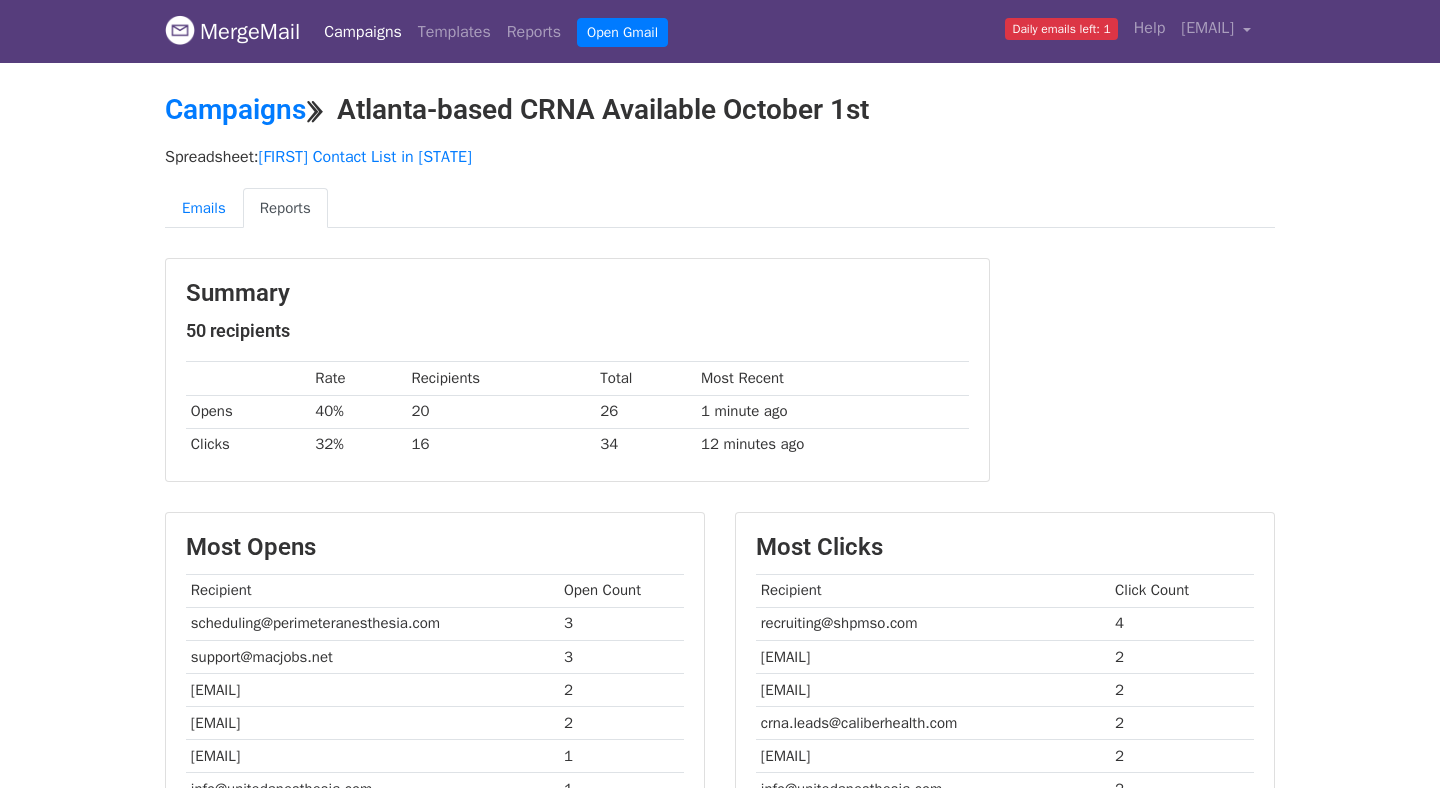scroll, scrollTop: 0, scrollLeft: 0, axis: both 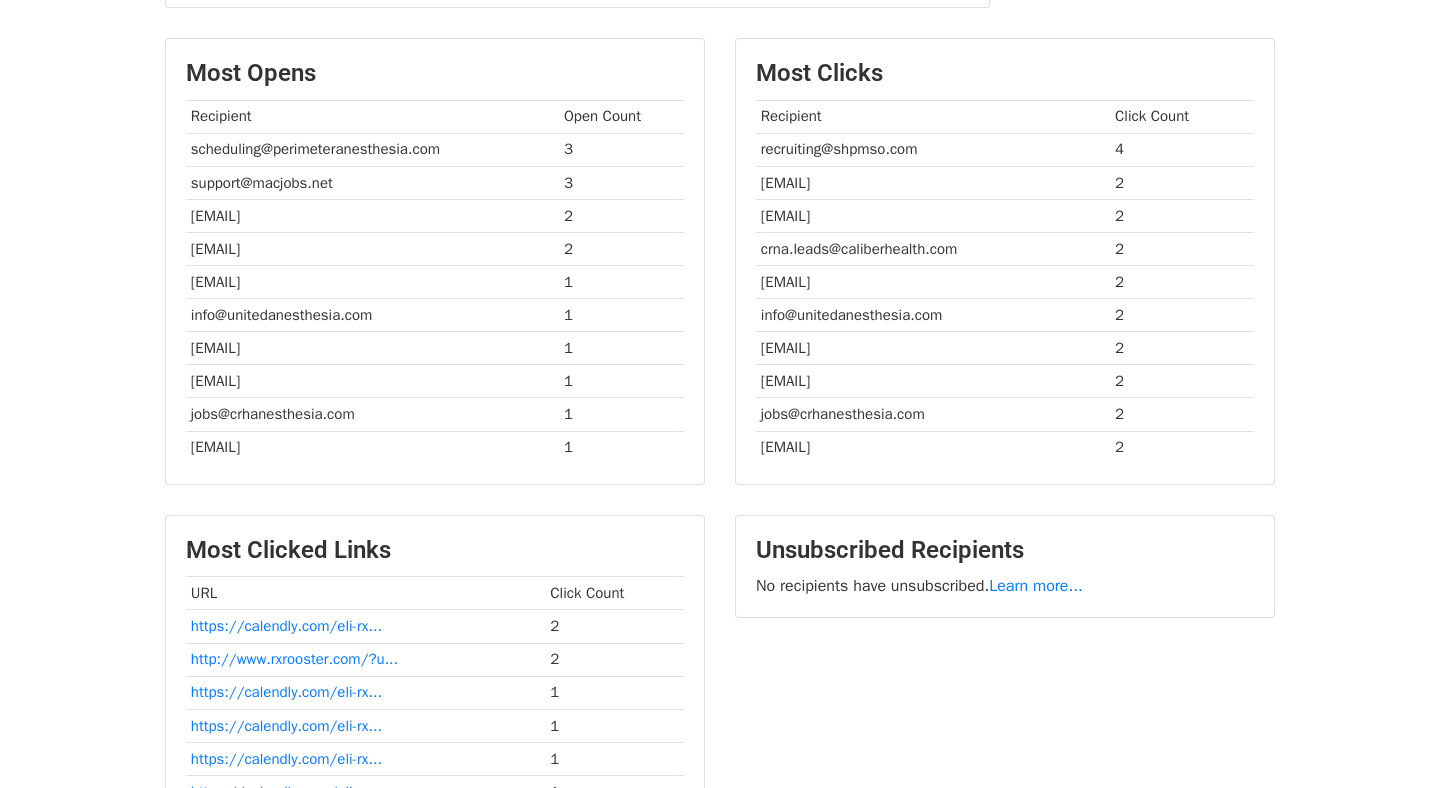 click on "scheduling@perimeteranesthesia.com" at bounding box center (372, 149) 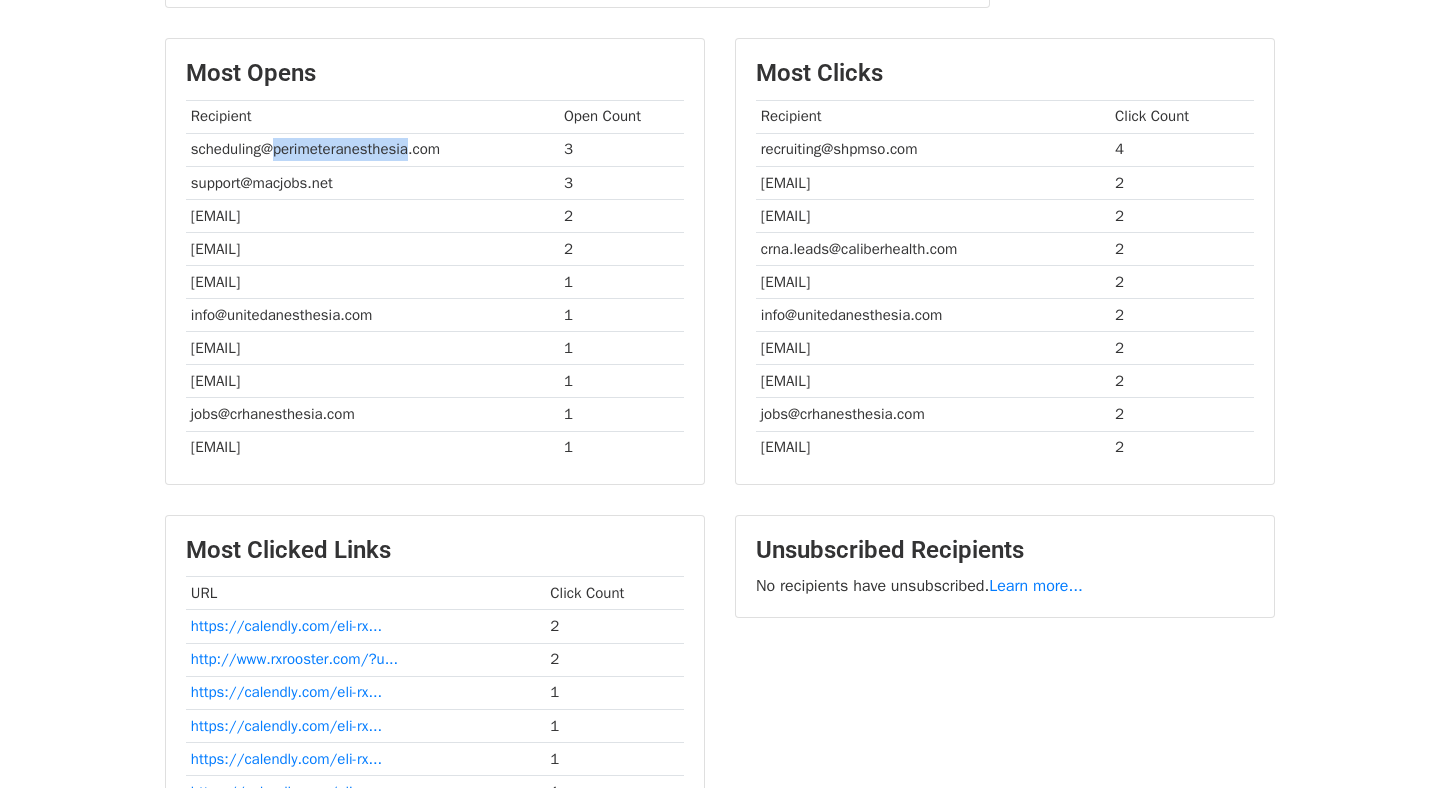 click on "scheduling@perimeteranesthesia.com" at bounding box center [372, 149] 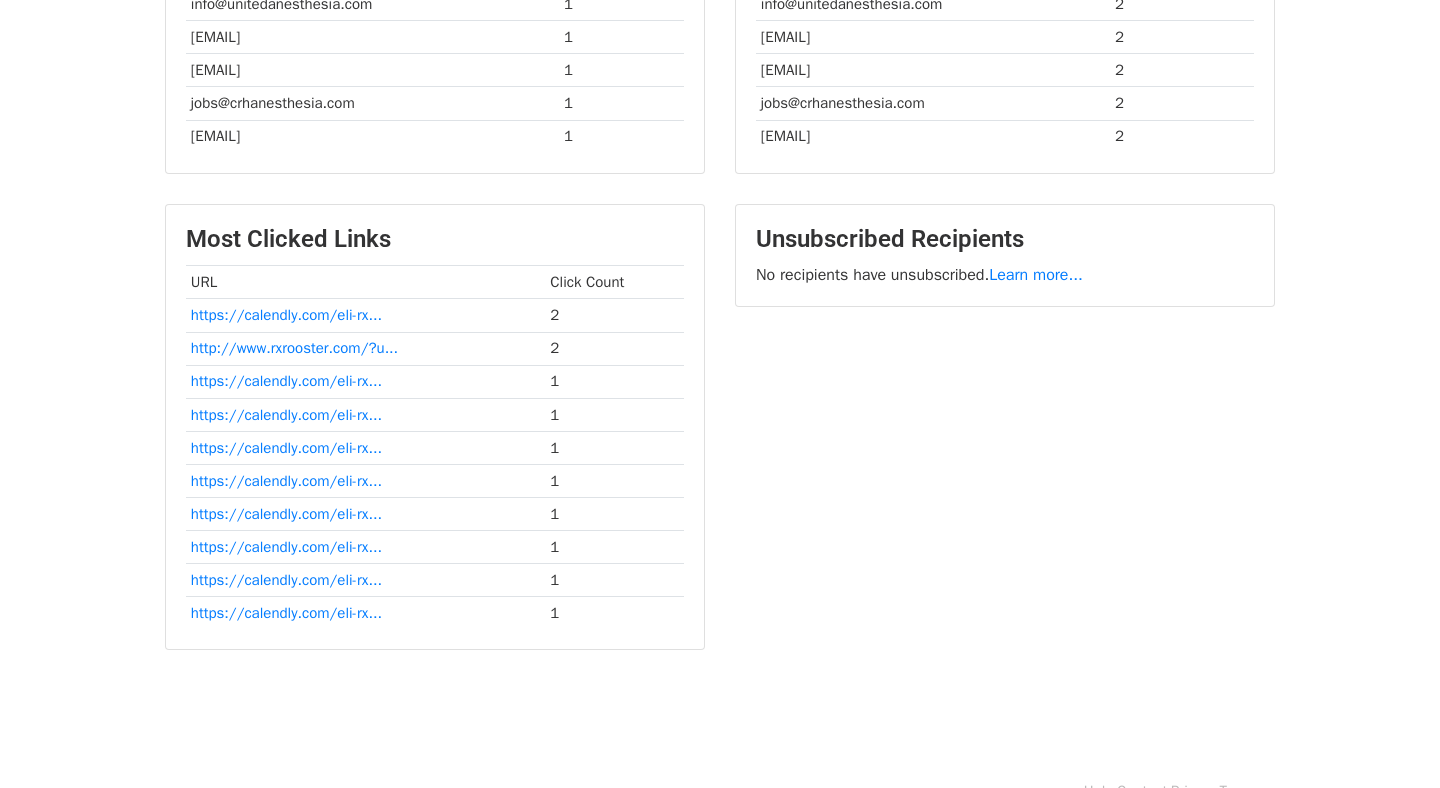 scroll, scrollTop: 829, scrollLeft: 0, axis: vertical 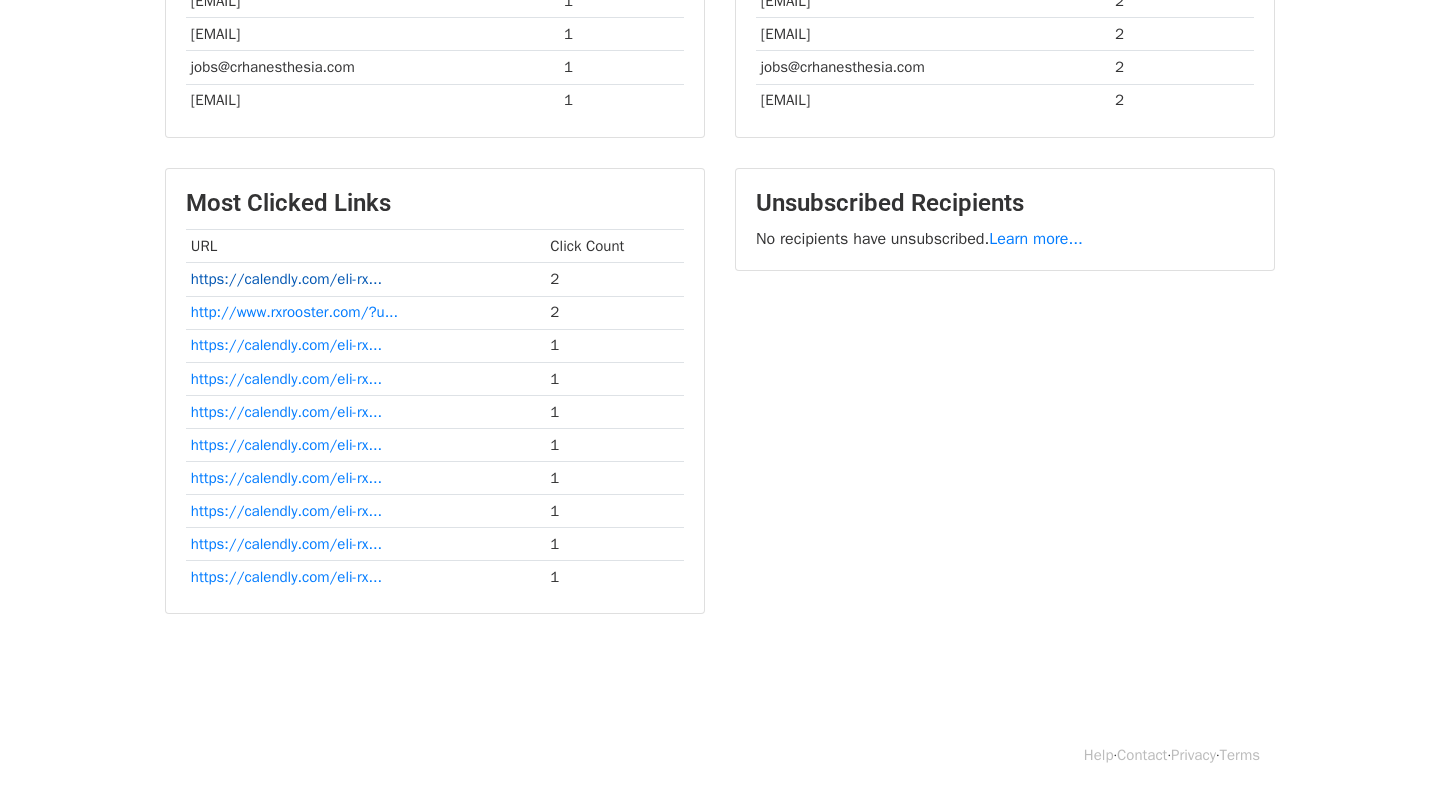 click on "https://calendly.com/eli-rx..." at bounding box center [286, 279] 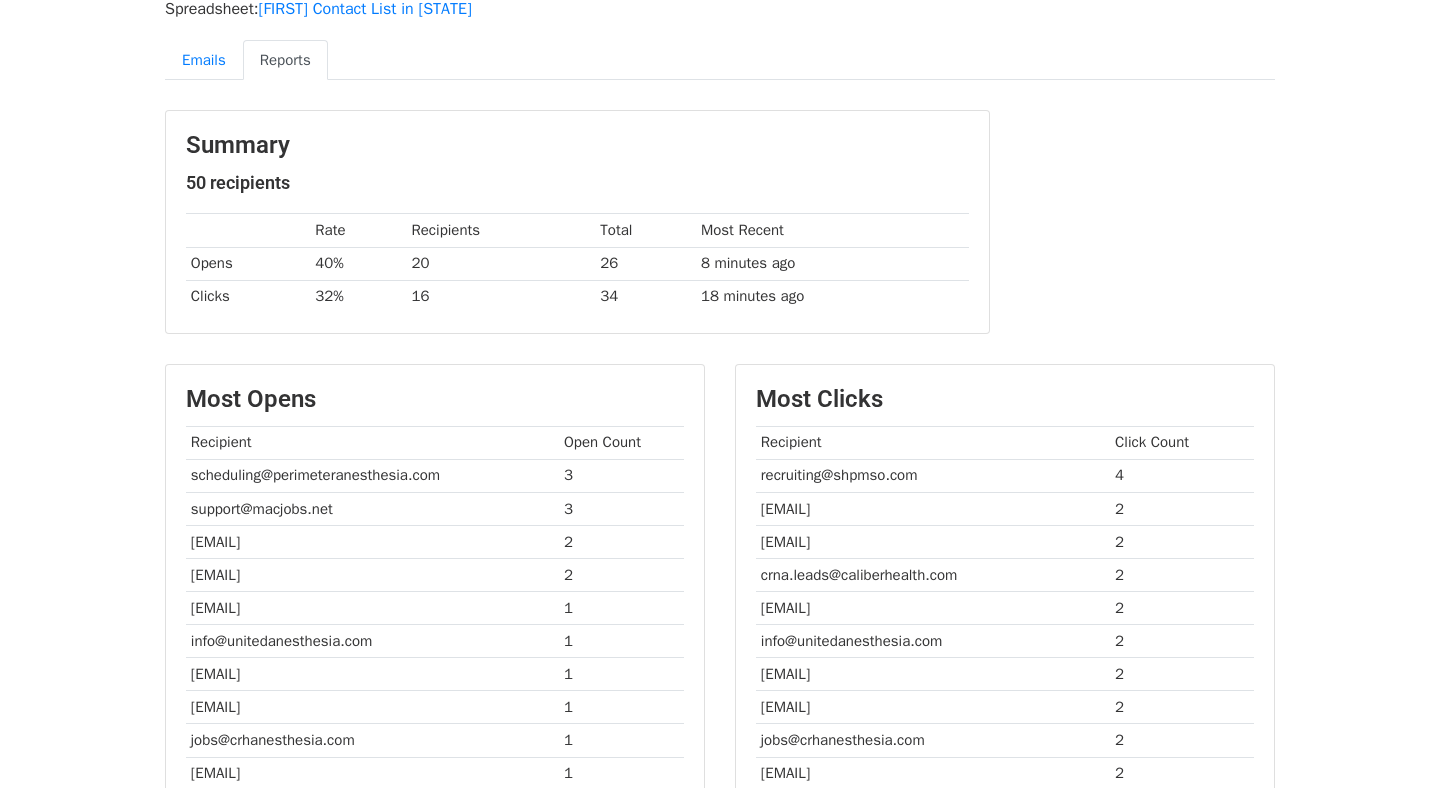 scroll, scrollTop: 0, scrollLeft: 0, axis: both 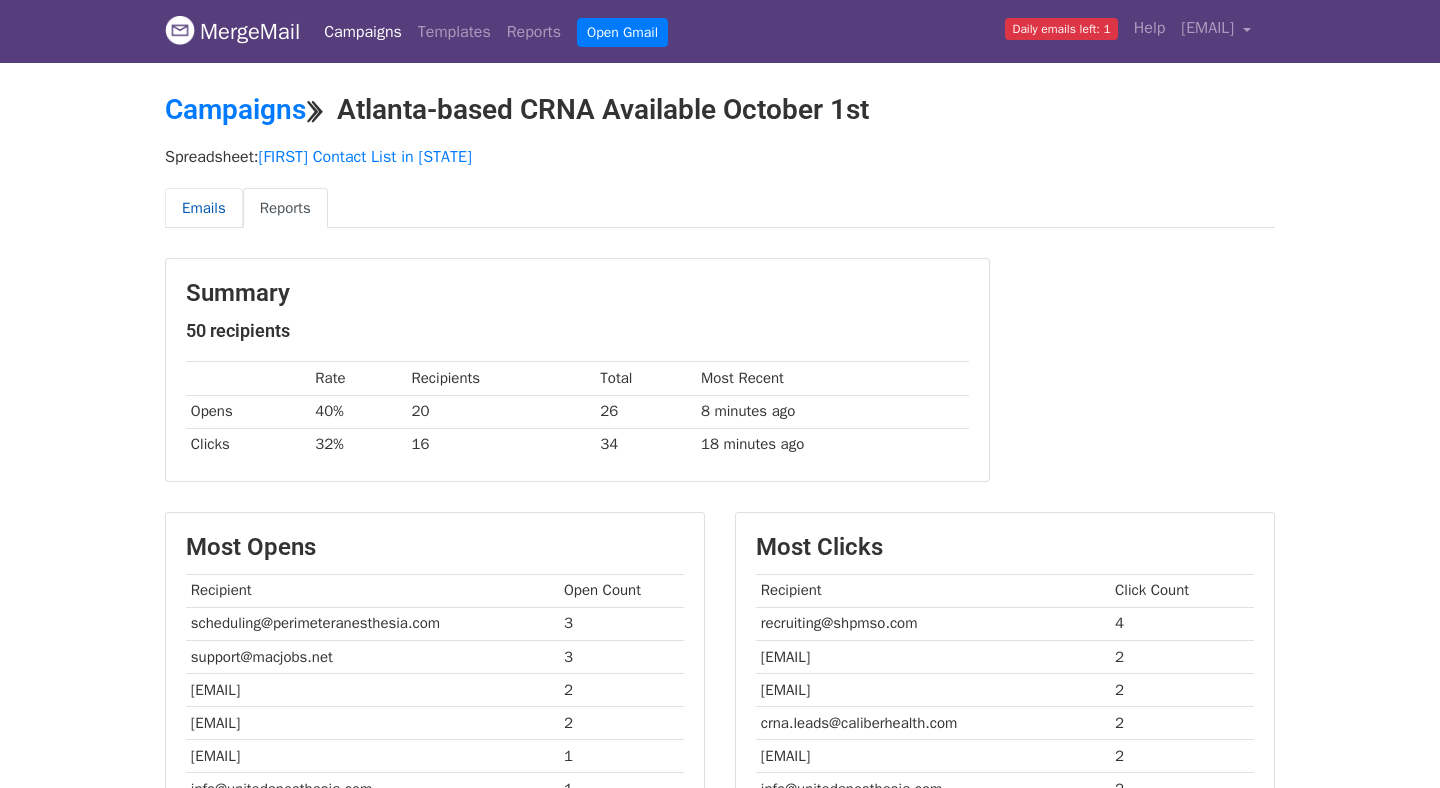 click on "Emails" at bounding box center [204, 208] 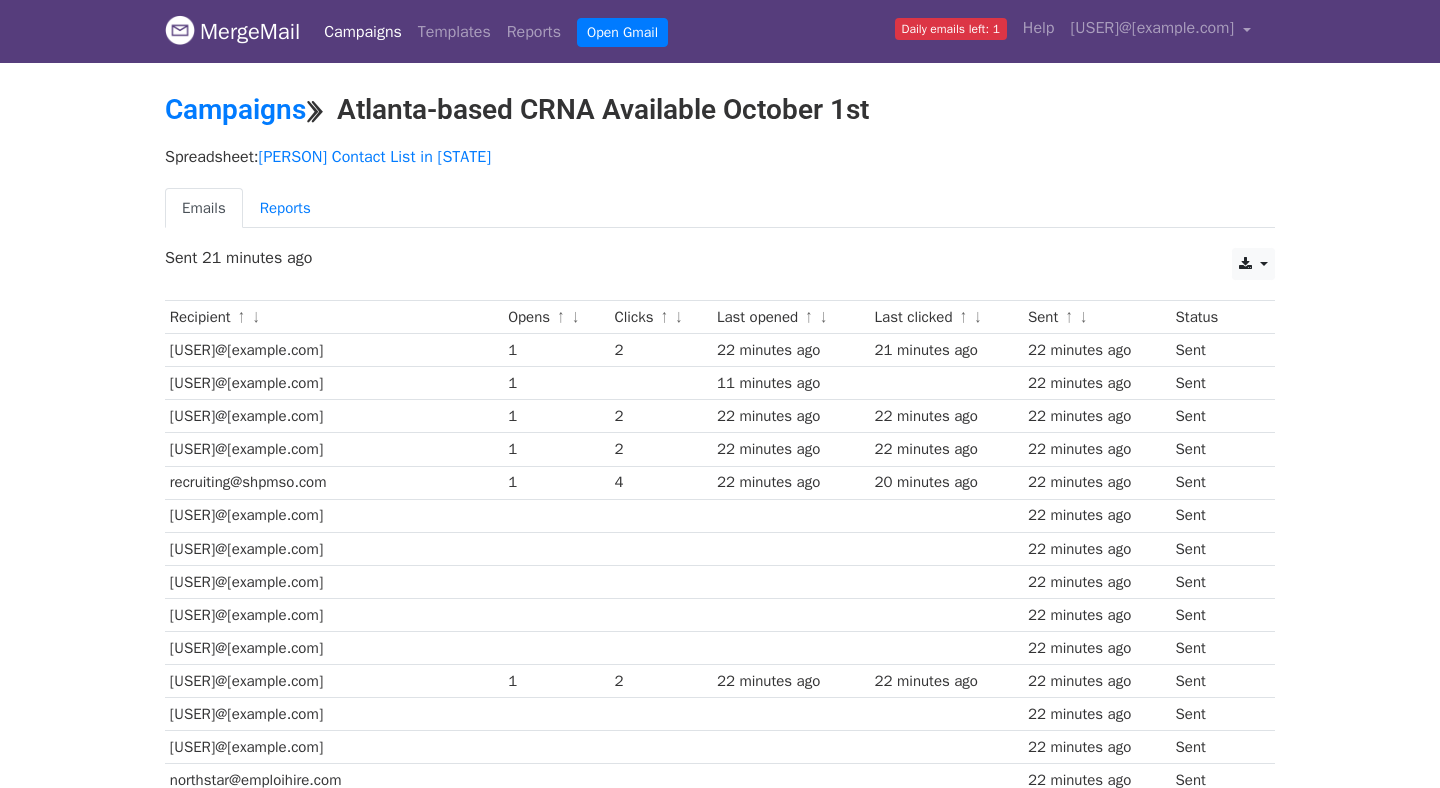 scroll, scrollTop: 0, scrollLeft: 0, axis: both 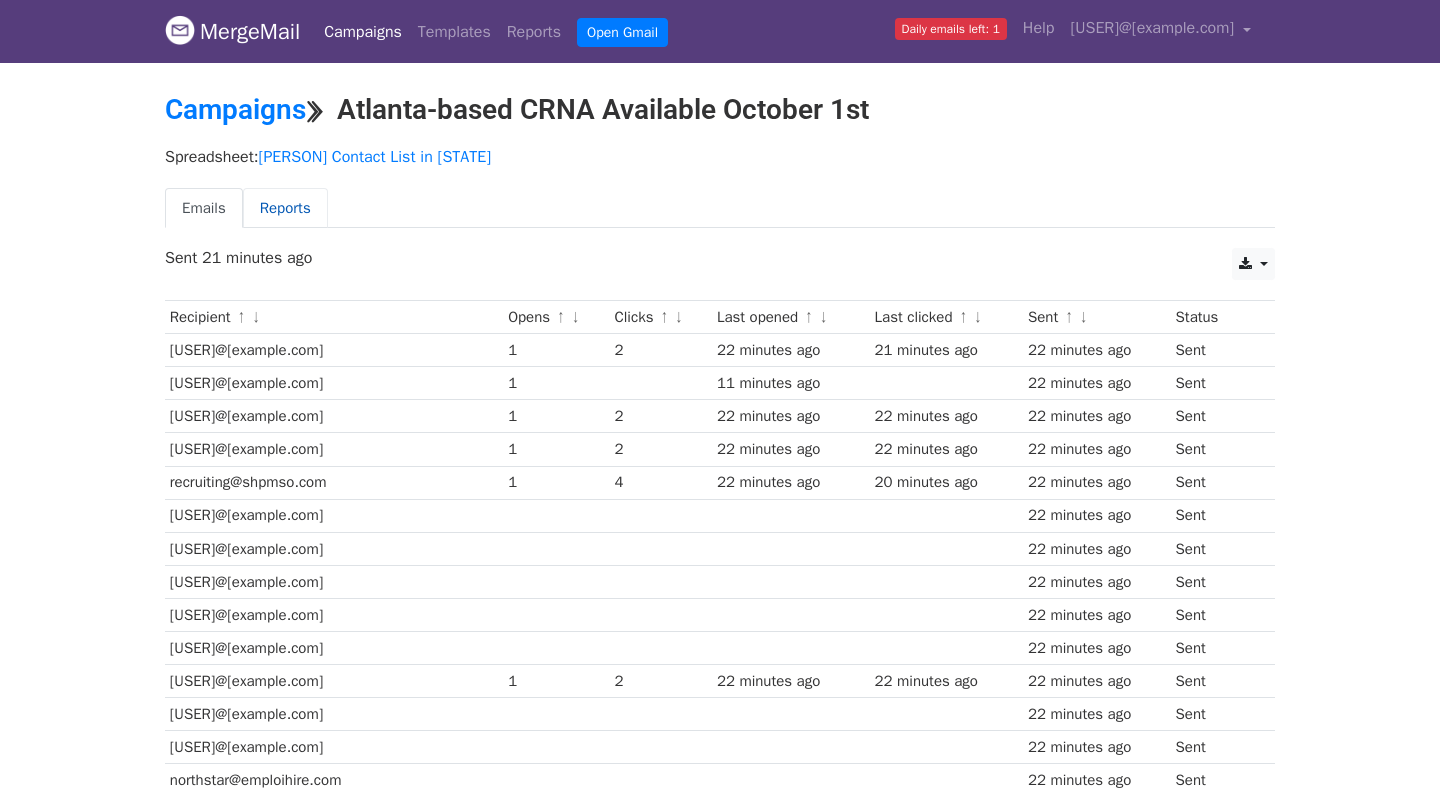 click on "Reports" at bounding box center [285, 208] 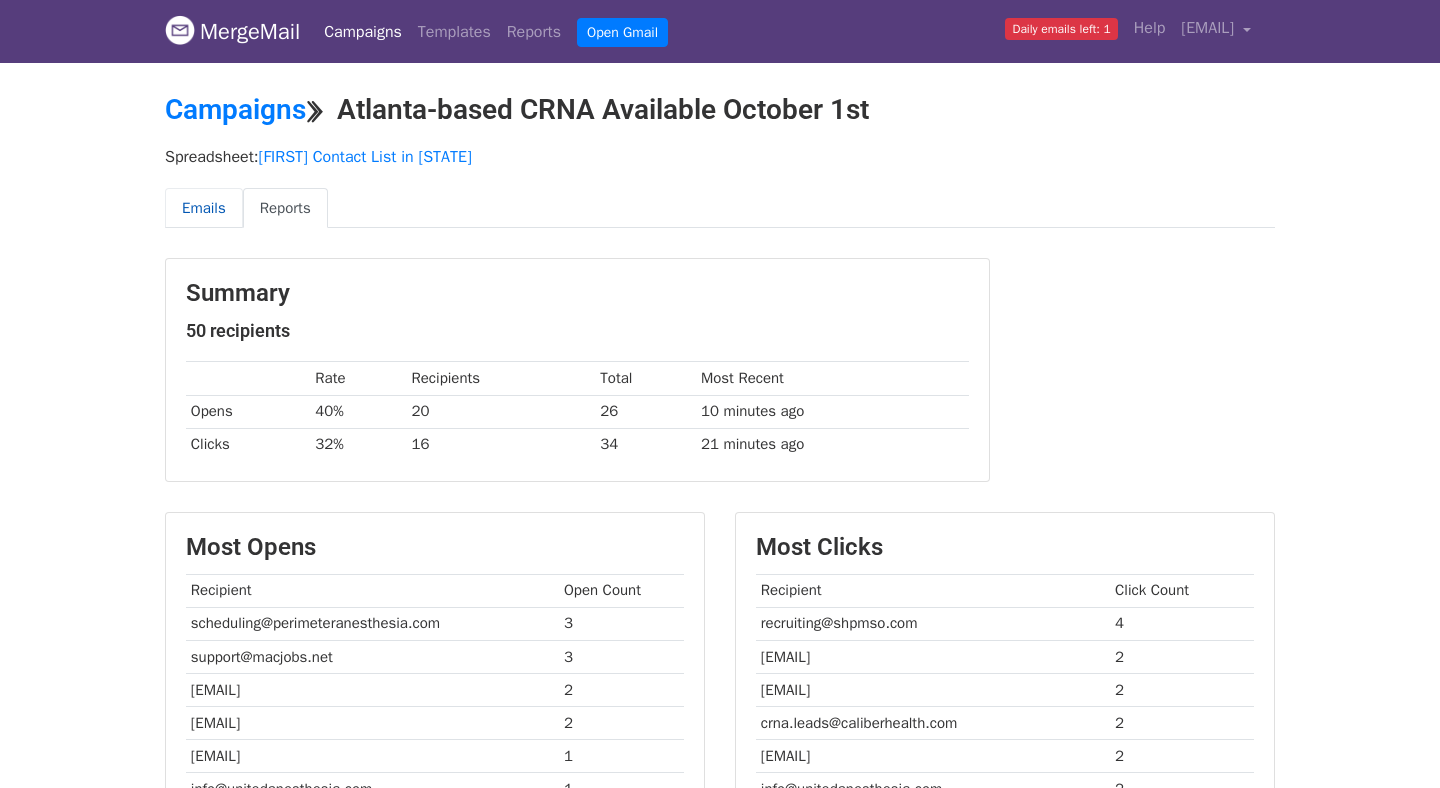 scroll, scrollTop: 0, scrollLeft: 0, axis: both 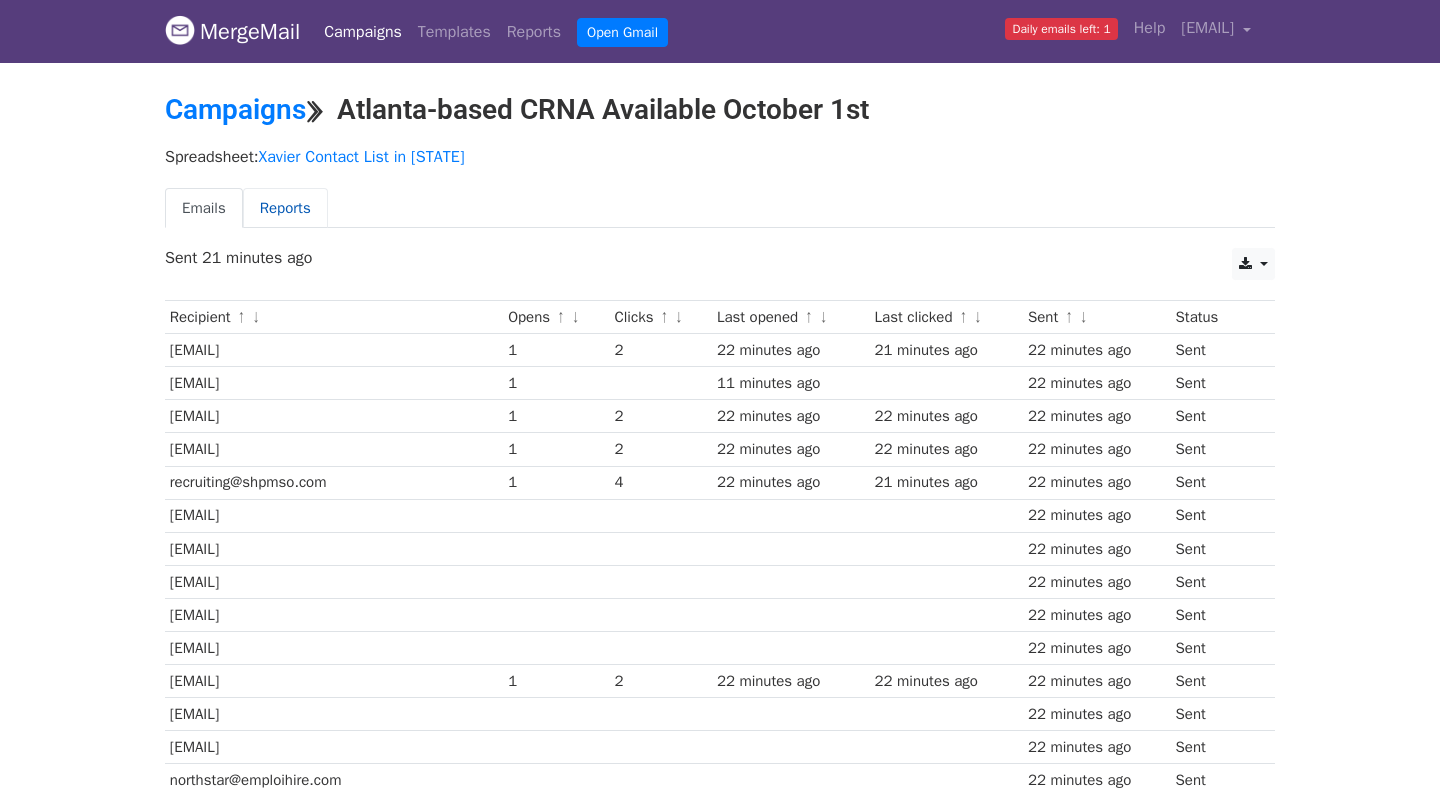 click on "Reports" at bounding box center [285, 208] 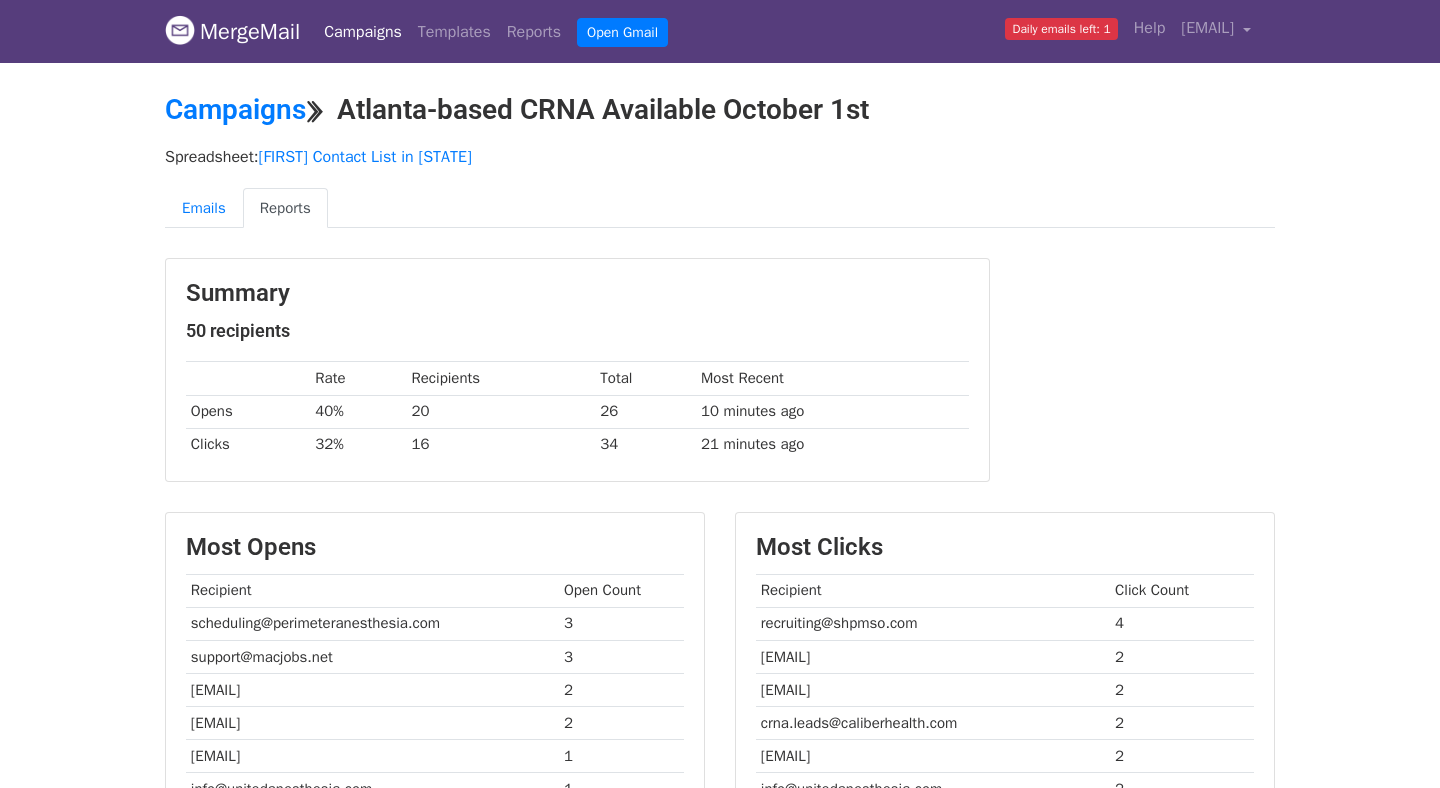 scroll, scrollTop: 0, scrollLeft: 0, axis: both 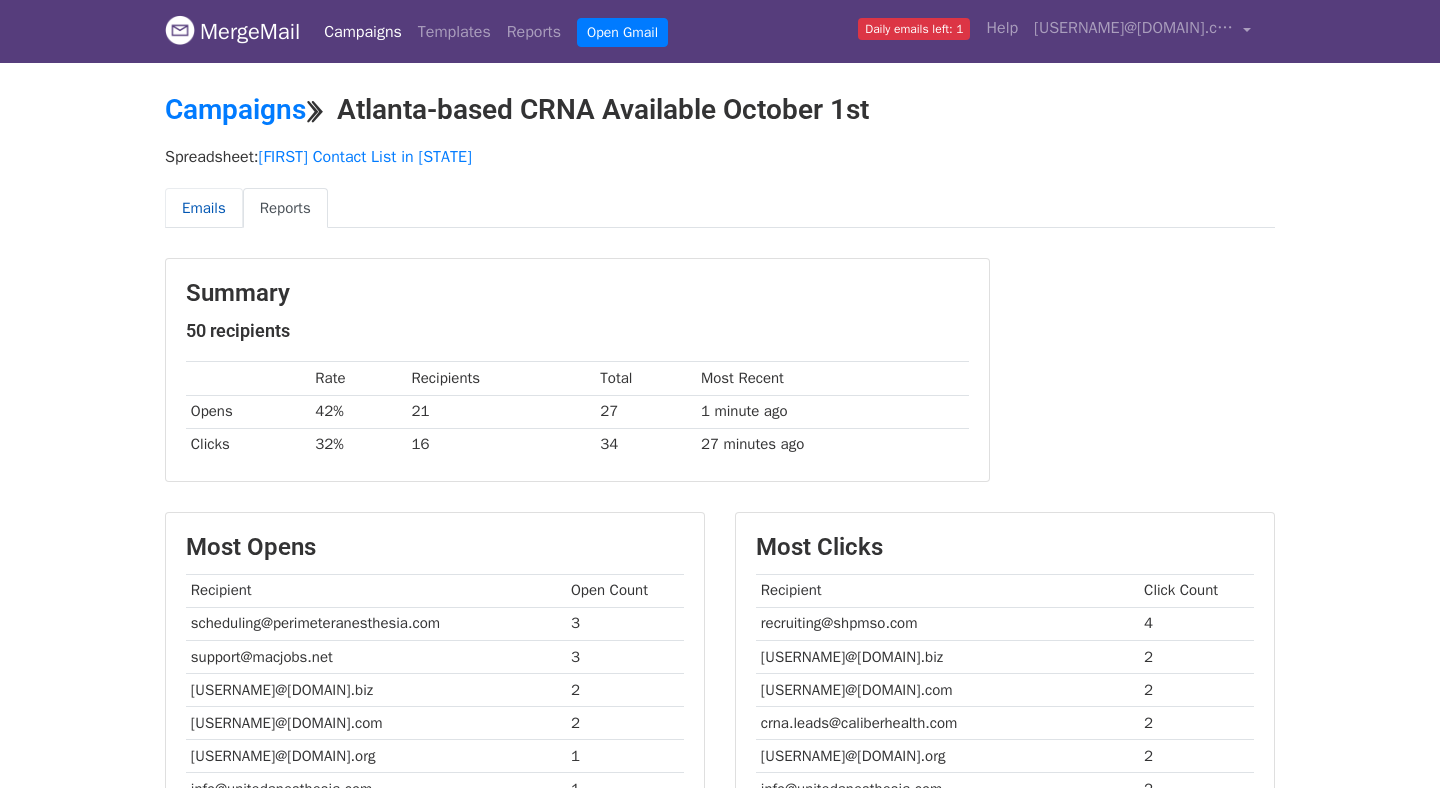 click on "Emails" at bounding box center (204, 208) 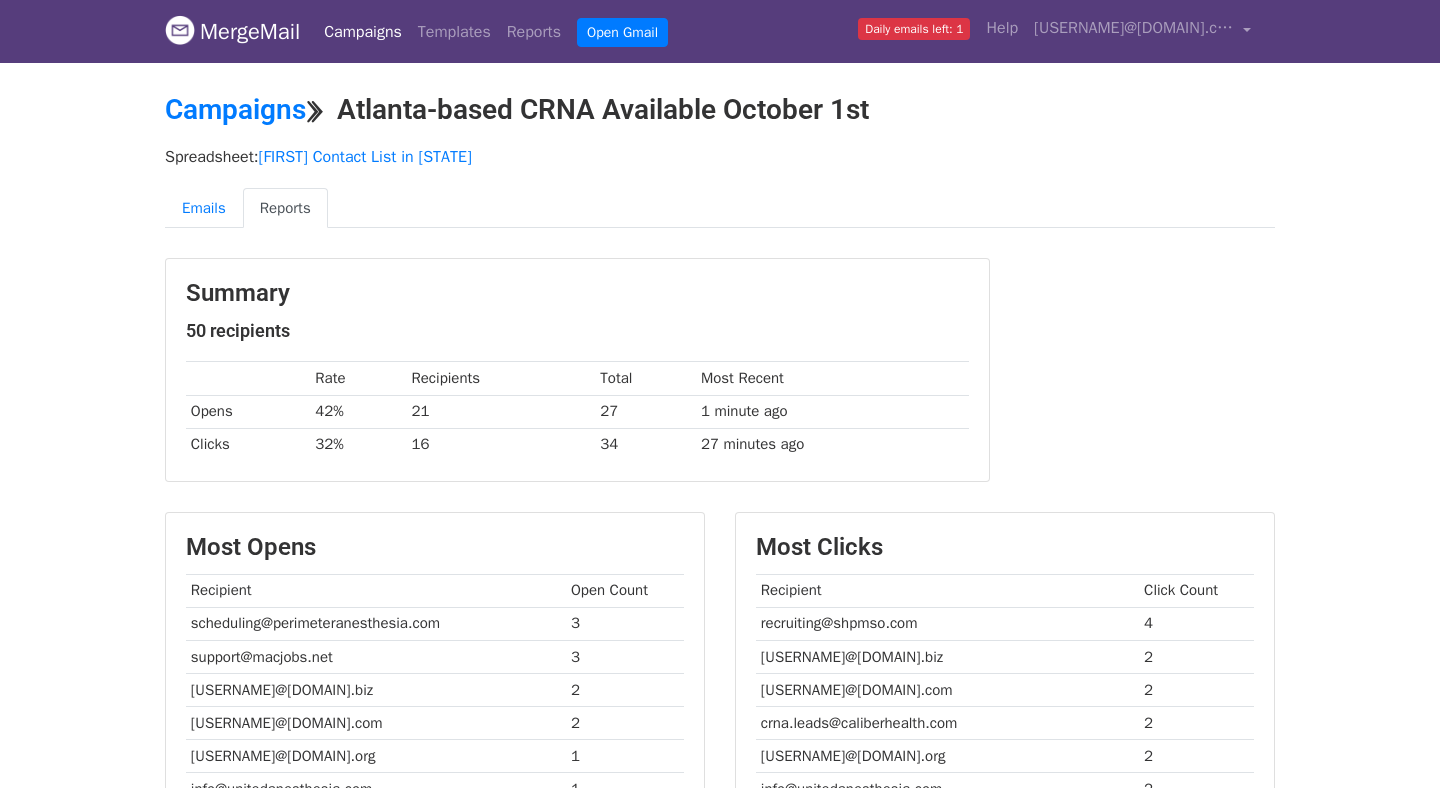 click on "Reports" at bounding box center [285, 208] 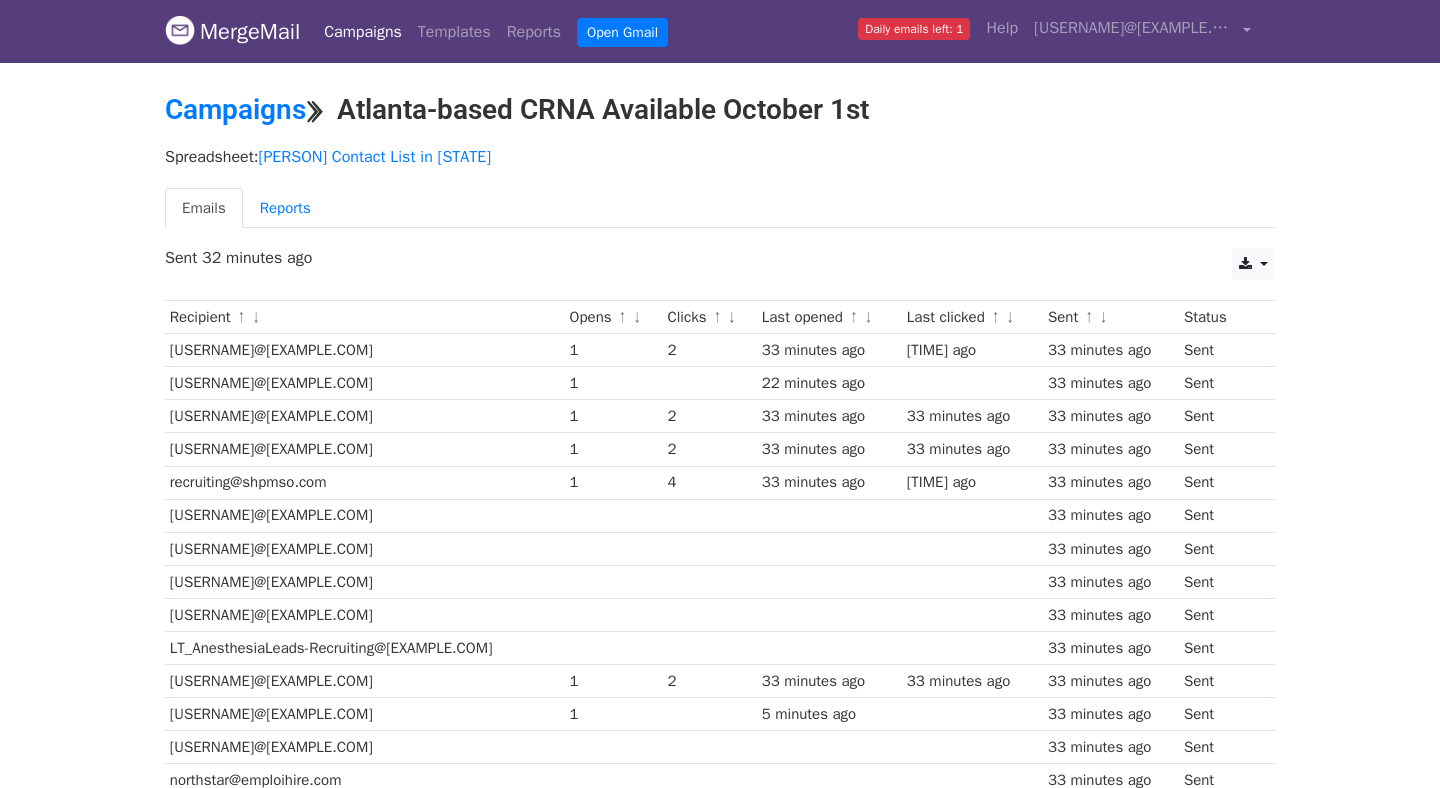 scroll, scrollTop: 0, scrollLeft: 0, axis: both 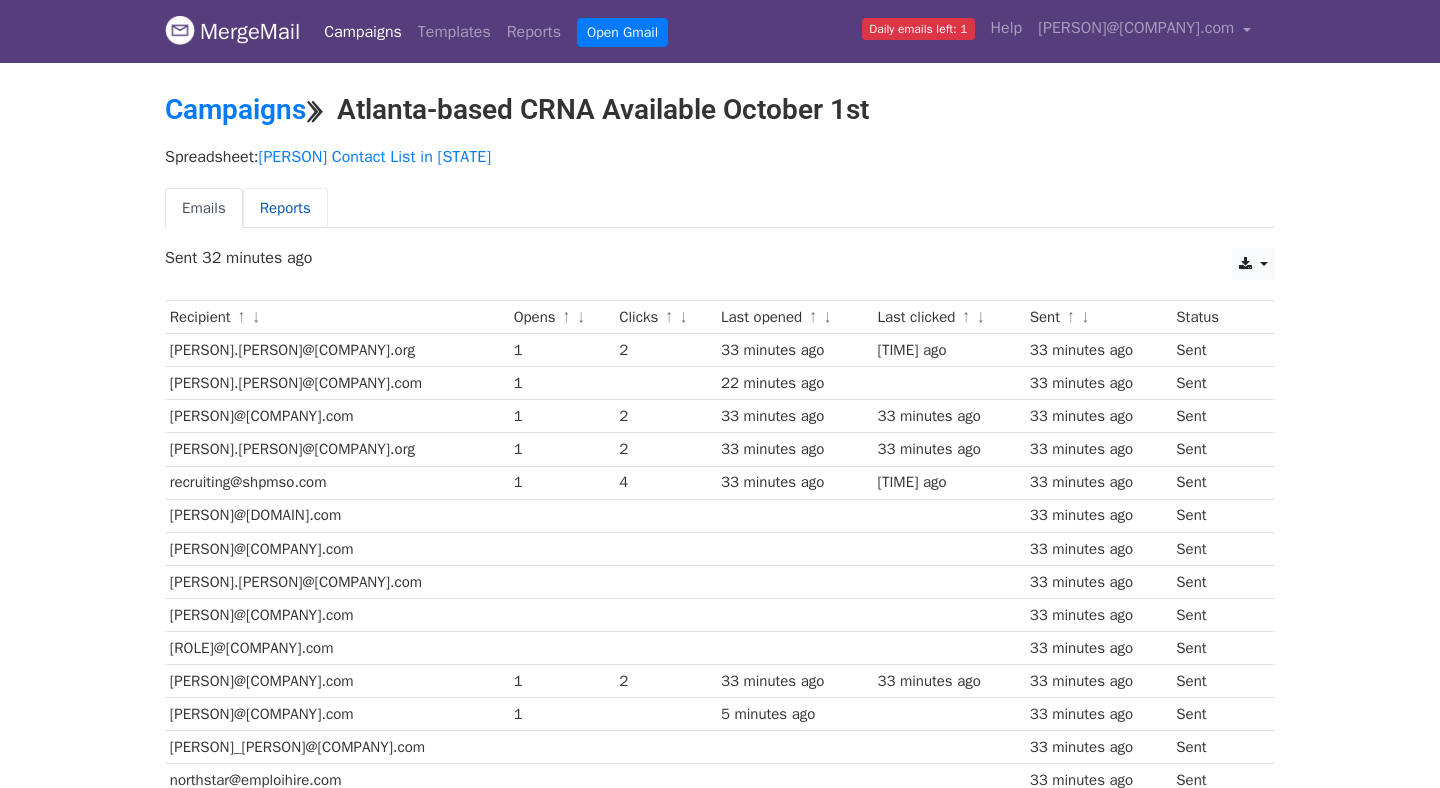 click on "Reports" at bounding box center [285, 208] 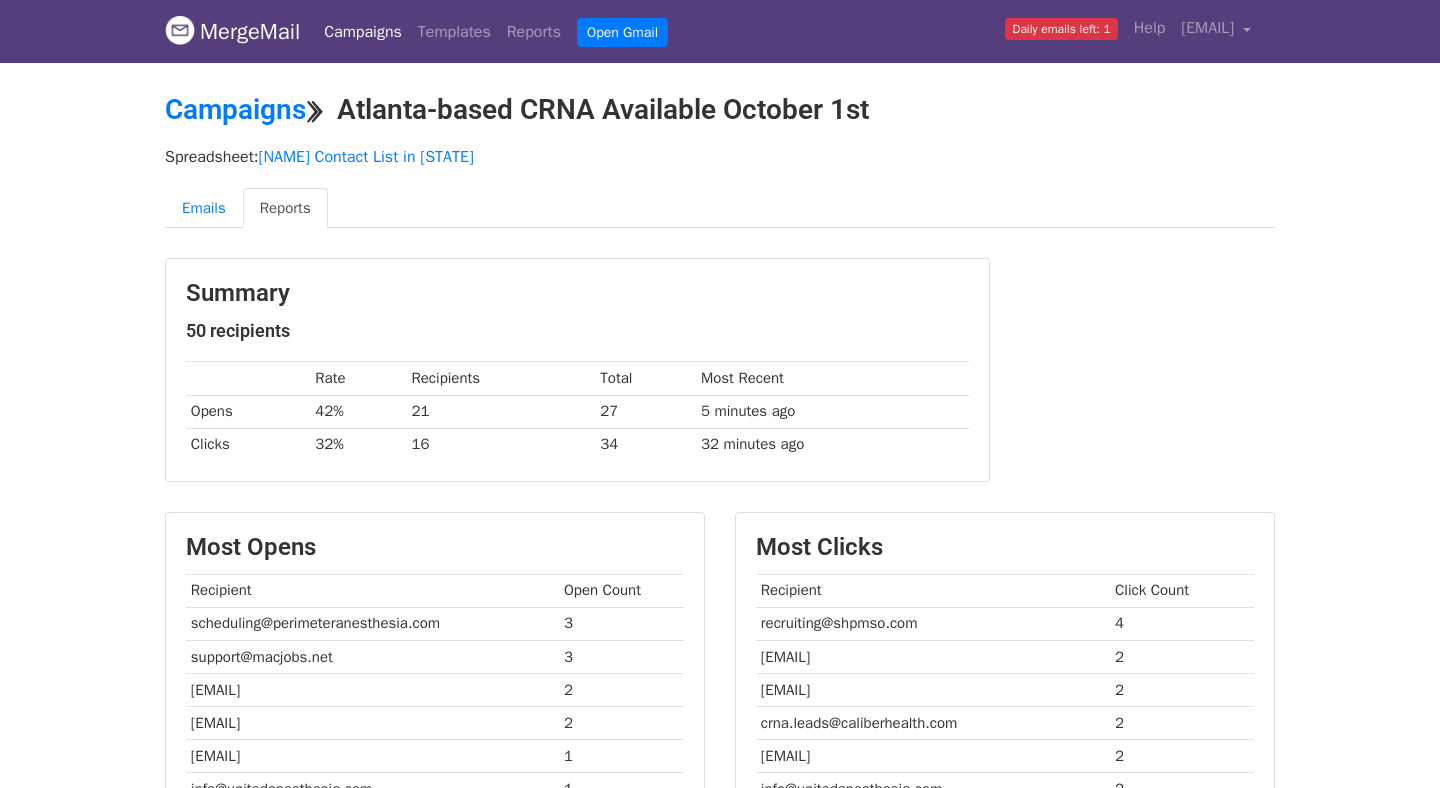 scroll, scrollTop: 0, scrollLeft: 0, axis: both 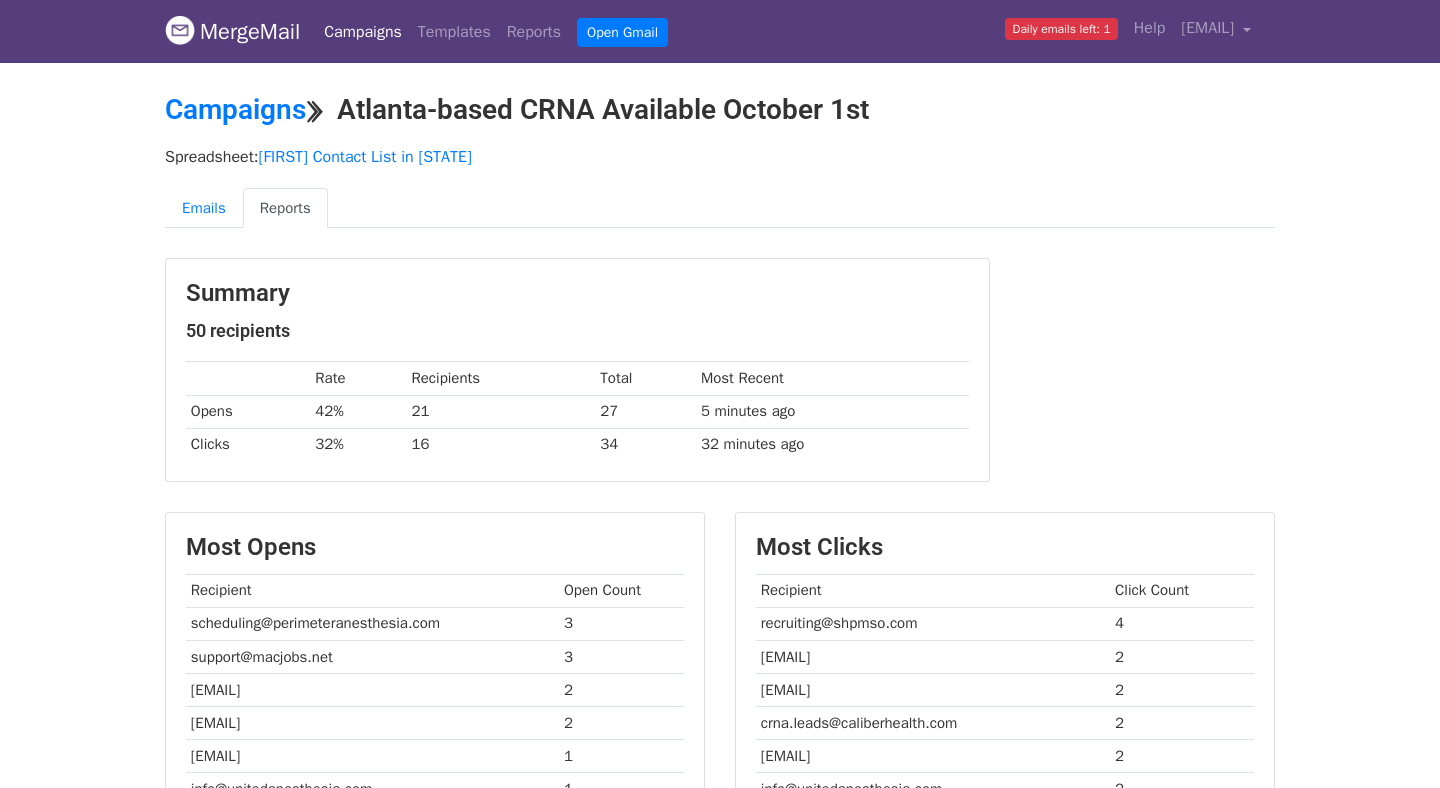 click on "Emails
Reports" at bounding box center [720, 213] 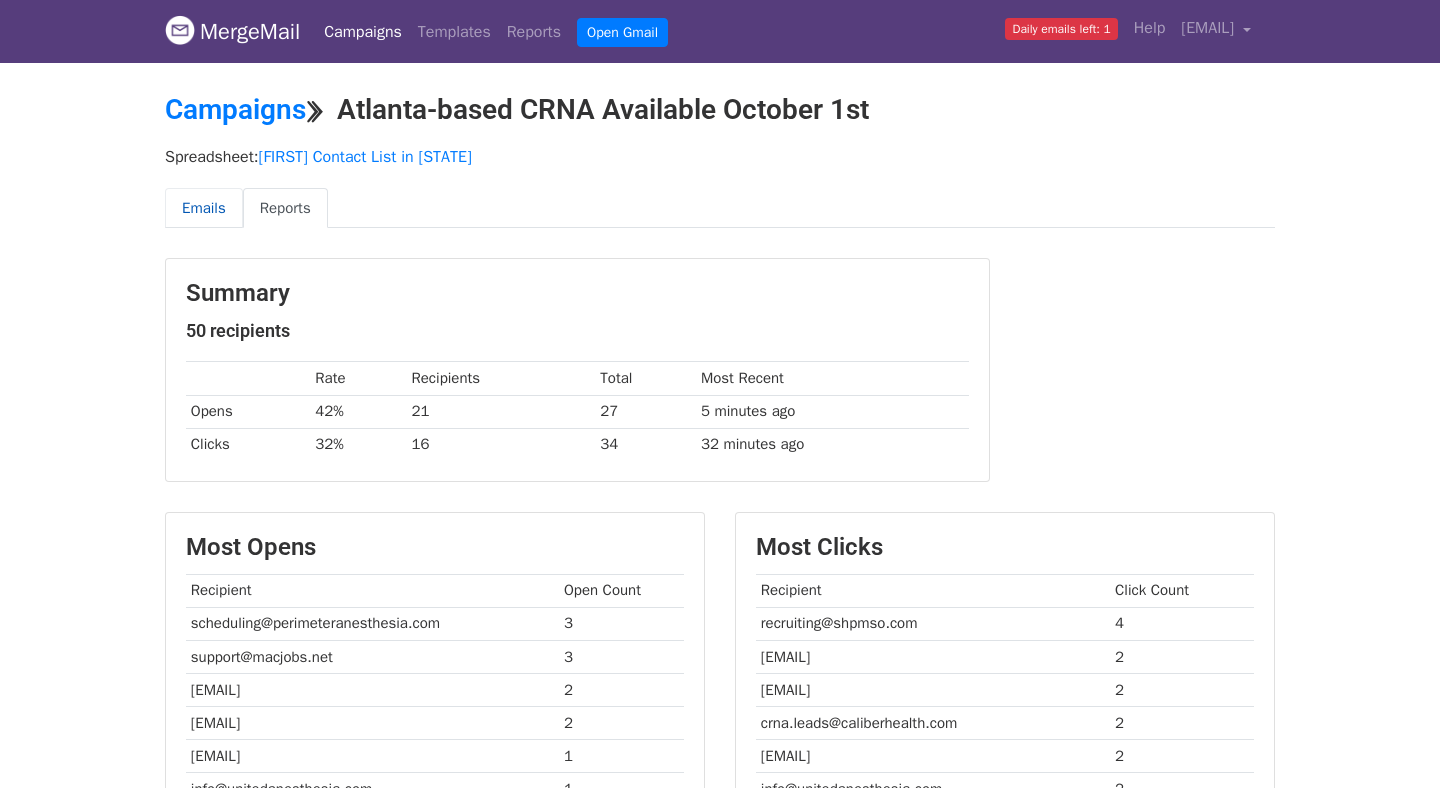 click on "Emails" at bounding box center [204, 208] 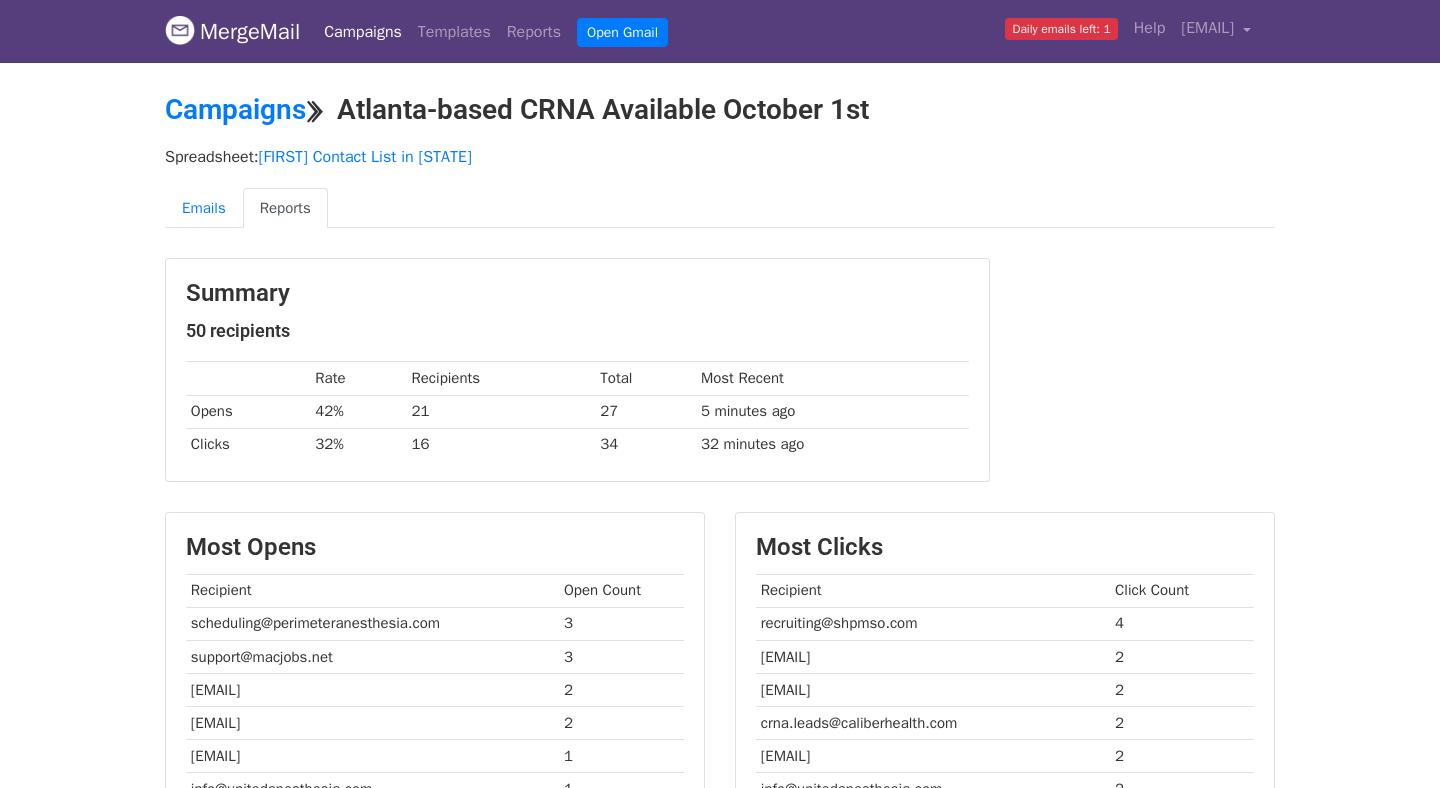 click on "[EMAIL]" at bounding box center (720, 767) 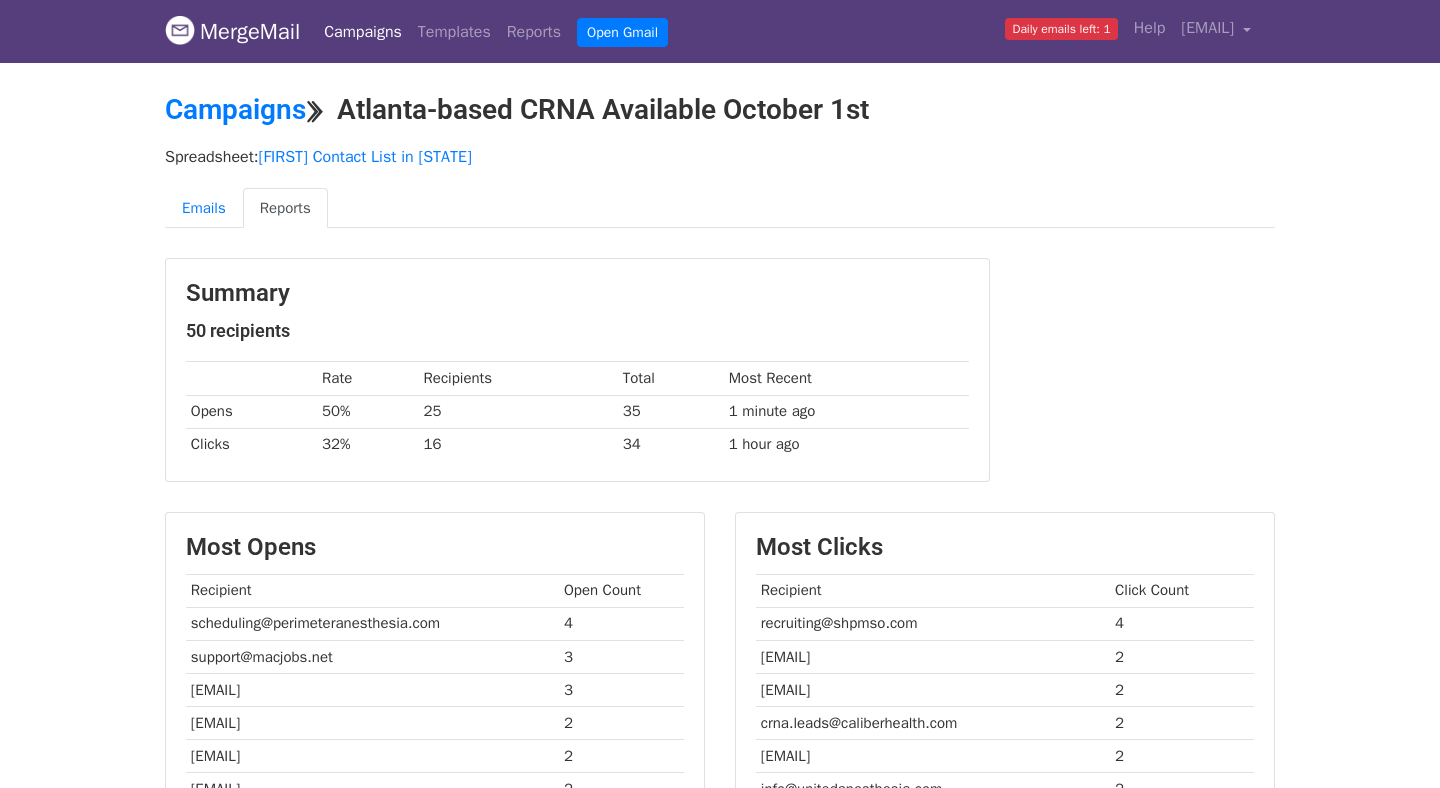 scroll, scrollTop: 0, scrollLeft: 0, axis: both 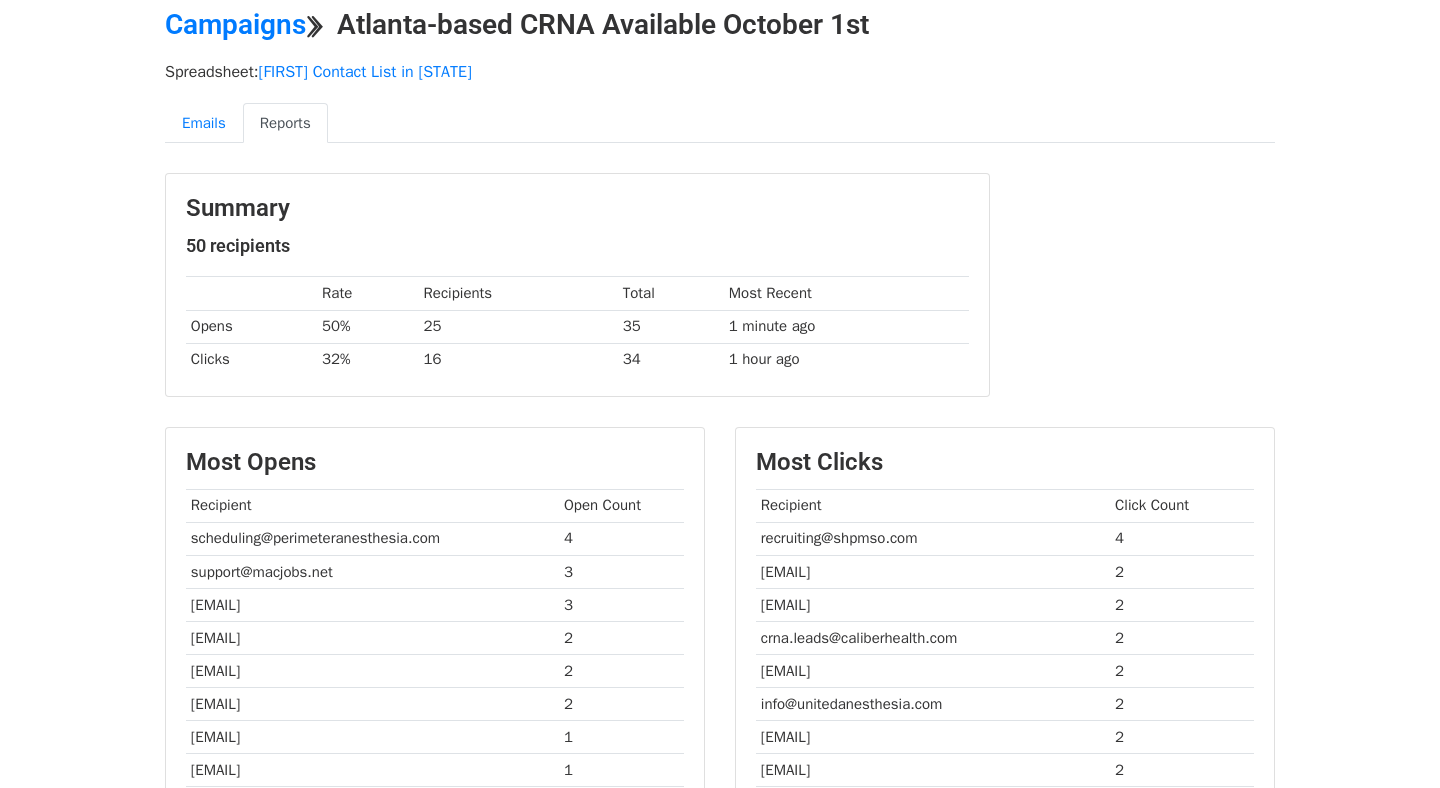 click on "MergeMail
Campaigns
Templates
Reports
Open Gmail
Daily emails left: 1
Help
[EMAIL]
Account
Unsubscribes
Integrations
Notification Settings
Sign out
New Features
You're all caught up!
Scheduled Campaigns
Schedule your emails to be sent later.
Read more
Account Reports
View reports across all of your campaigns to find highly-engaged recipients and to see which templates and campaigns have the most clicks and opens.
Read more
View my reports
Template Editor
Create beautiful emails using our powerful template editor.
Read more
View my templates
Campaigns
⟫
Atlanta-based CRNA Available October 1st
Spreadsheet:
[FIRST] Contact List in [STATE]
Emails
Reports
Summary
50 recipients
Rate
Recipients
Total
Most Recent" at bounding box center (720, 682) 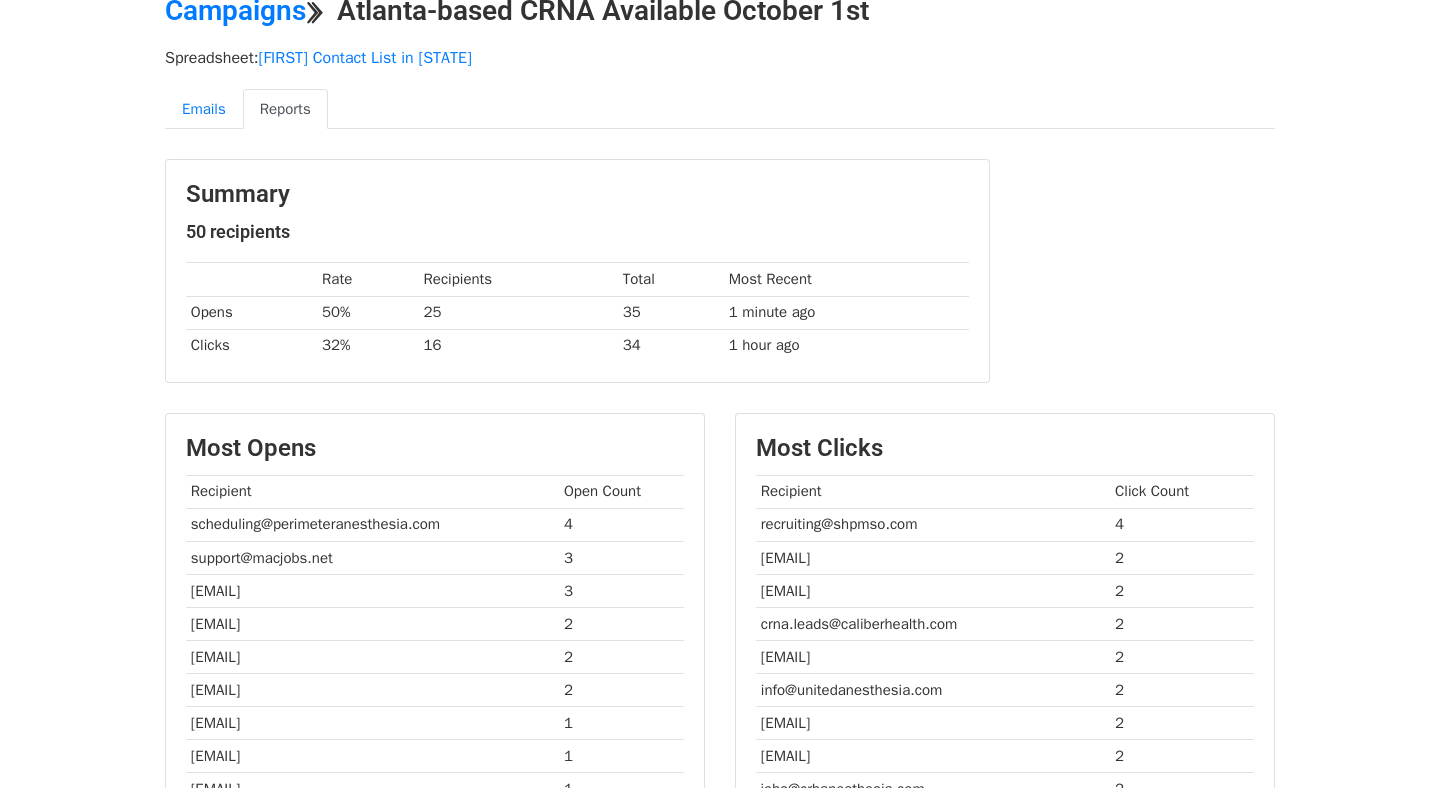 scroll, scrollTop: 0, scrollLeft: 0, axis: both 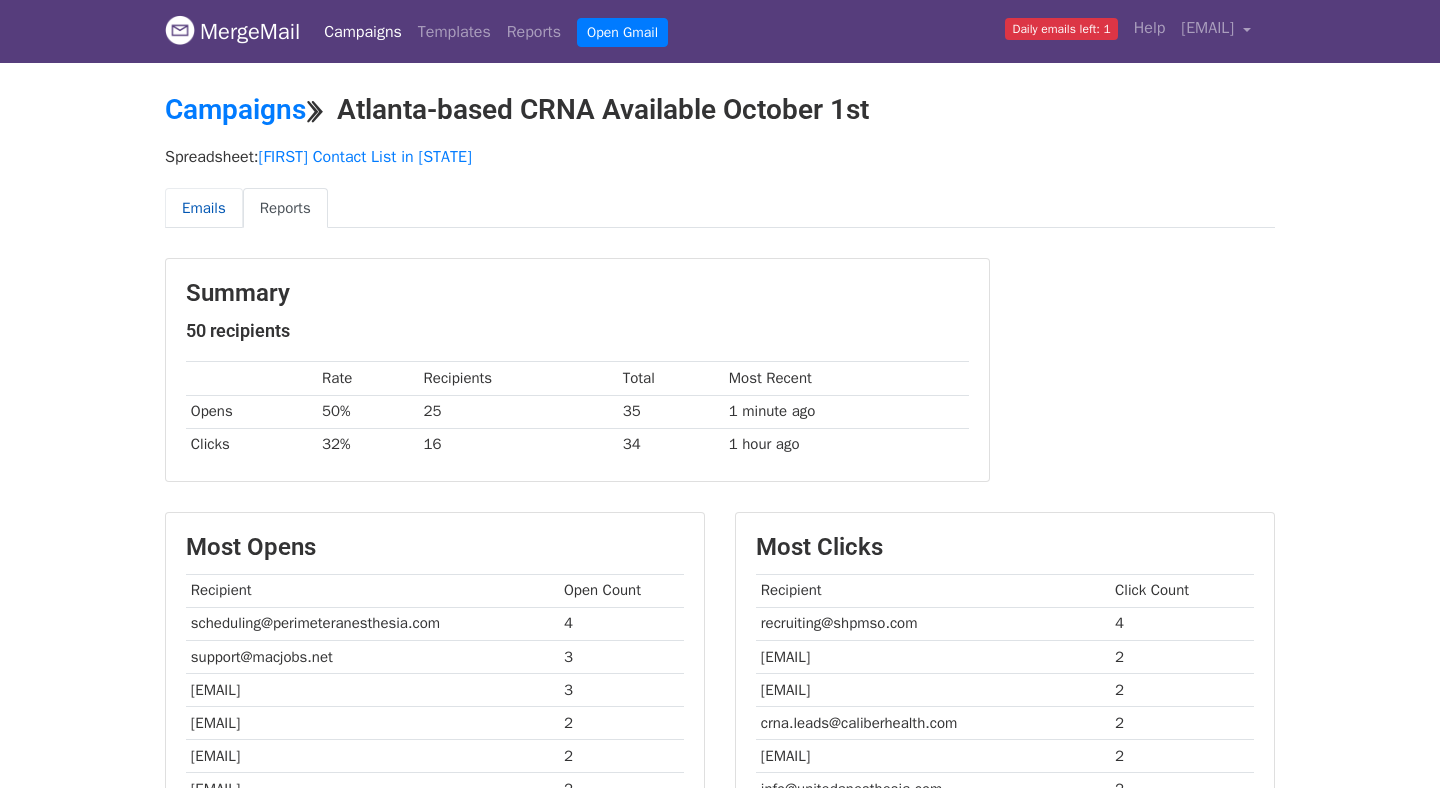 click on "Emails" at bounding box center [204, 208] 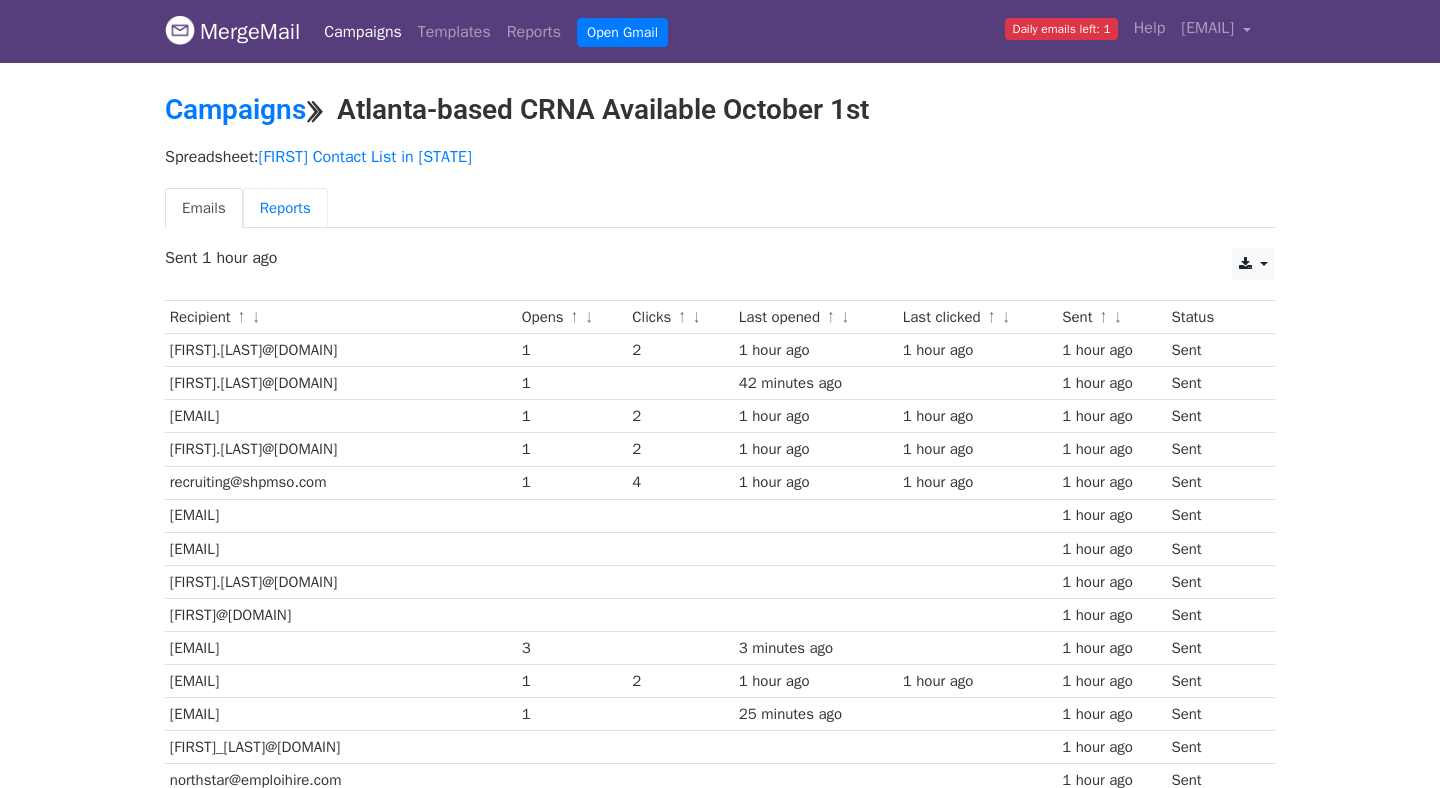 scroll, scrollTop: 0, scrollLeft: 0, axis: both 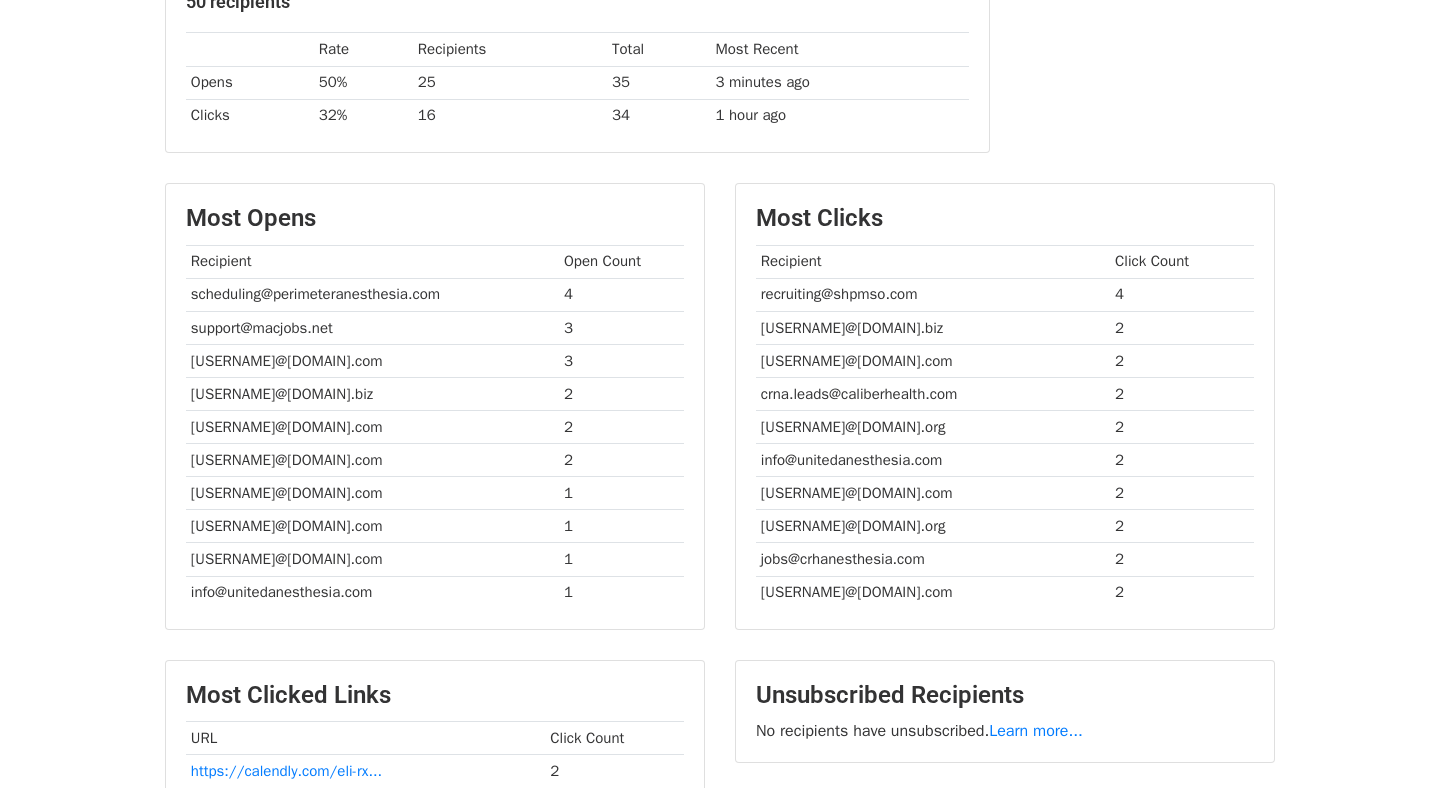 click on "Summary
50 recipients
Rate
Recipients
Total
Most Recent
Opens
50%
25
35
3 minutes ago
Clicks
32%
16
34
1 hour ago" at bounding box center (720, 51) 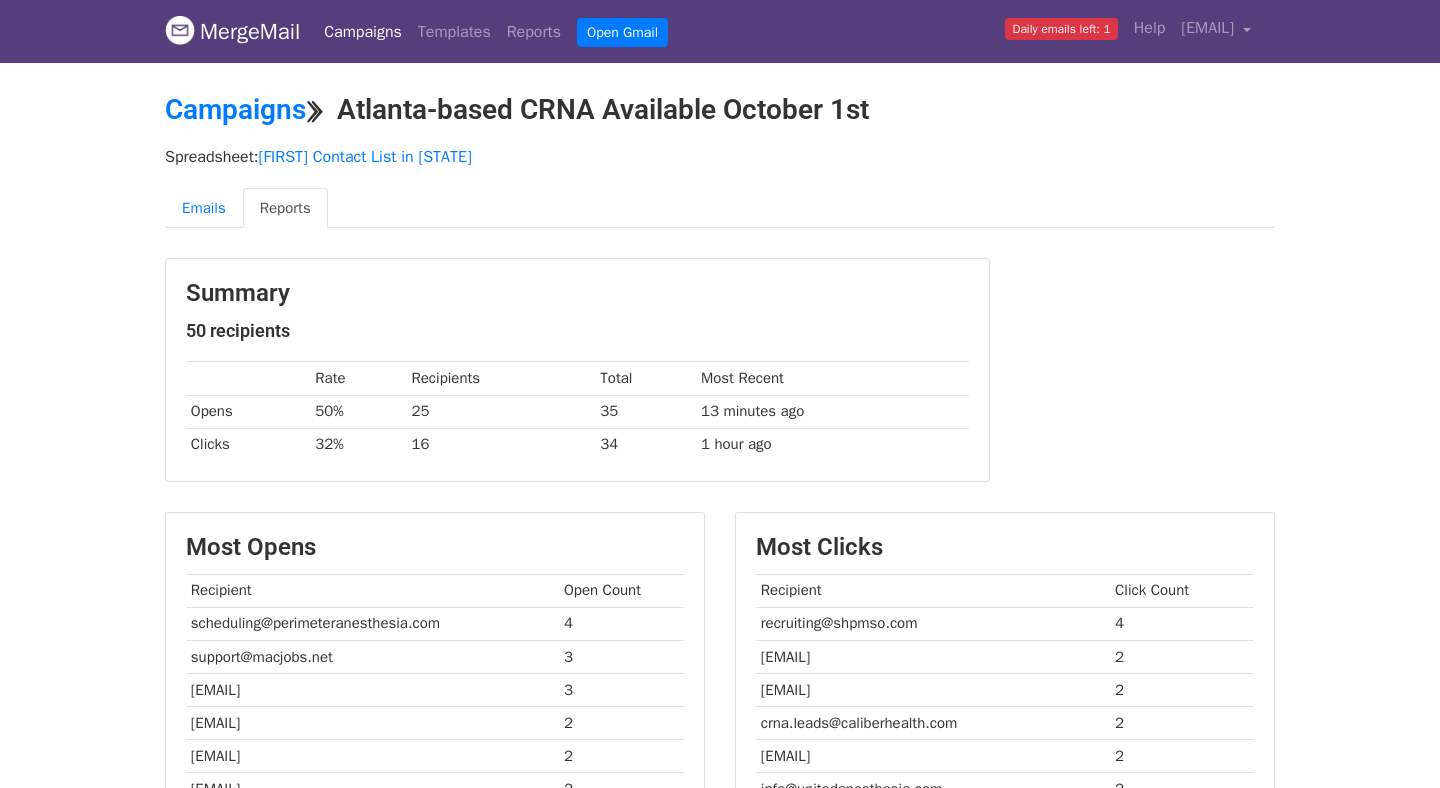 scroll, scrollTop: 215, scrollLeft: 0, axis: vertical 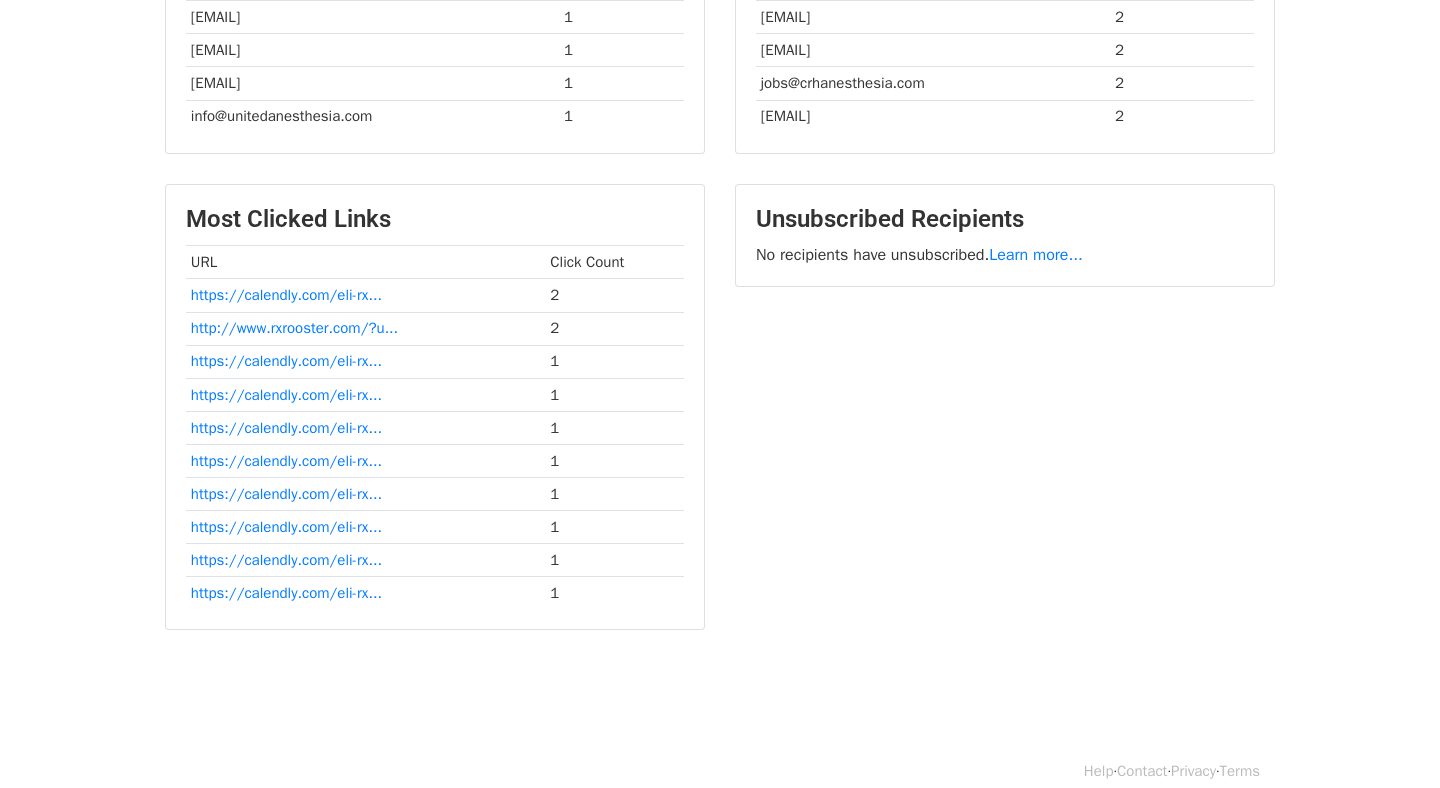 click on "Unsubscribed Recipients
No recipients have unsubscribed.
Learn more..." at bounding box center (1005, 417) 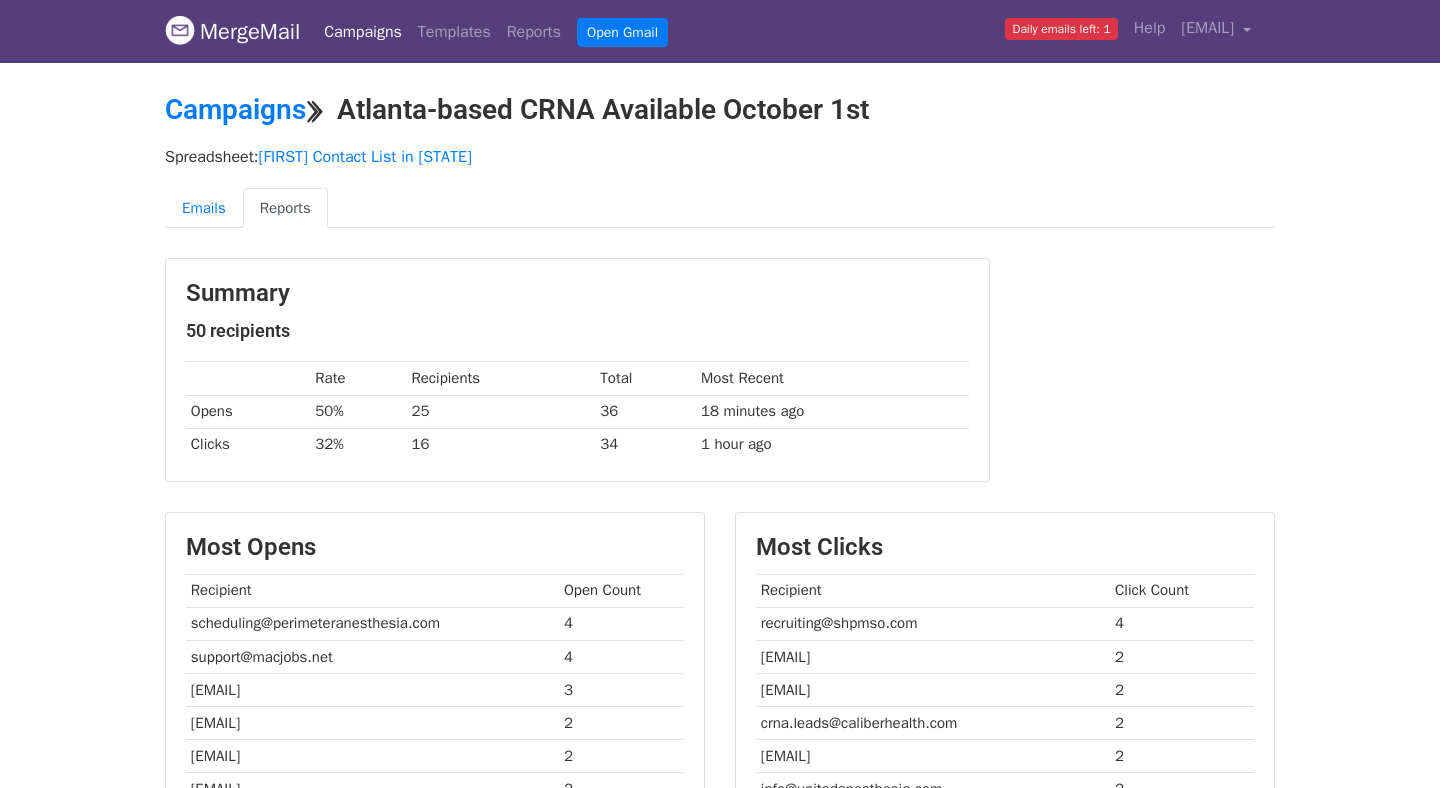 scroll, scrollTop: 797, scrollLeft: 0, axis: vertical 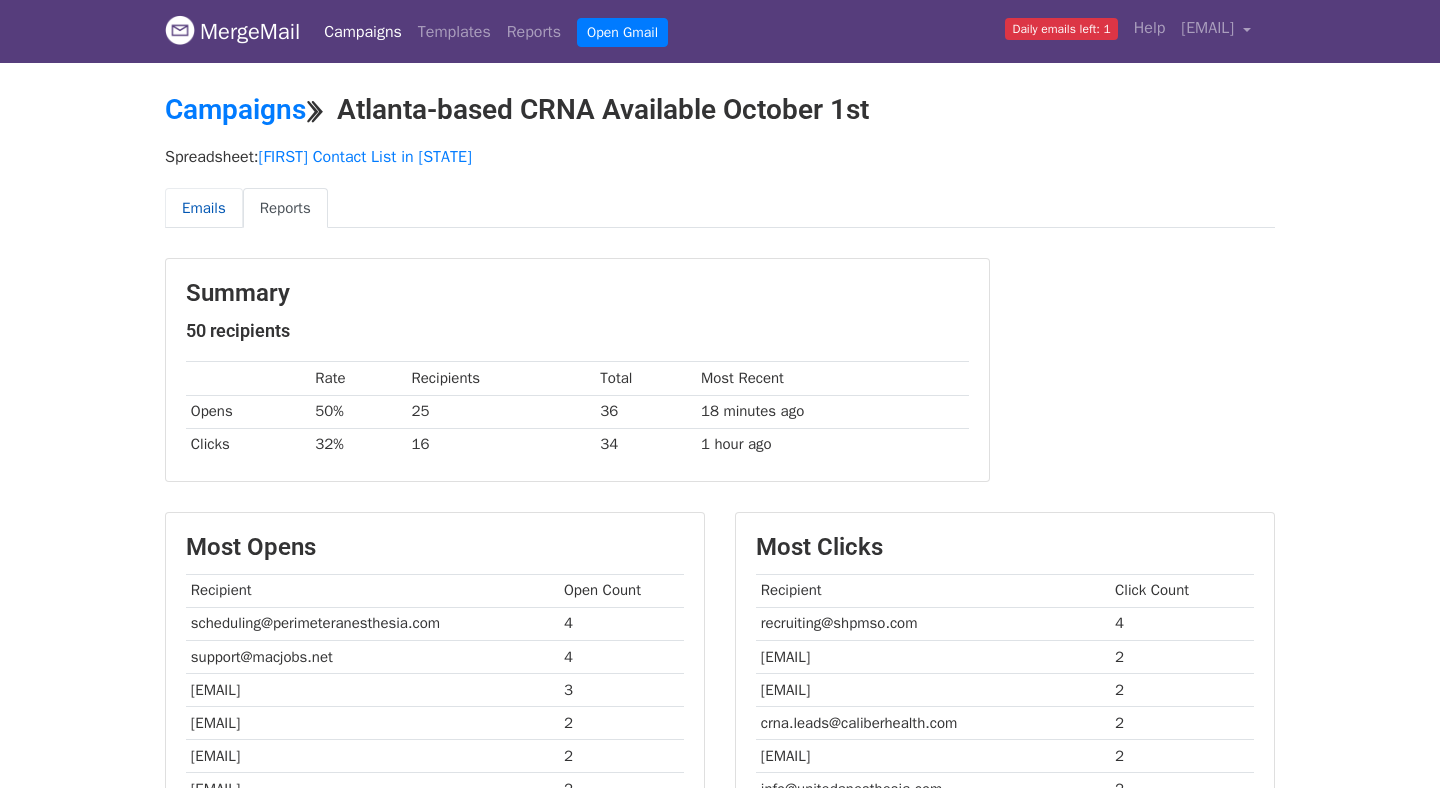 click on "Emails" at bounding box center [204, 208] 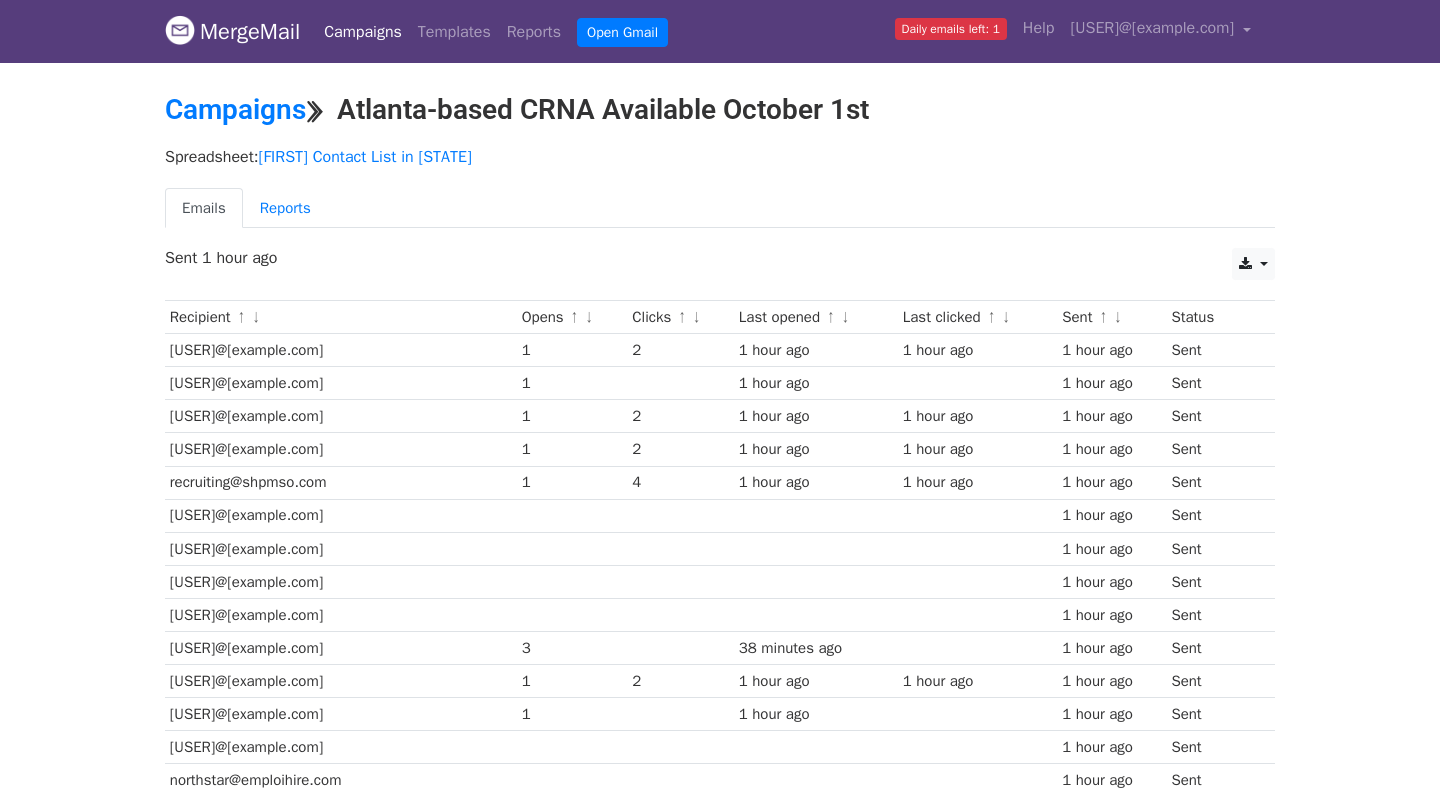 scroll, scrollTop: 0, scrollLeft: 0, axis: both 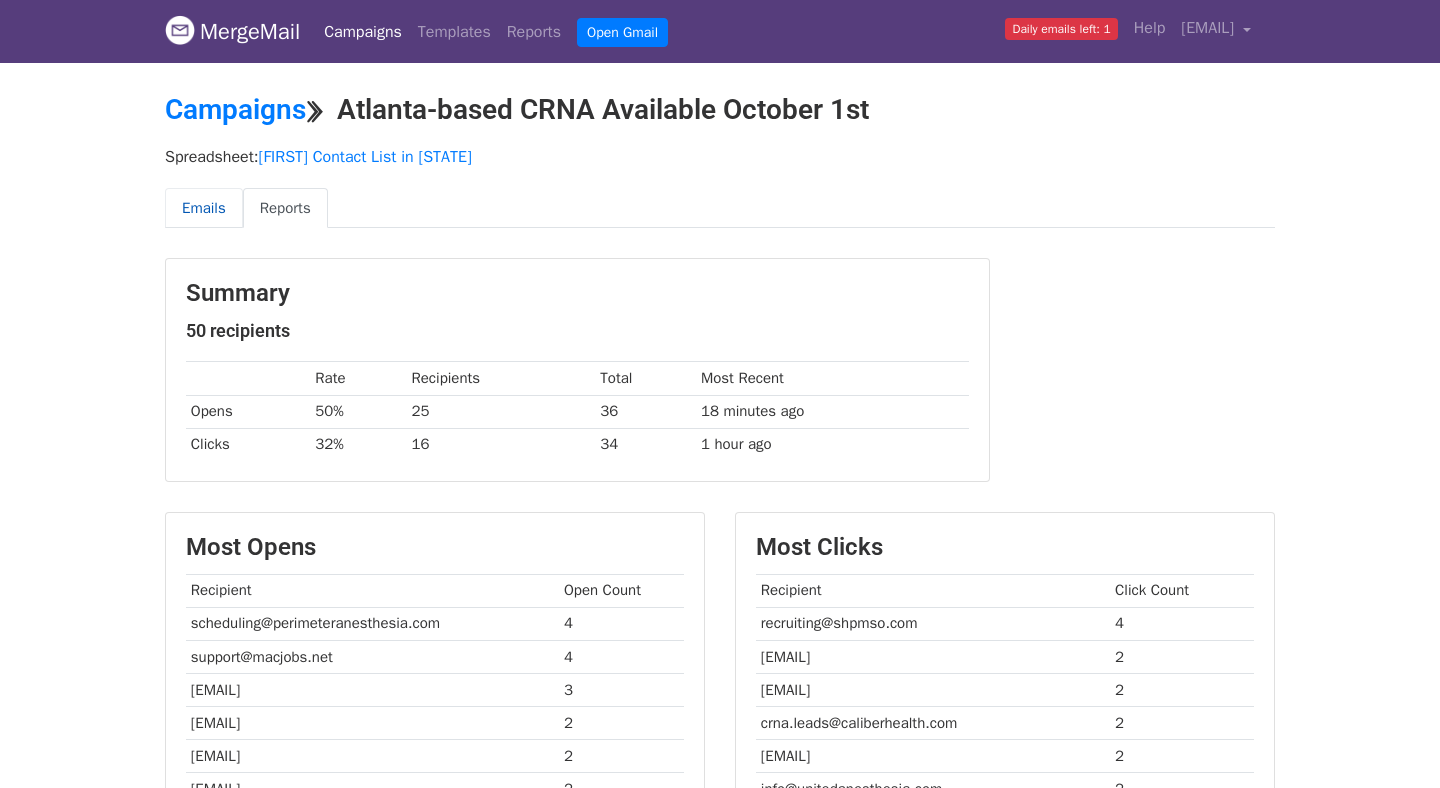 click on "Emails" at bounding box center (204, 208) 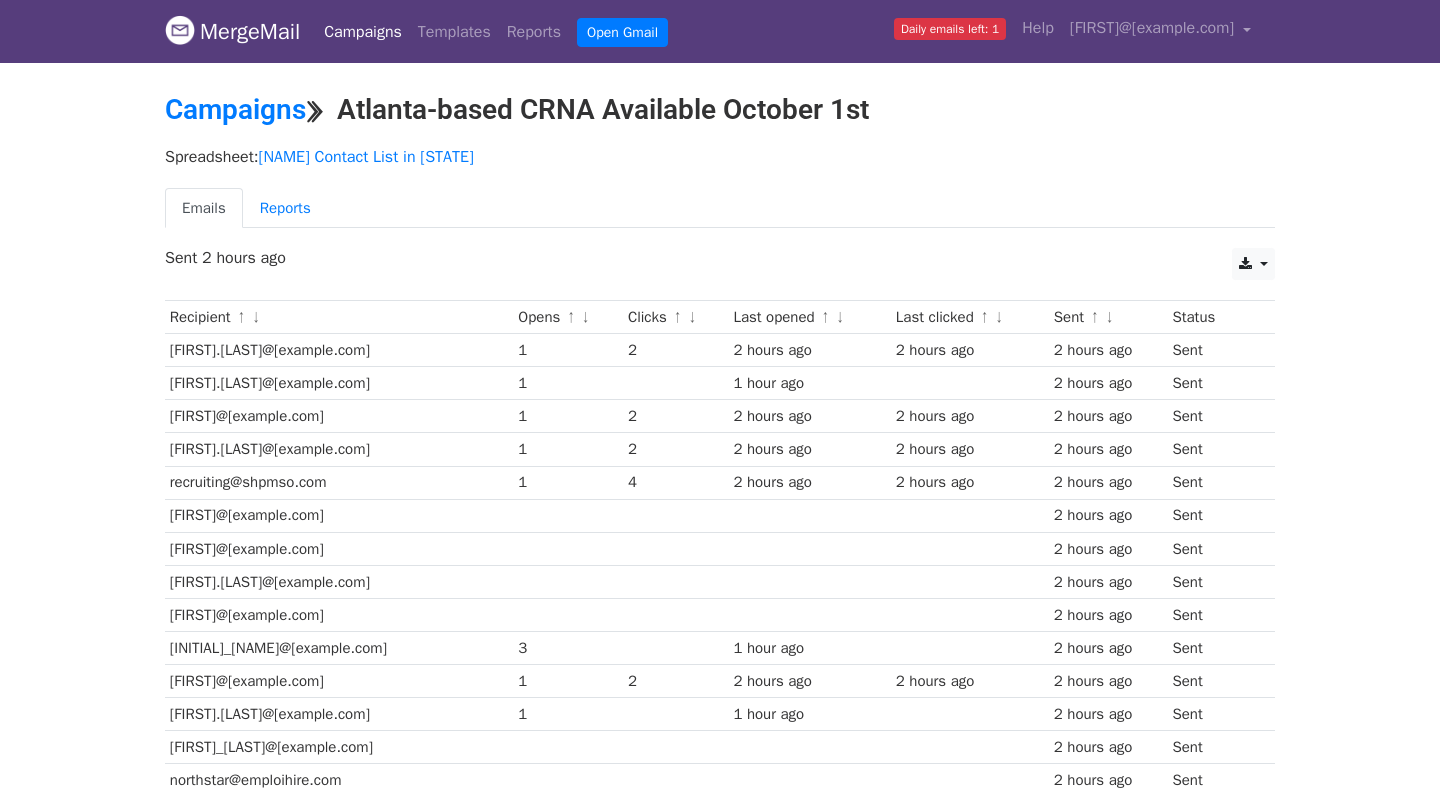 scroll, scrollTop: 0, scrollLeft: 0, axis: both 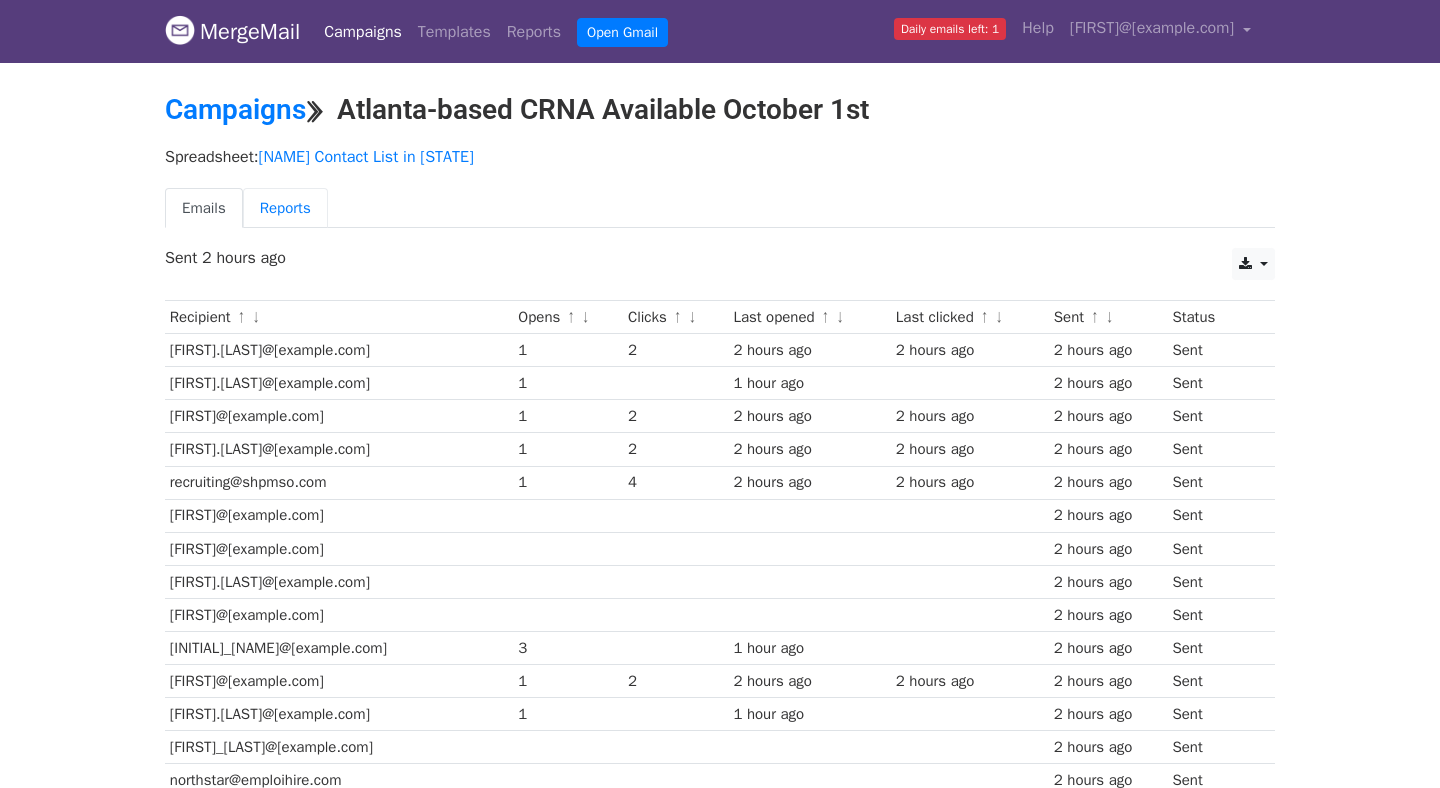 click on "Reports" at bounding box center [285, 208] 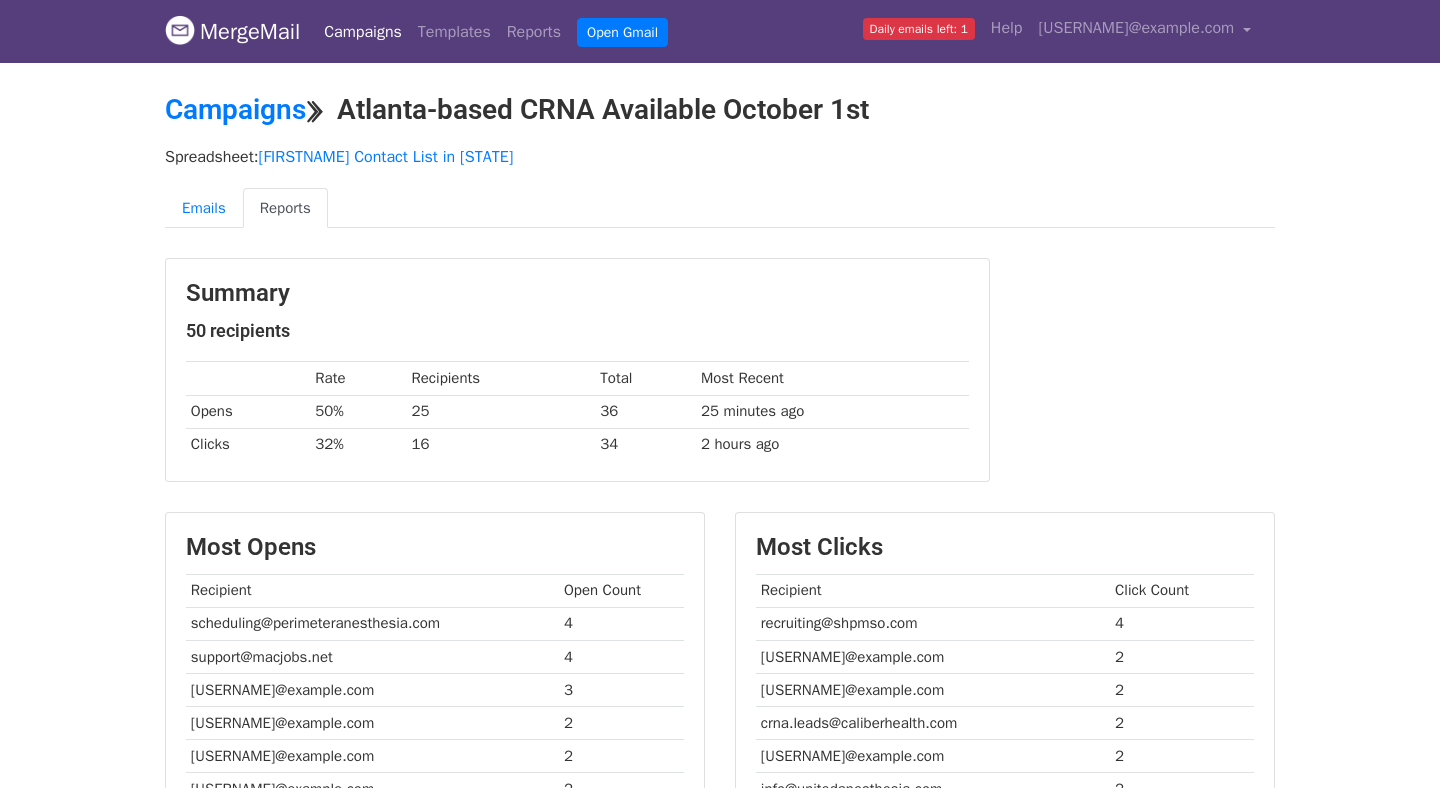 scroll, scrollTop: 0, scrollLeft: 0, axis: both 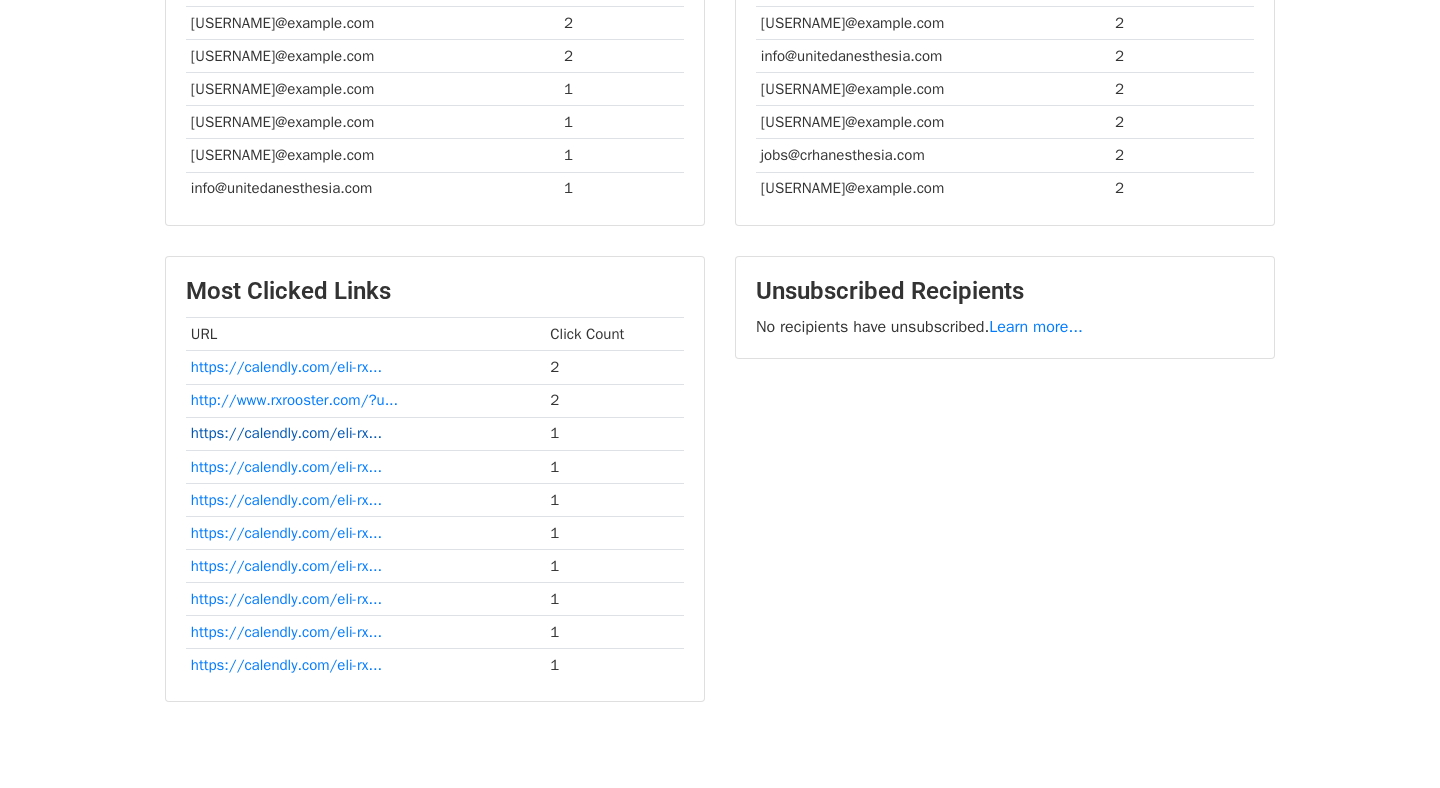 click on "https://calendly.com/eli-rx..." at bounding box center (286, 433) 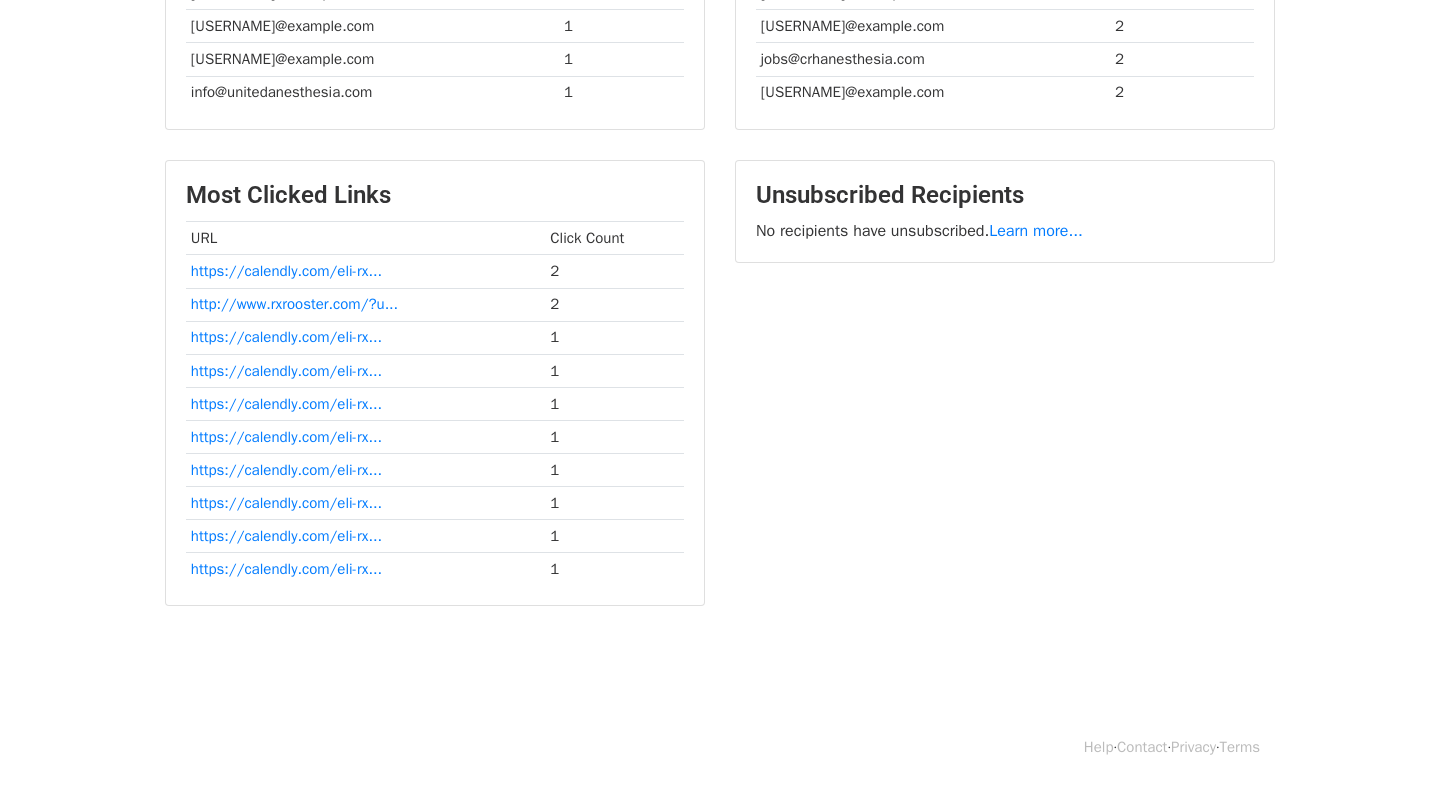 scroll, scrollTop: 0, scrollLeft: 0, axis: both 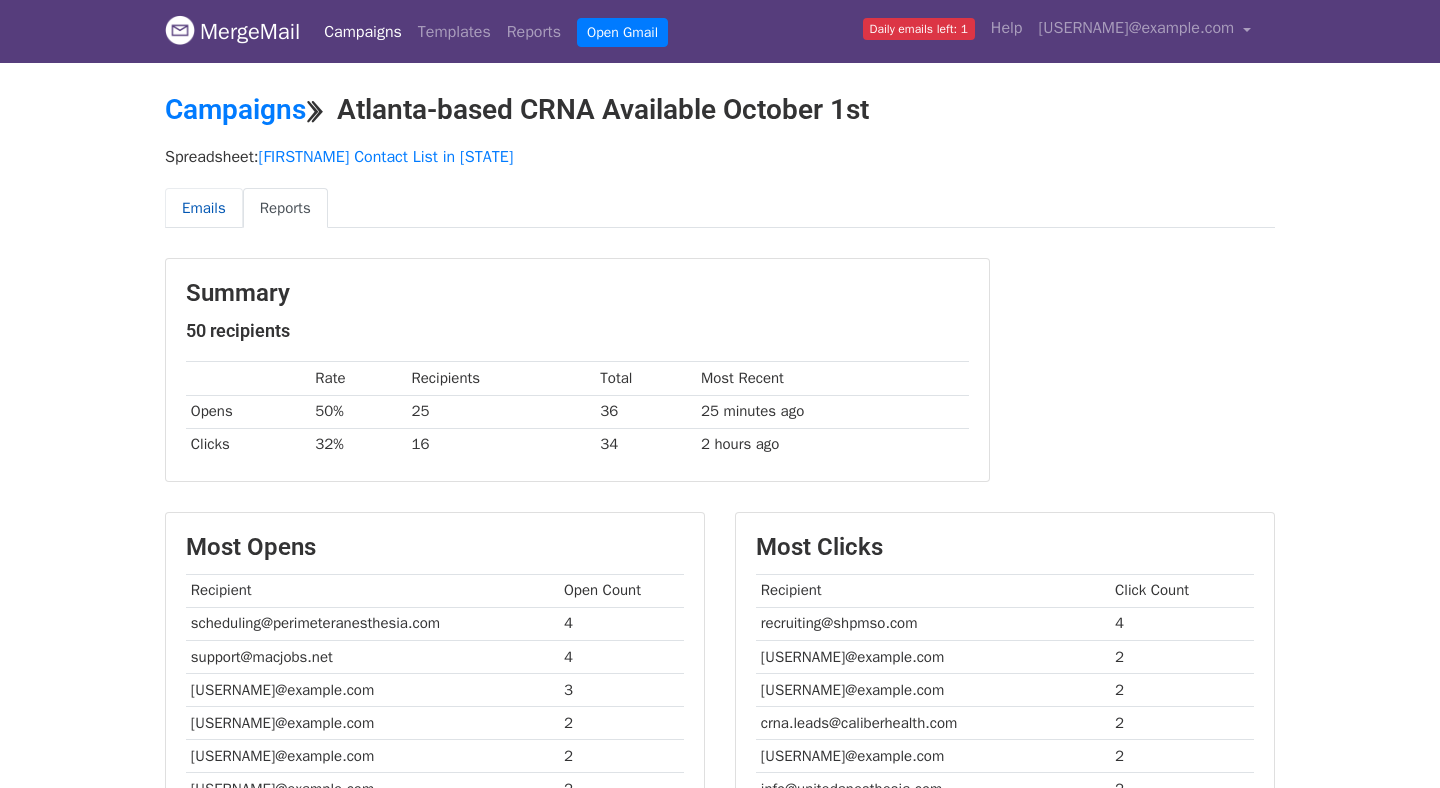 click on "Emails" at bounding box center [204, 208] 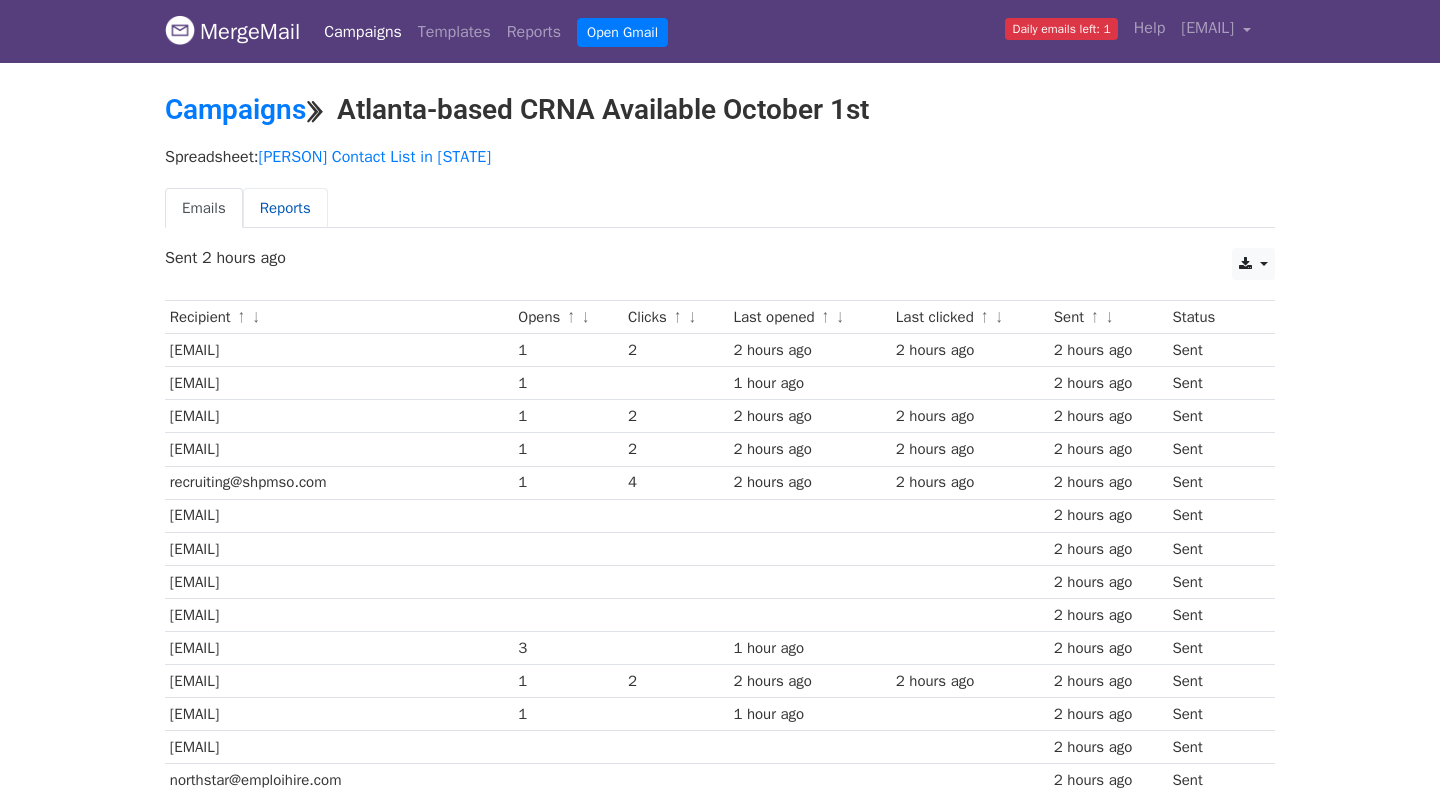 scroll, scrollTop: 0, scrollLeft: 0, axis: both 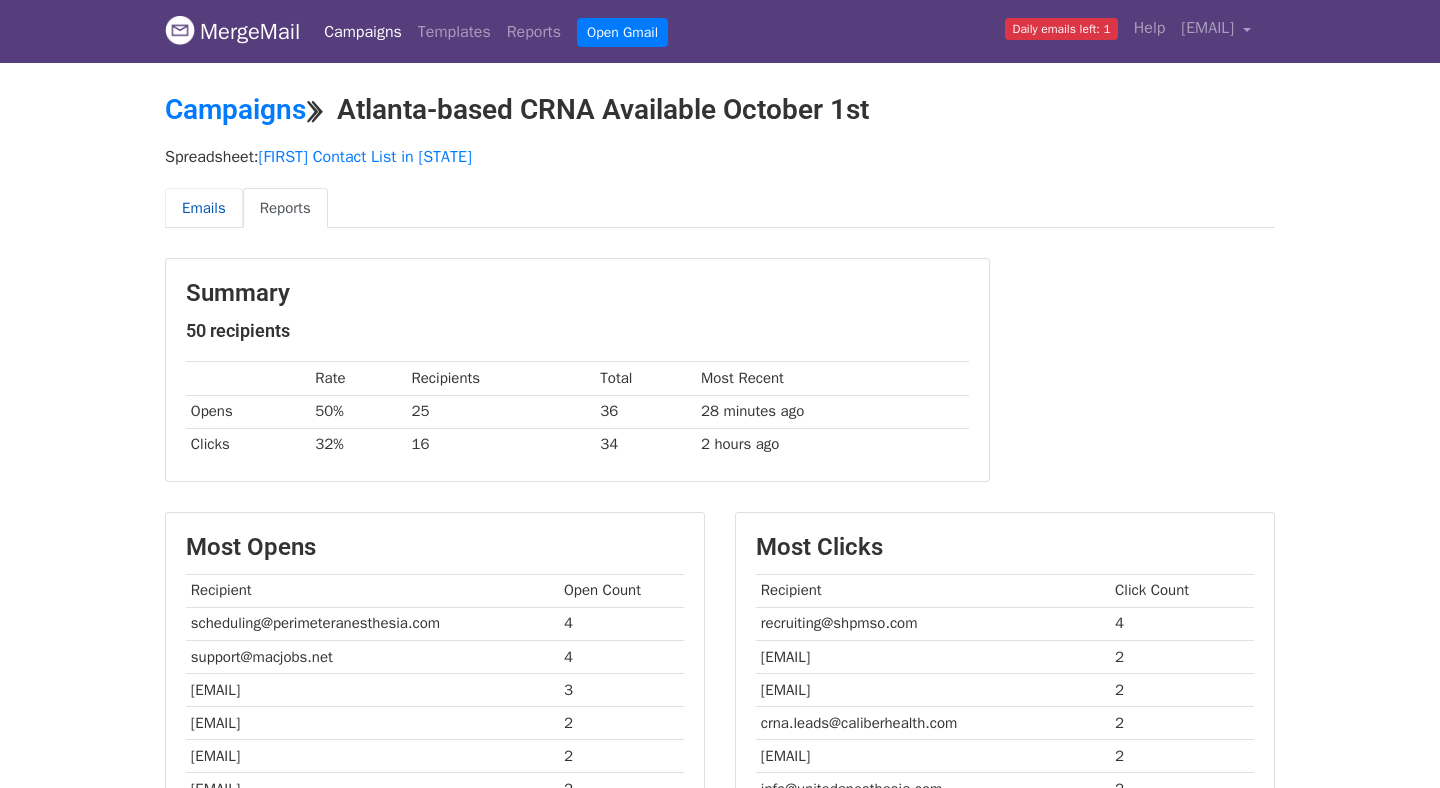 click on "Emails" at bounding box center (204, 208) 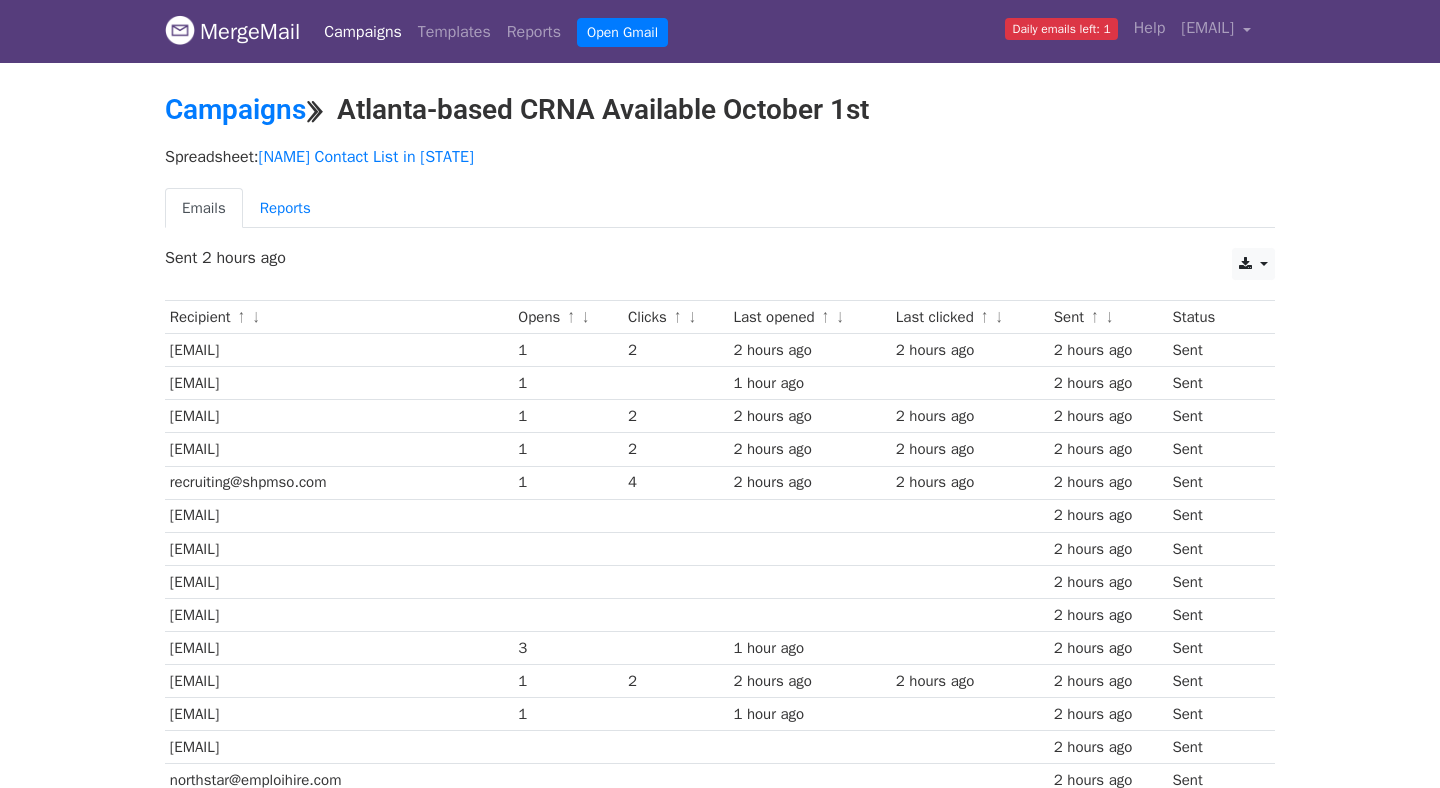 scroll, scrollTop: 0, scrollLeft: 0, axis: both 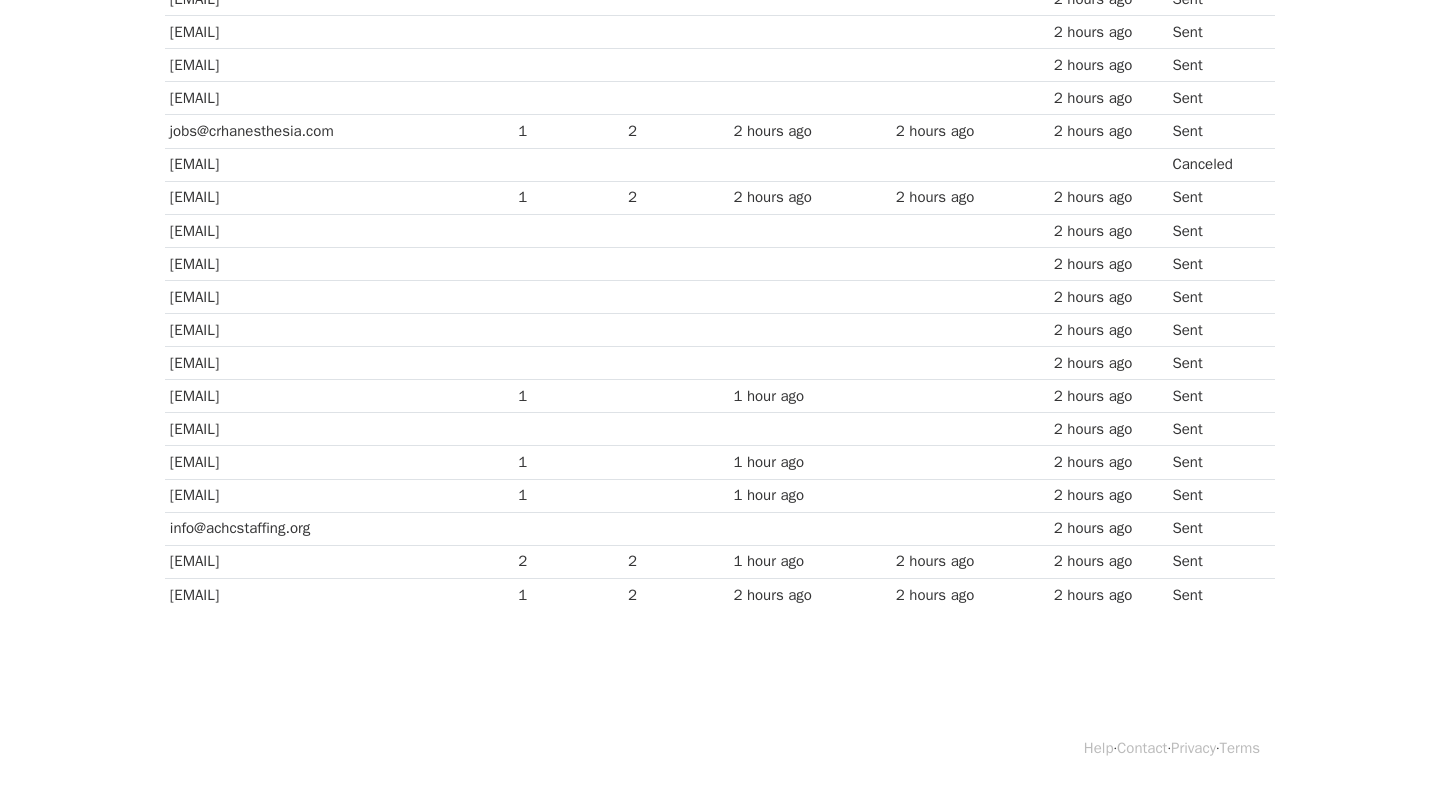 click on "MergeMail
Campaigns
Templates
Reports
Open Gmail
Daily emails left: 1
Help
alma@rxrooster.com
Account
Unsubscribes
Integrations
Notification Settings
Sign out
New Features
You're all caught up!
Scheduled Campaigns
Schedule your emails to be sent later.
Read more
Account Reports
View reports across all of your campaigns to find highly-engaged recipients and to see which templates and campaigns have the most clicks and opens.
Read more
View my reports
Template Editor
Create beautiful emails using our powerful template editor.
Read more
View my templates
Campaigns
⟫
Atlanta-based CRNA Available October 1st
Spreadsheet:
Xavier Contact List in Georgia
Emails
Reports
CSV
Excel
Sent
2 hours ago
Recipient" at bounding box center [720, -335] 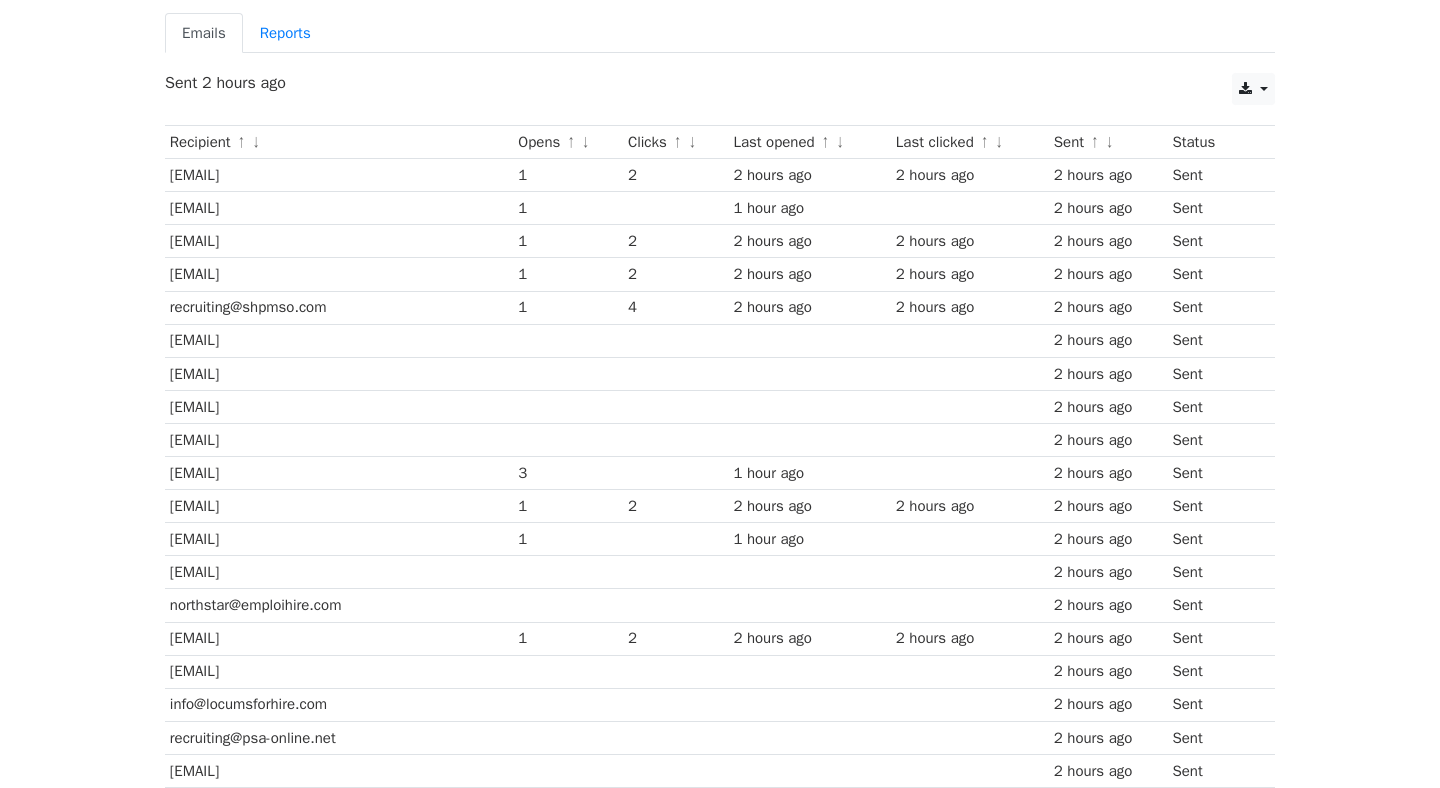 scroll, scrollTop: 0, scrollLeft: 0, axis: both 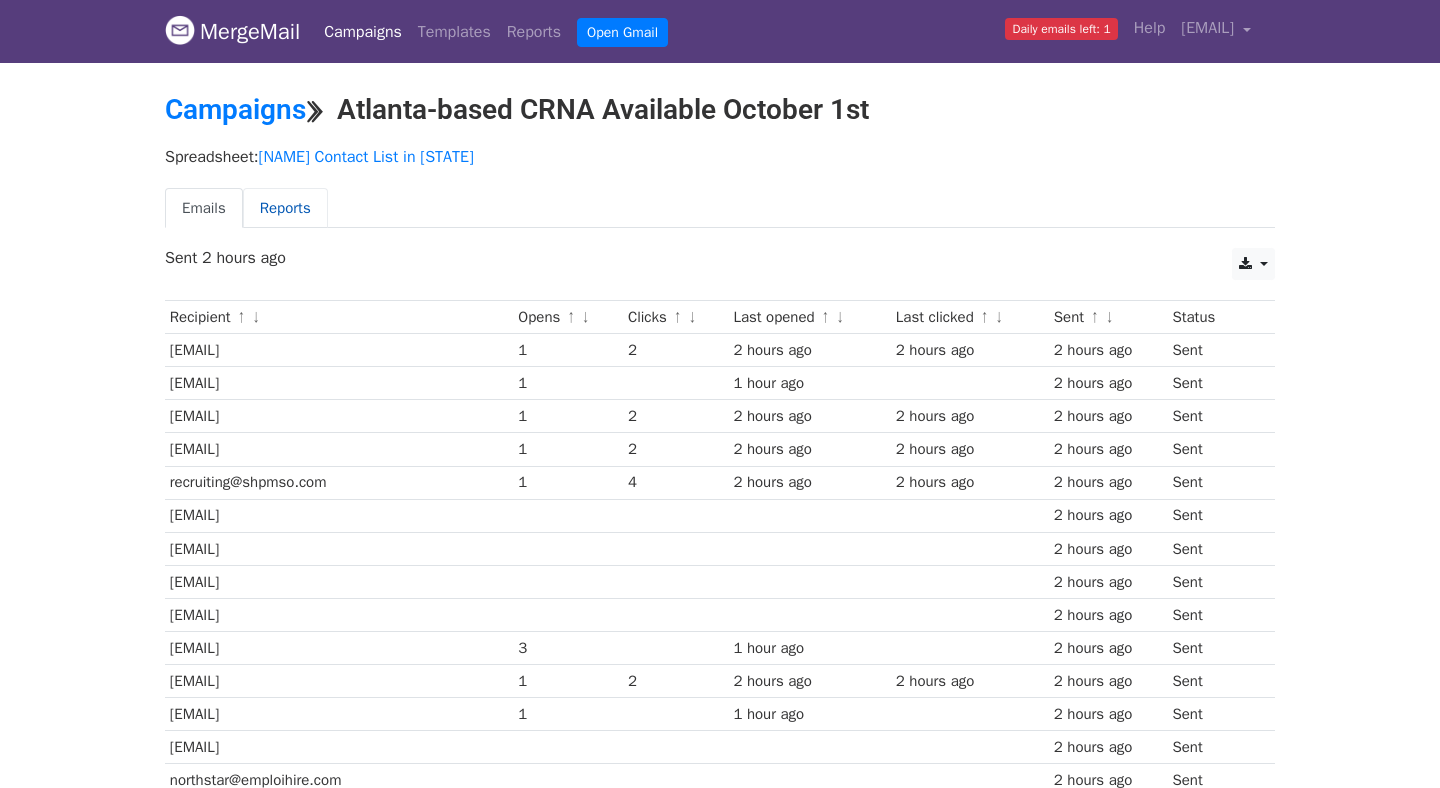 click on "Reports" at bounding box center [285, 208] 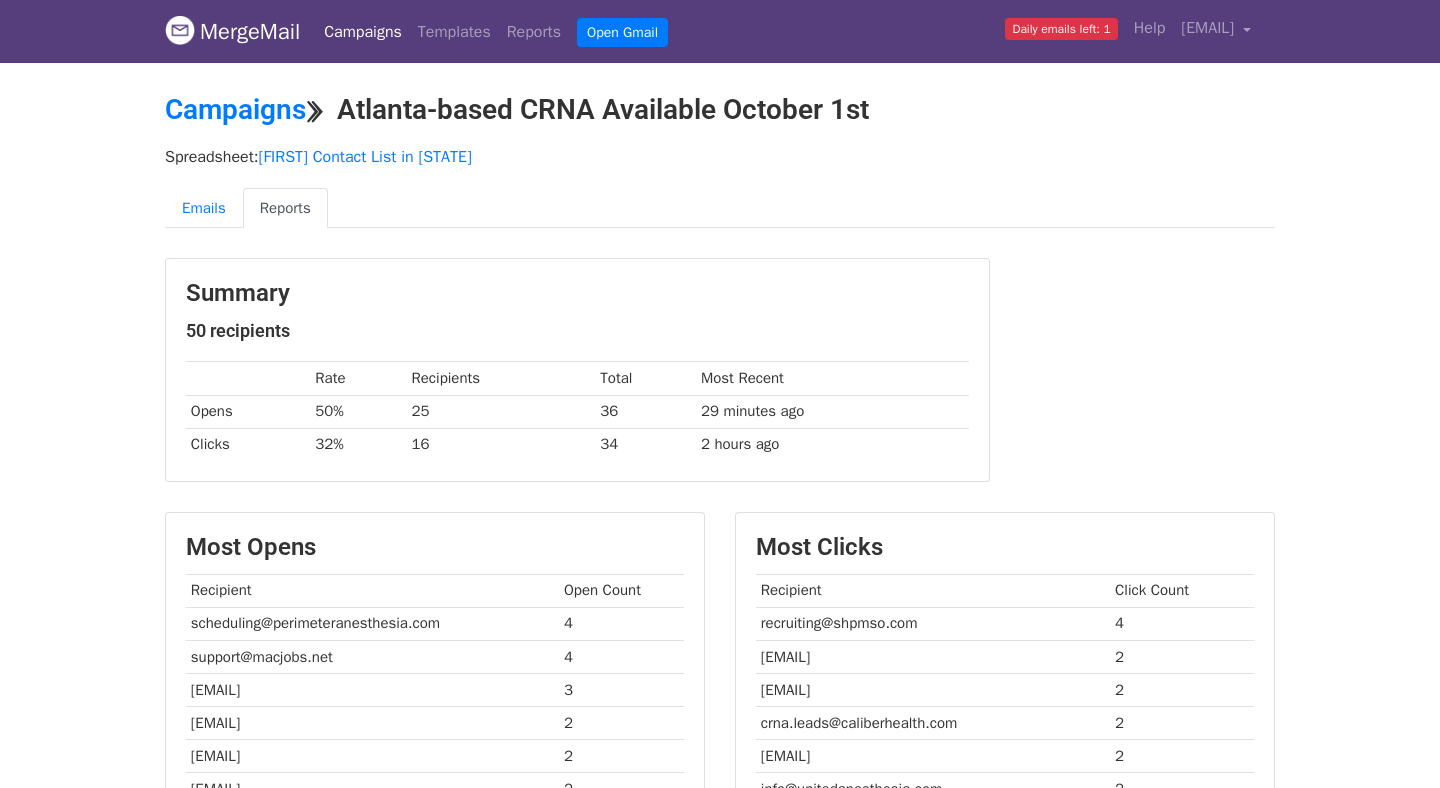 scroll, scrollTop: 0, scrollLeft: 0, axis: both 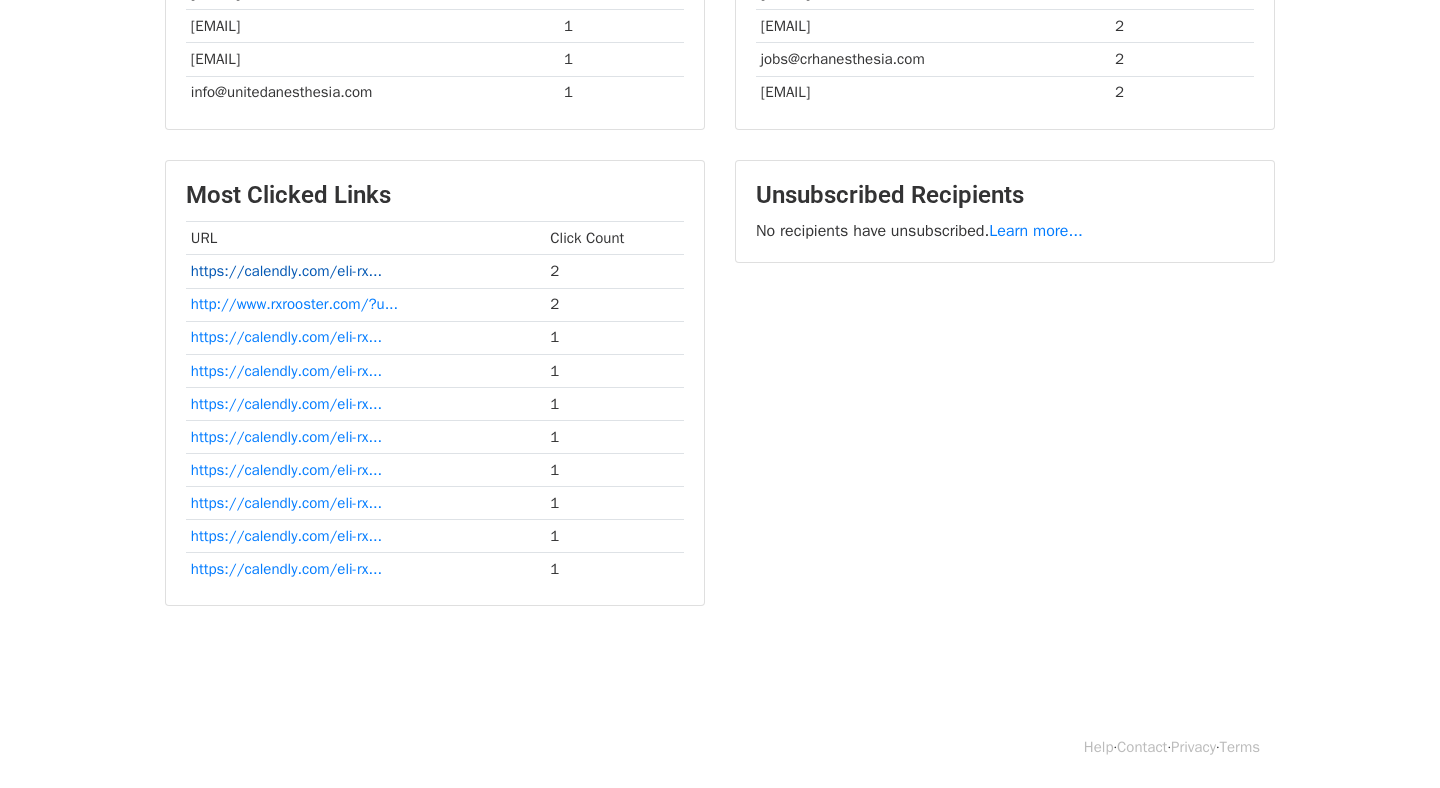 click on "https://calendly.com/eli-rx..." at bounding box center [286, 271] 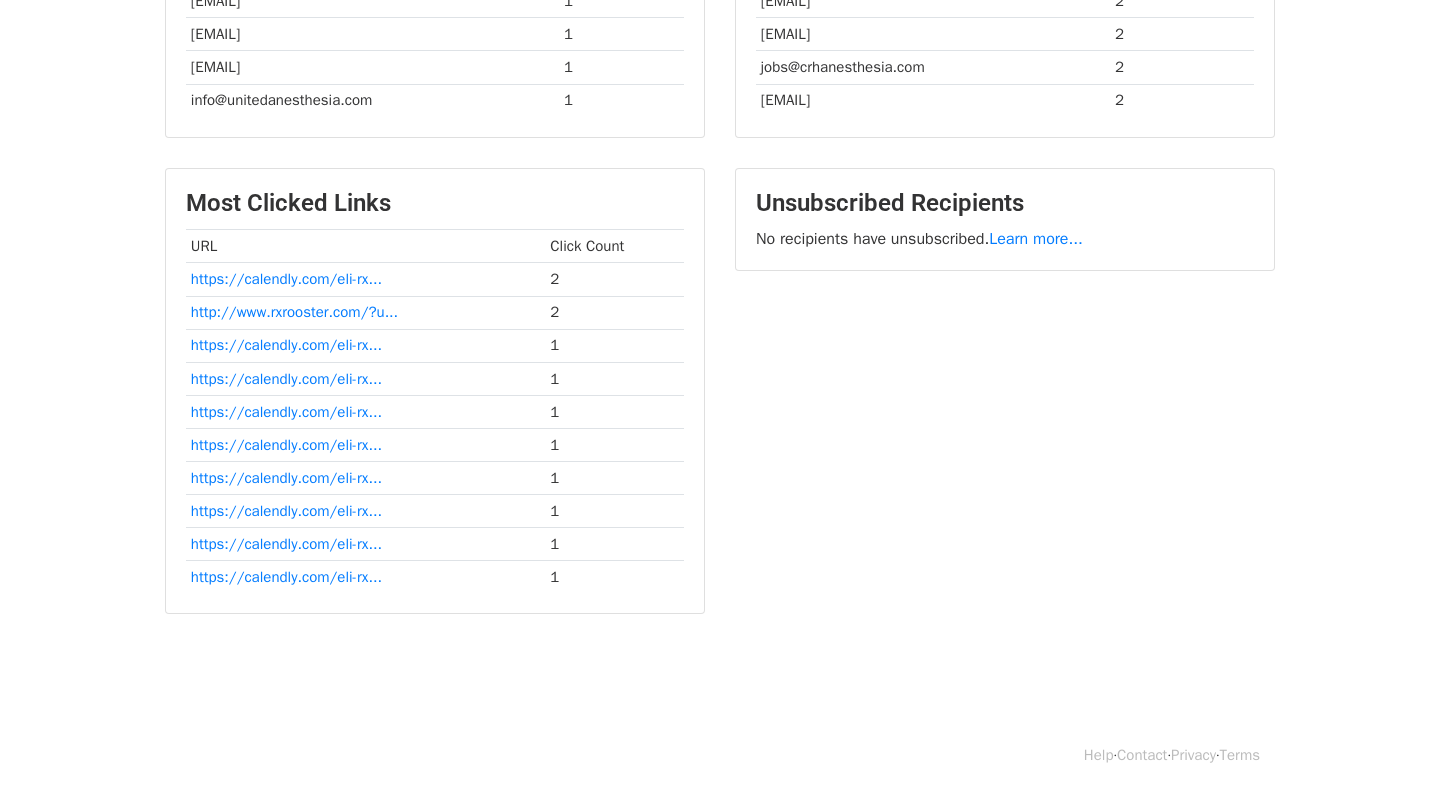 scroll, scrollTop: 821, scrollLeft: 0, axis: vertical 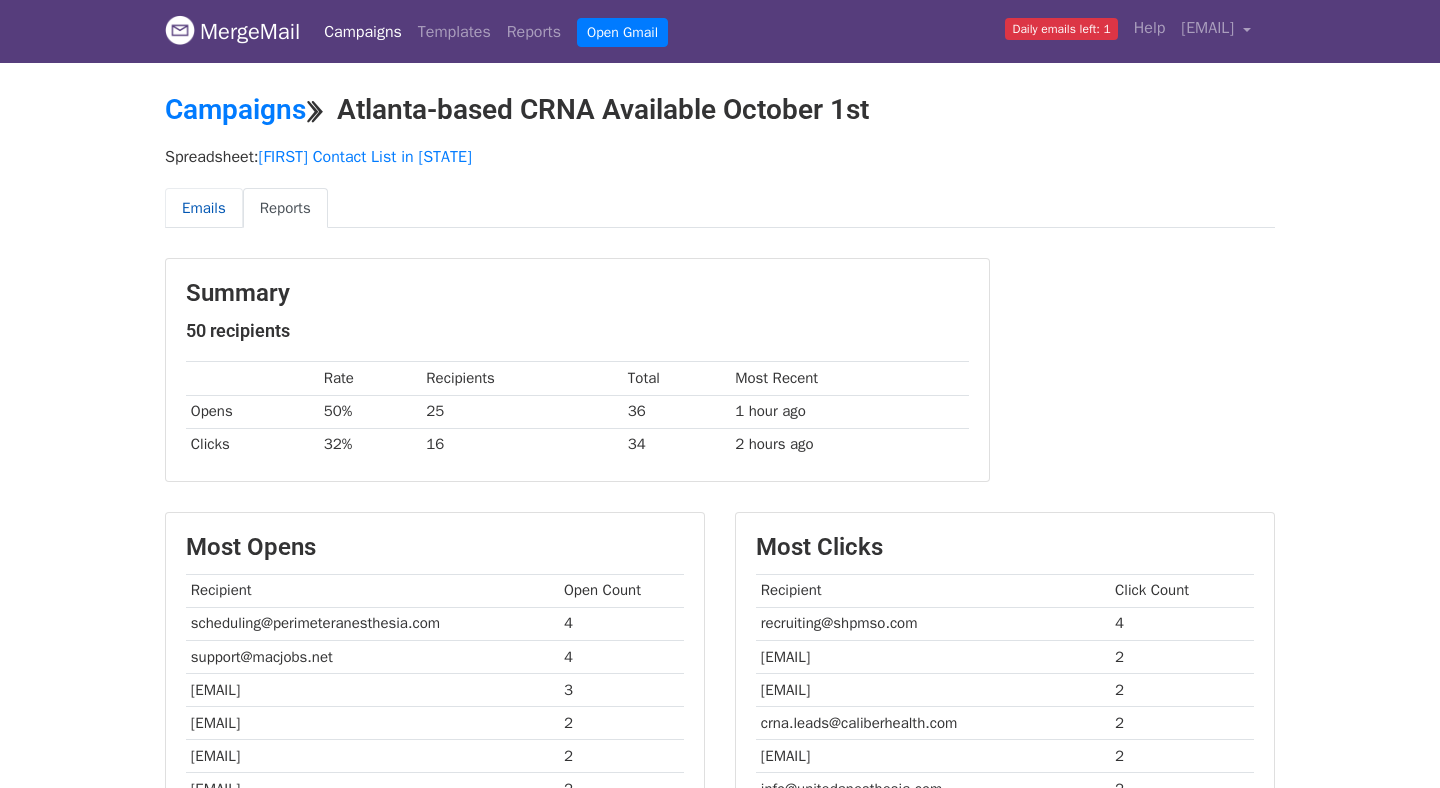 click on "Emails" at bounding box center [204, 208] 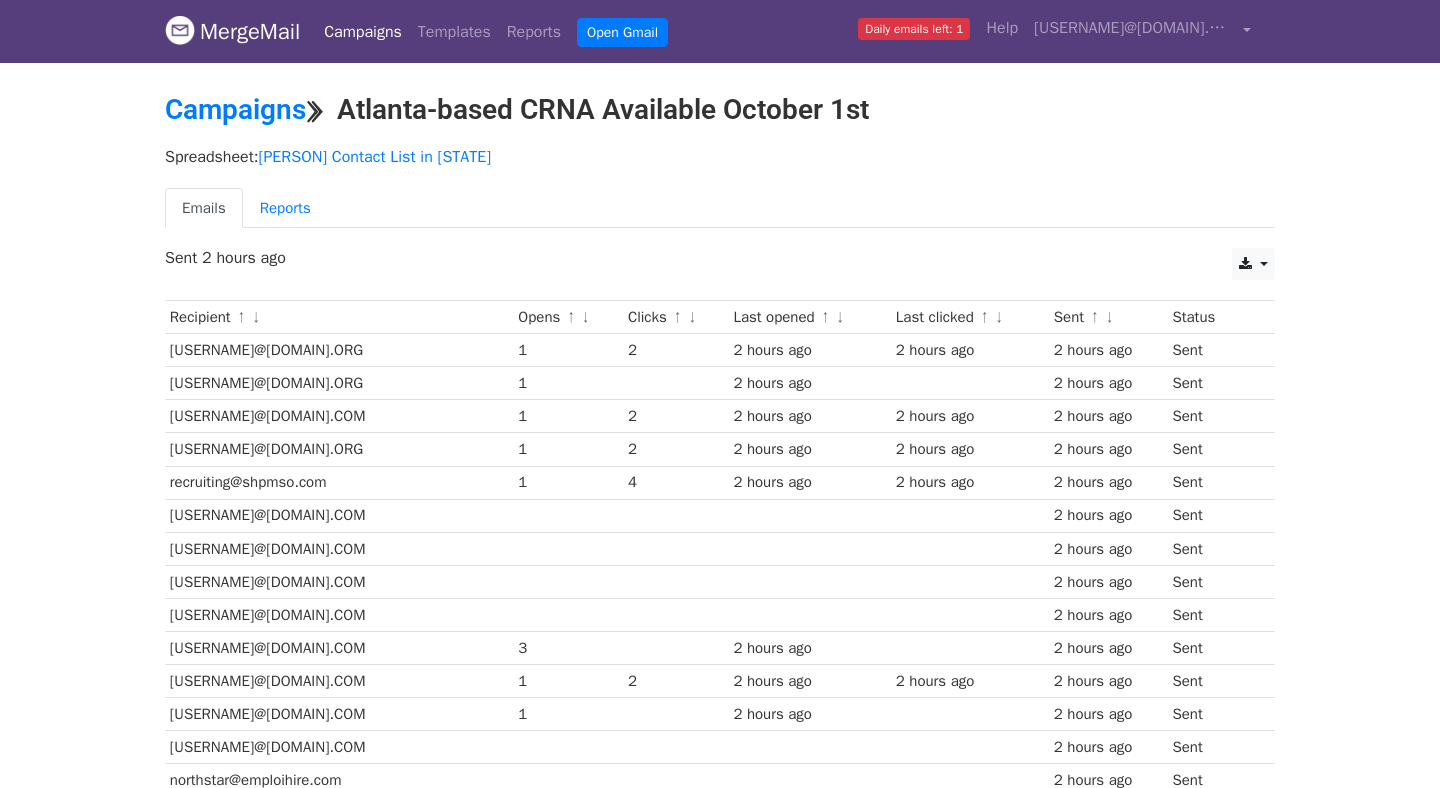 scroll, scrollTop: 0, scrollLeft: 0, axis: both 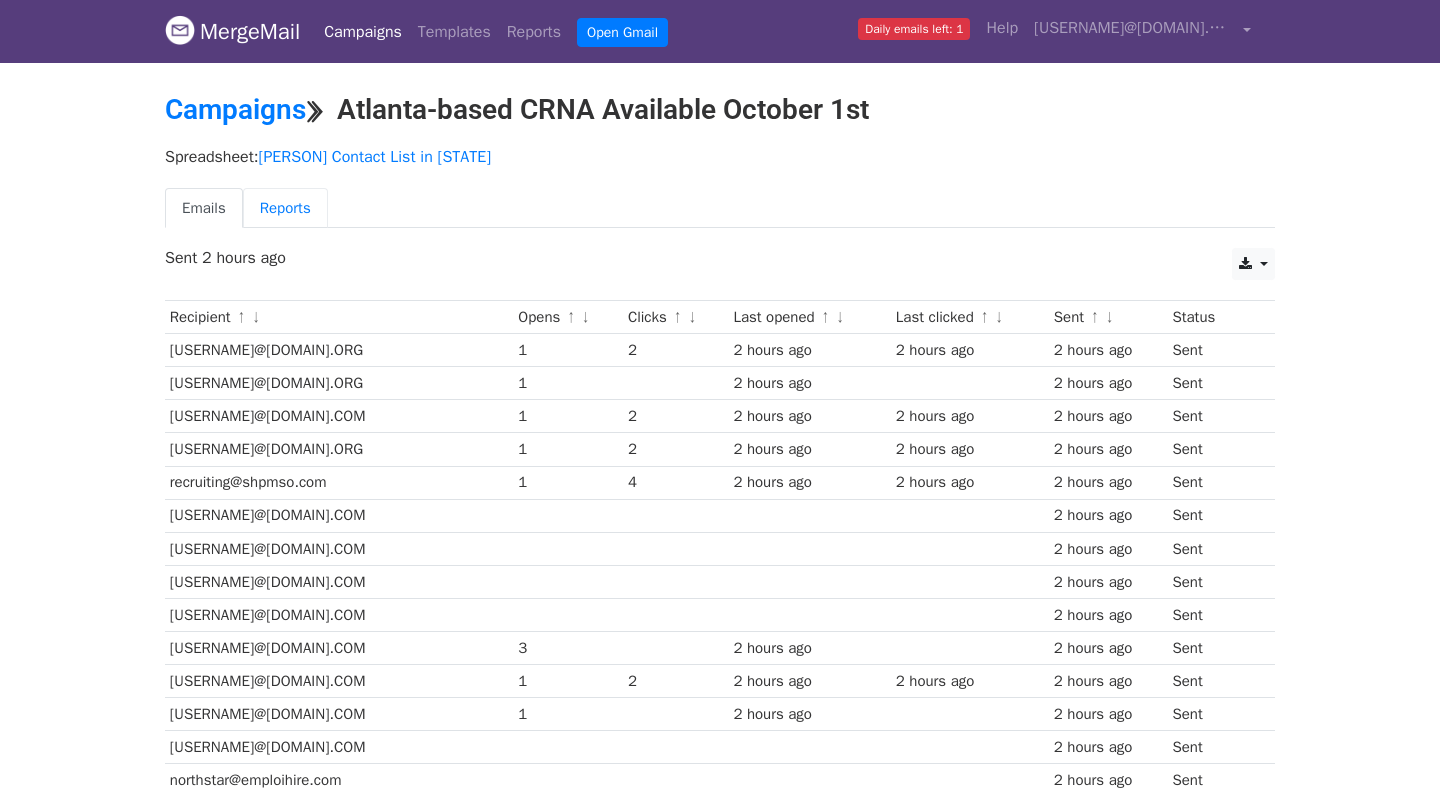 click on "Reports" at bounding box center (285, 208) 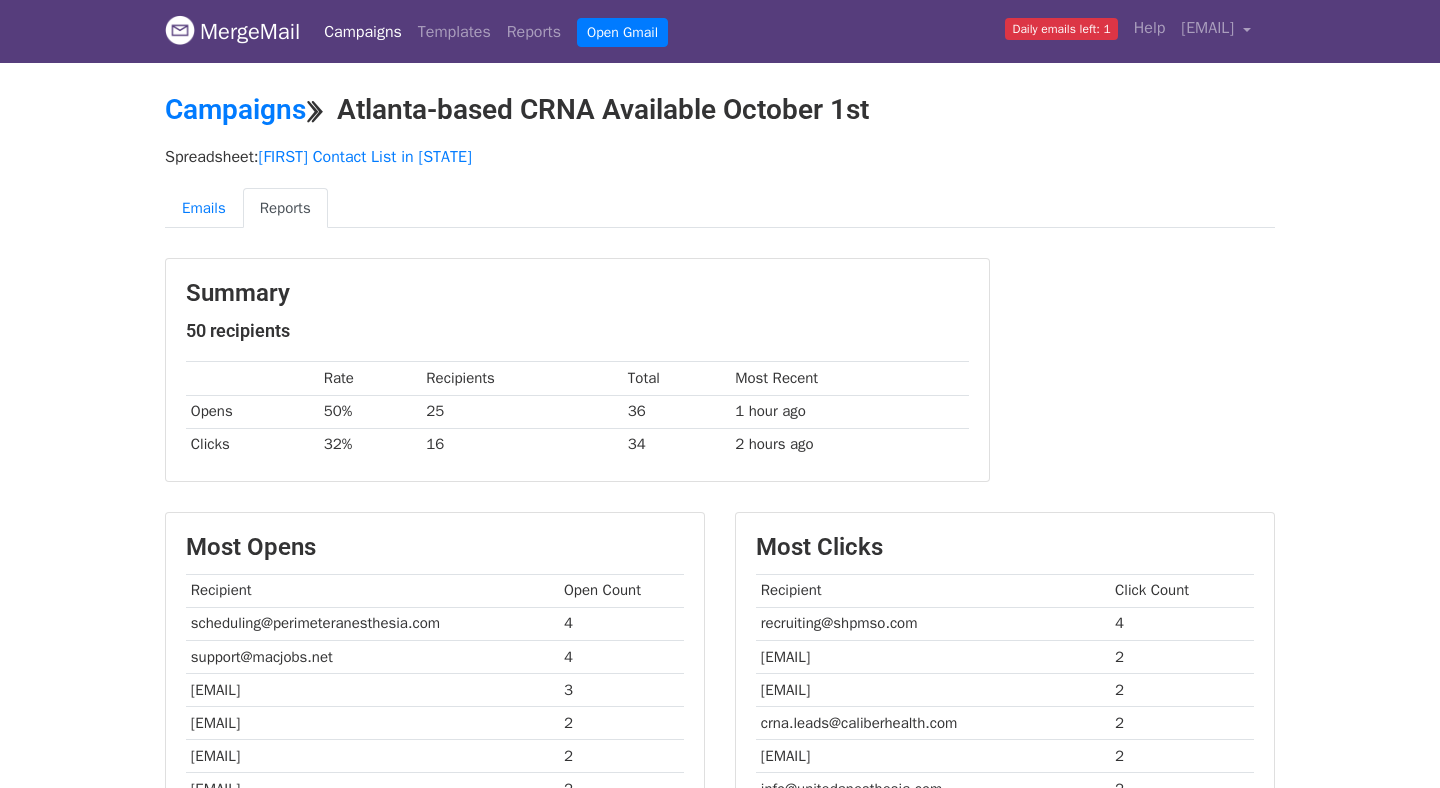 scroll, scrollTop: 0, scrollLeft: 0, axis: both 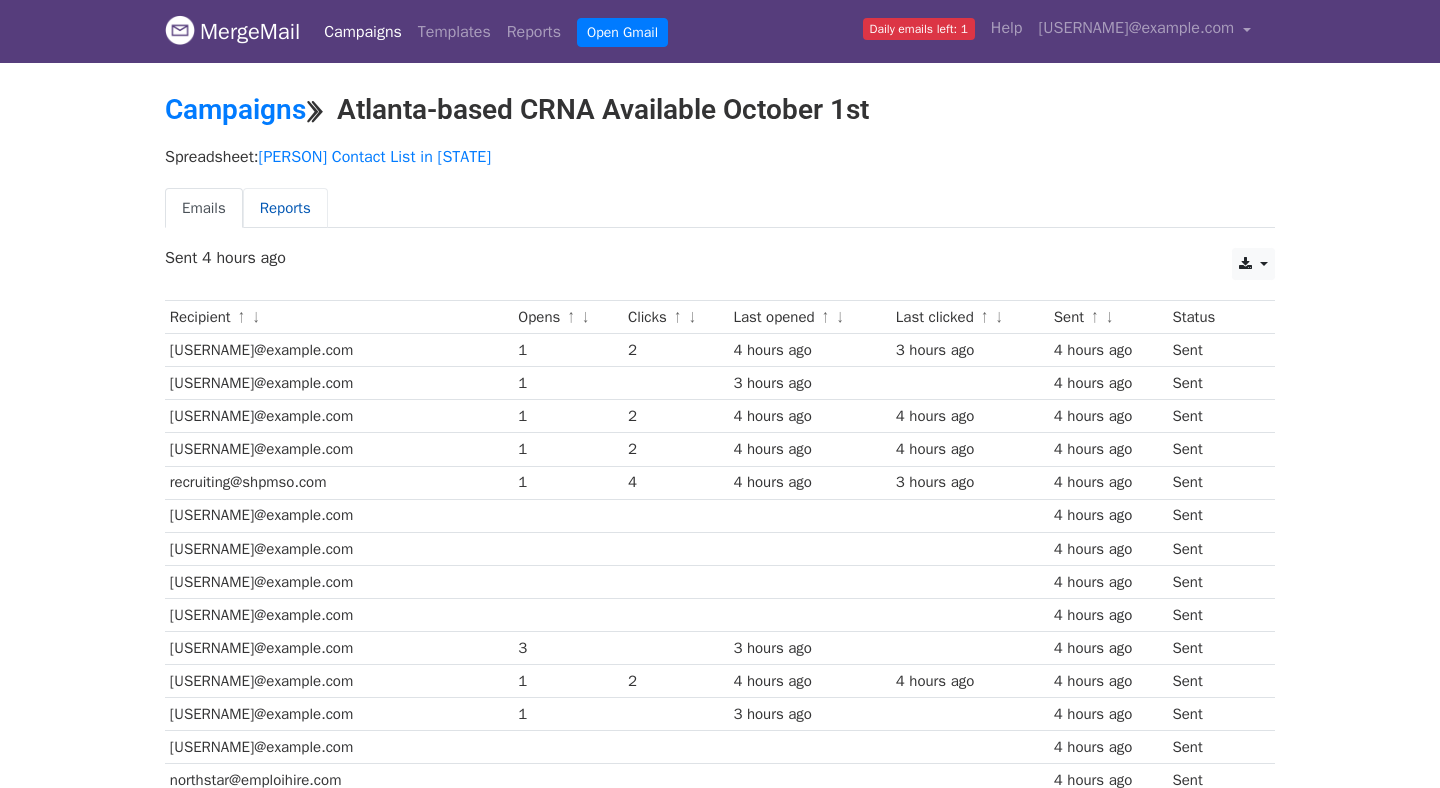 click on "Reports" at bounding box center [285, 208] 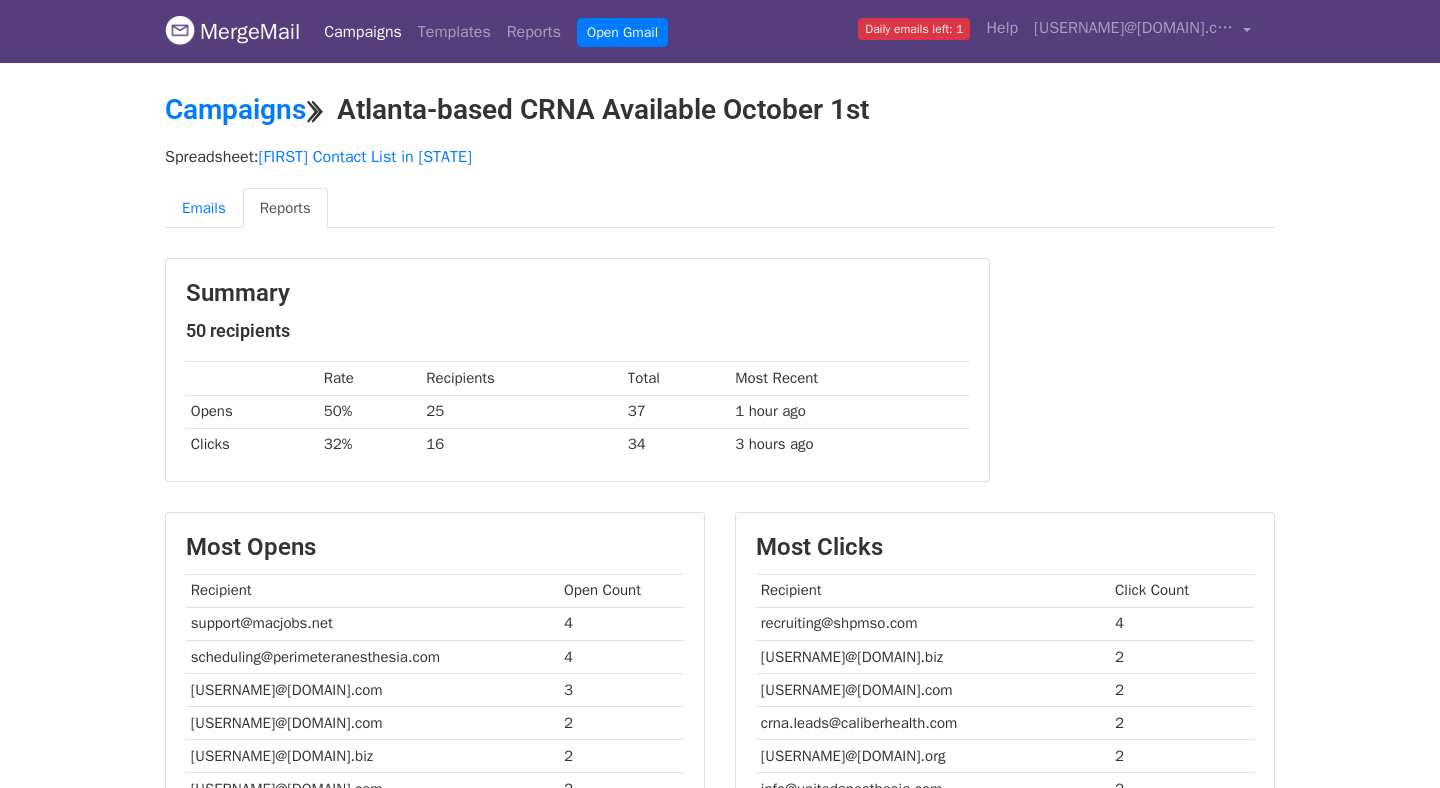 scroll, scrollTop: 0, scrollLeft: 0, axis: both 